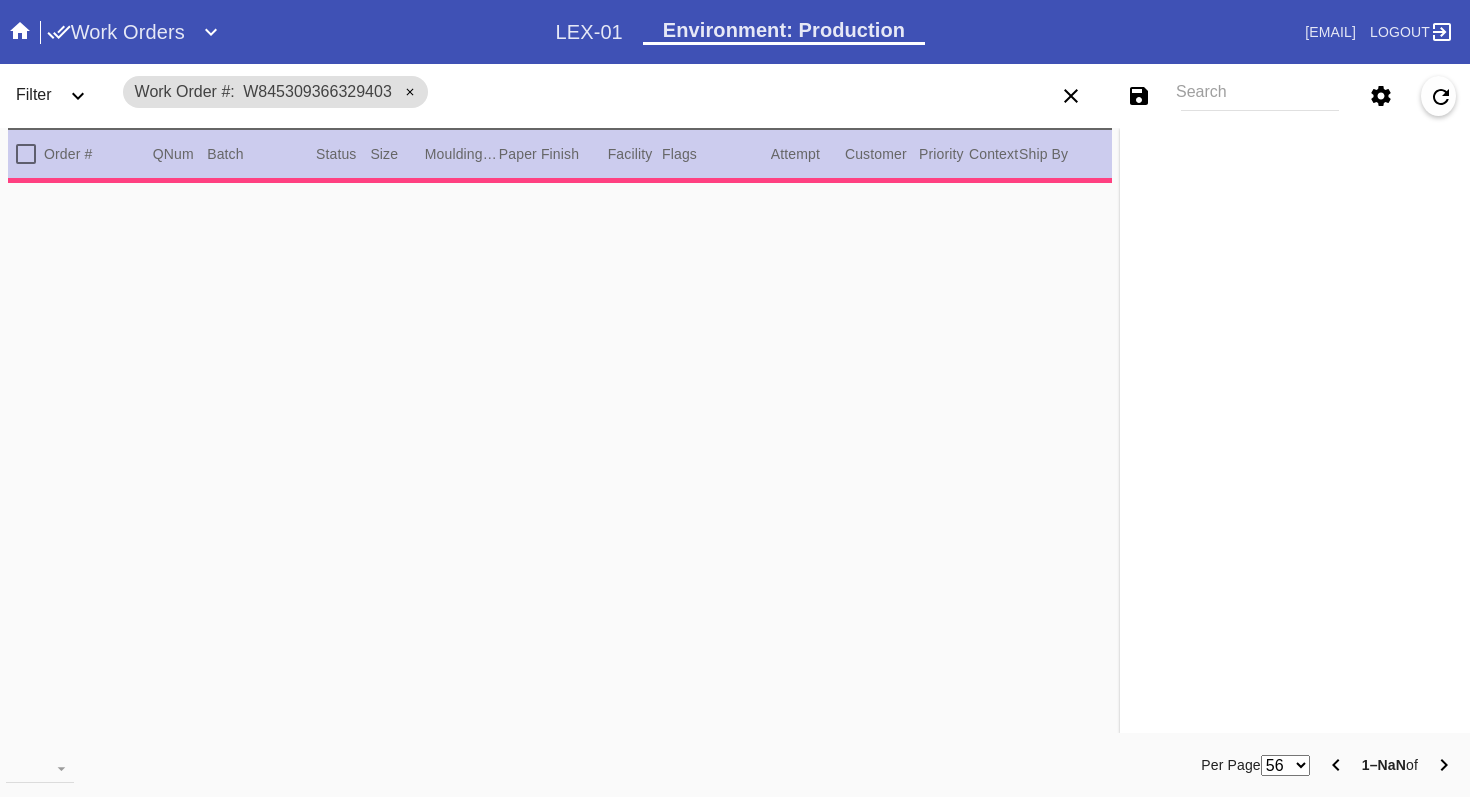 scroll, scrollTop: 0, scrollLeft: 0, axis: both 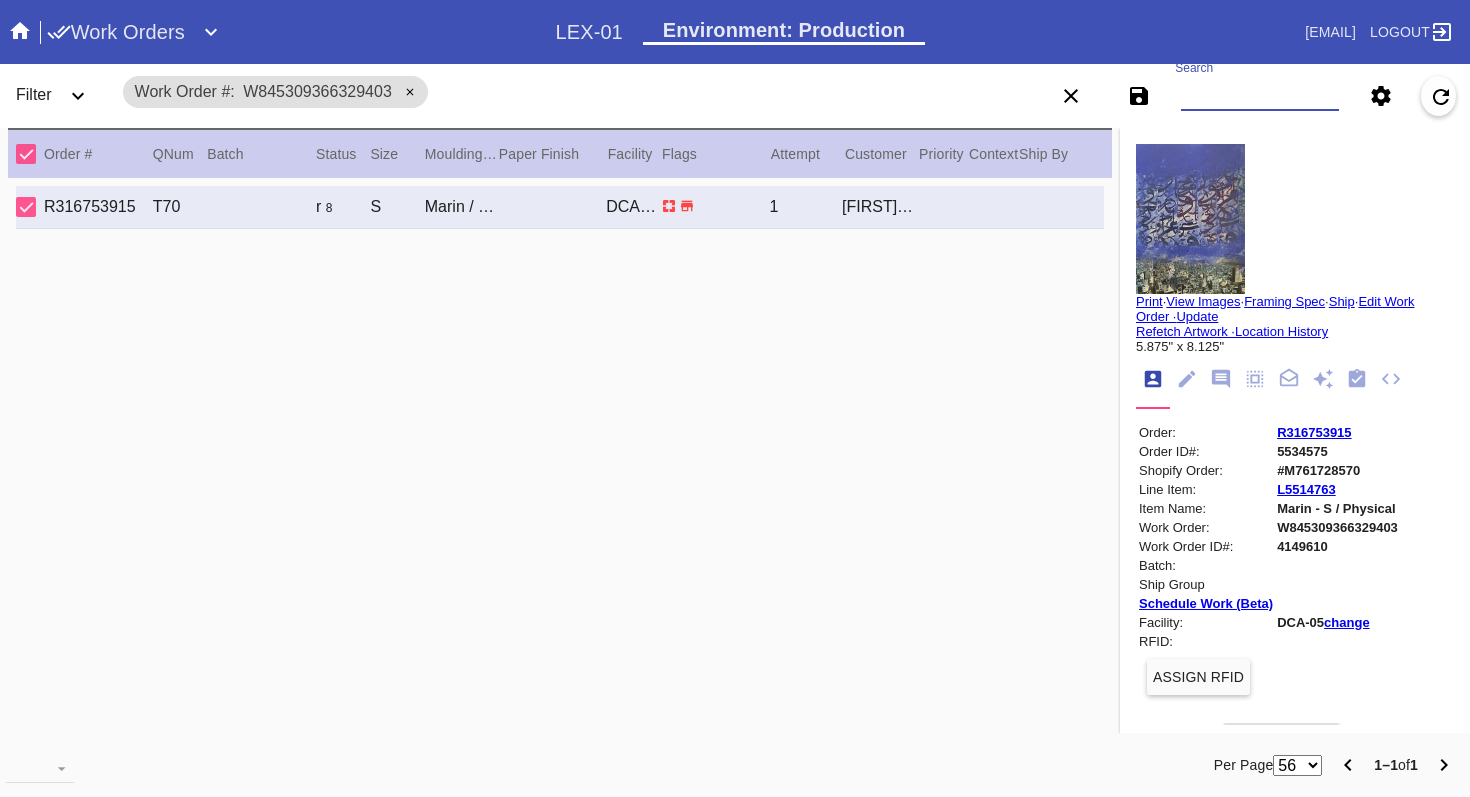 paste on "W166862615517239" 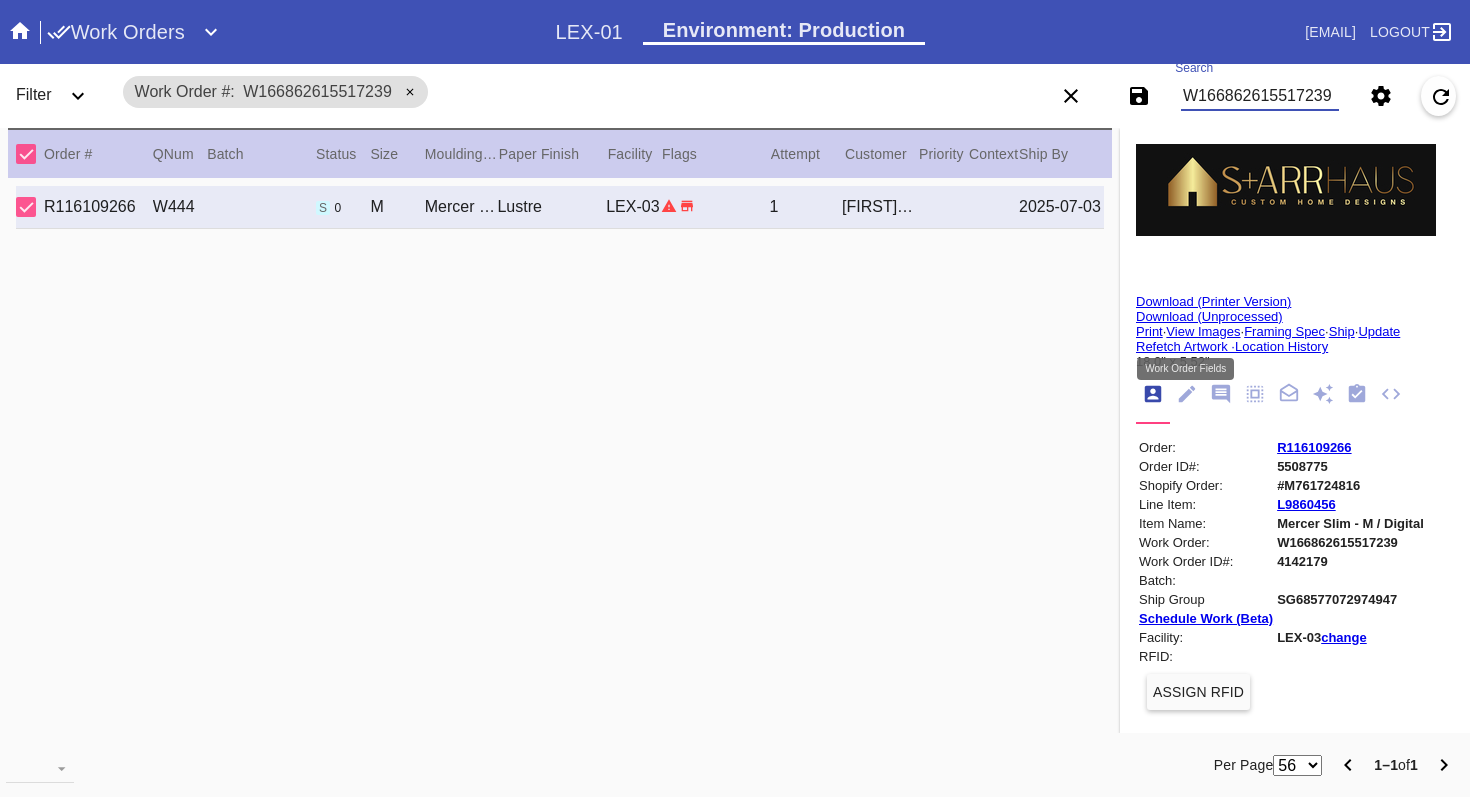 type on "W166862615517239" 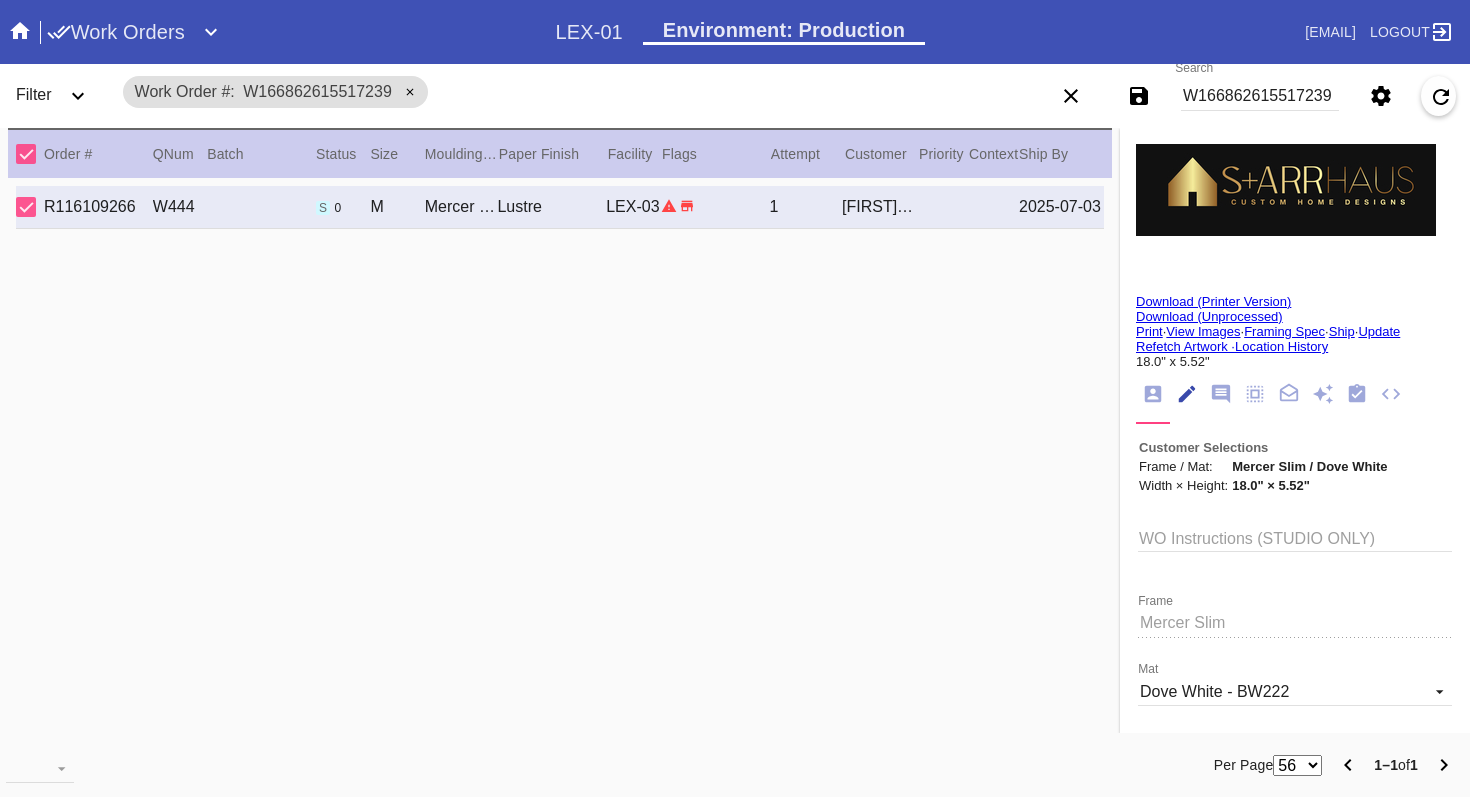 scroll, scrollTop: 73, scrollLeft: 0, axis: vertical 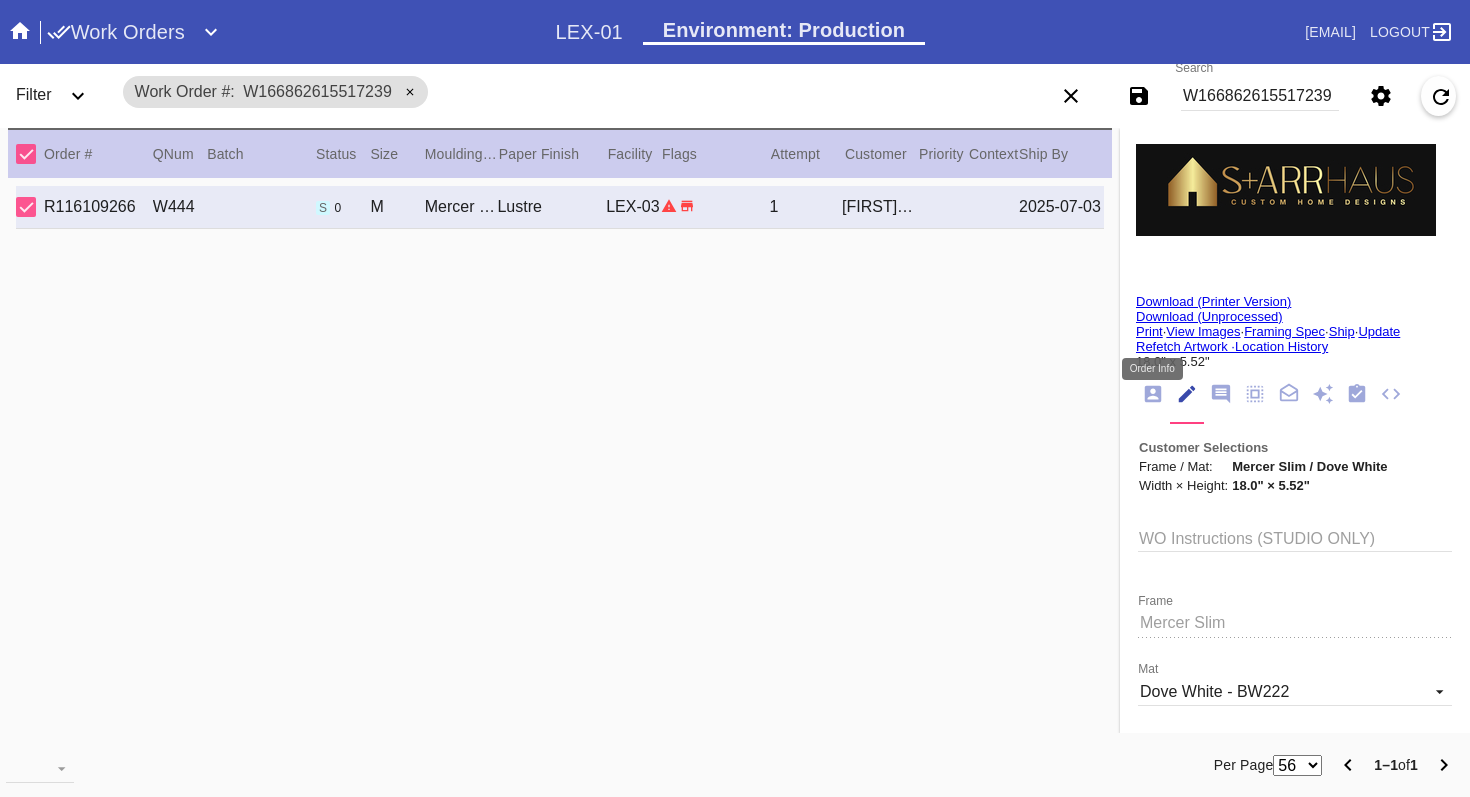 click at bounding box center (1153, 394) 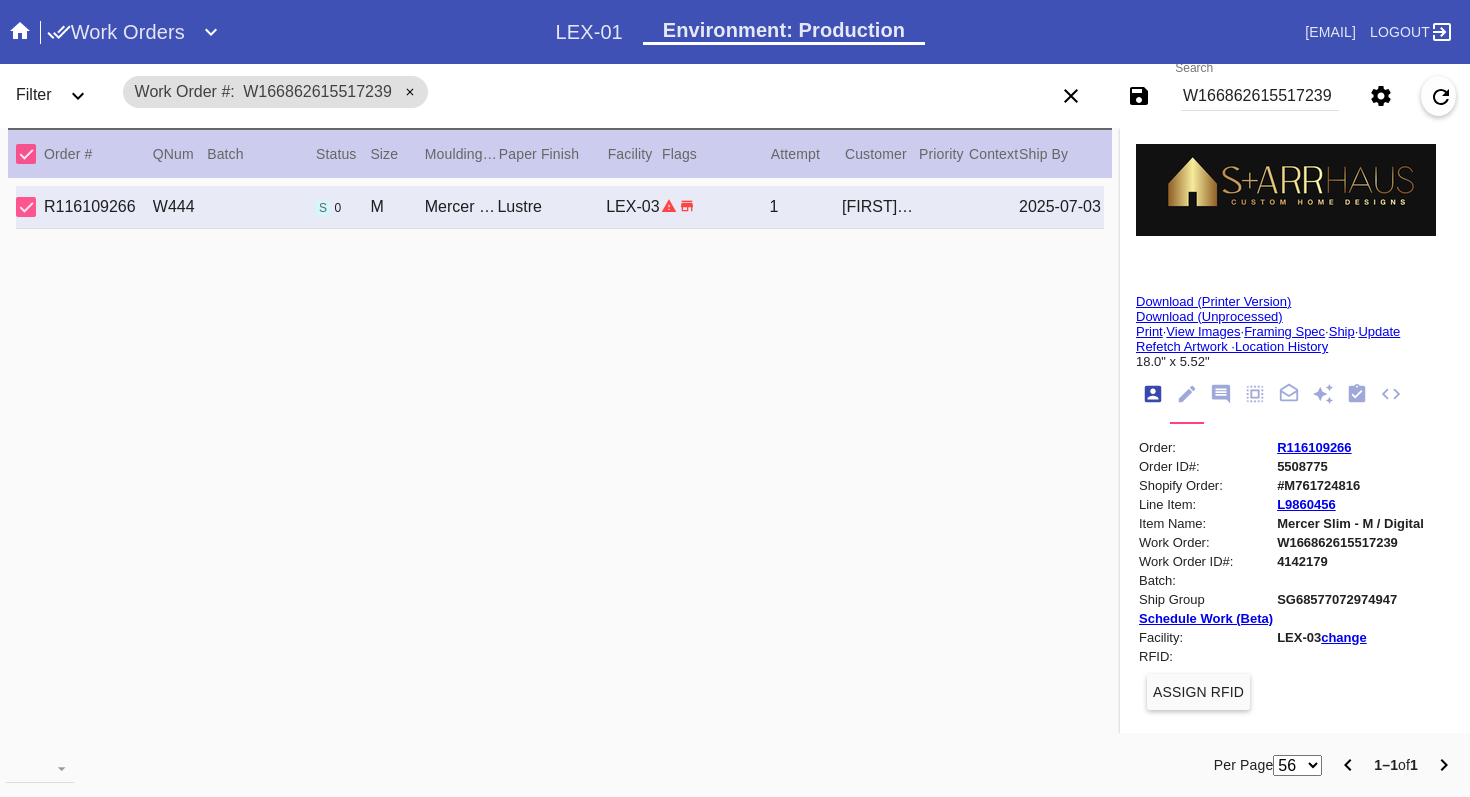 scroll, scrollTop: 24, scrollLeft: 0, axis: vertical 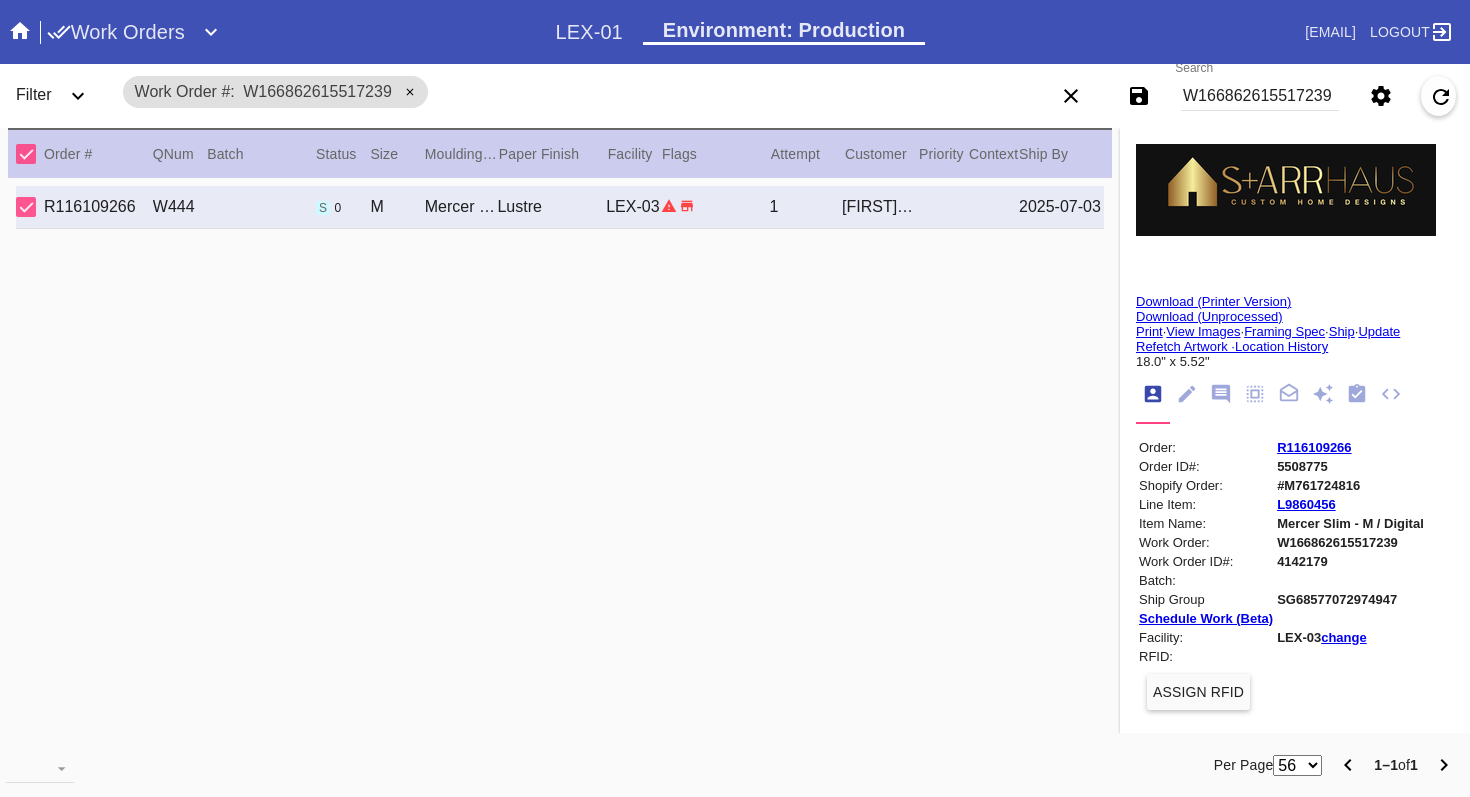 click on "R116109266" at bounding box center (1314, 447) 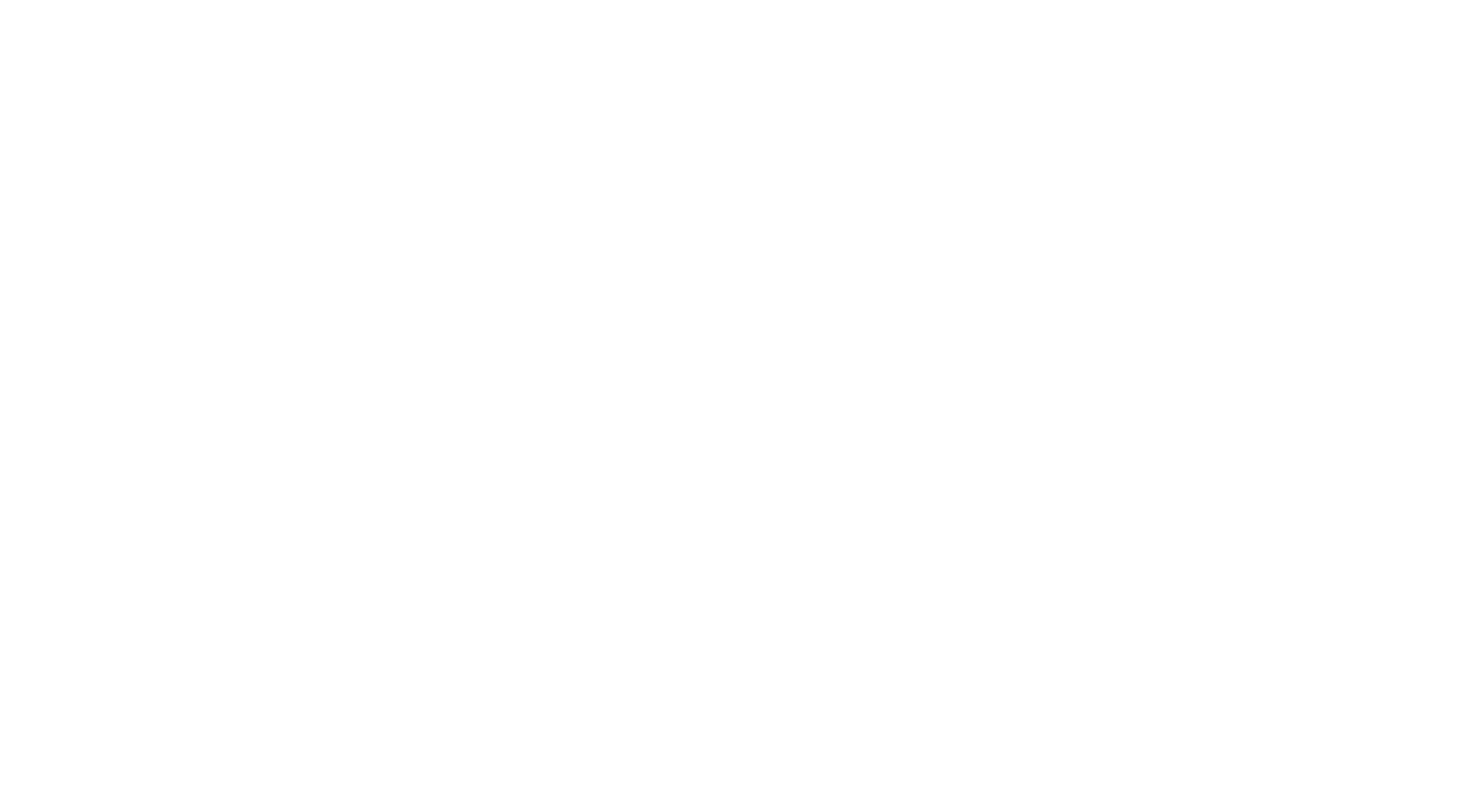 scroll, scrollTop: 0, scrollLeft: 0, axis: both 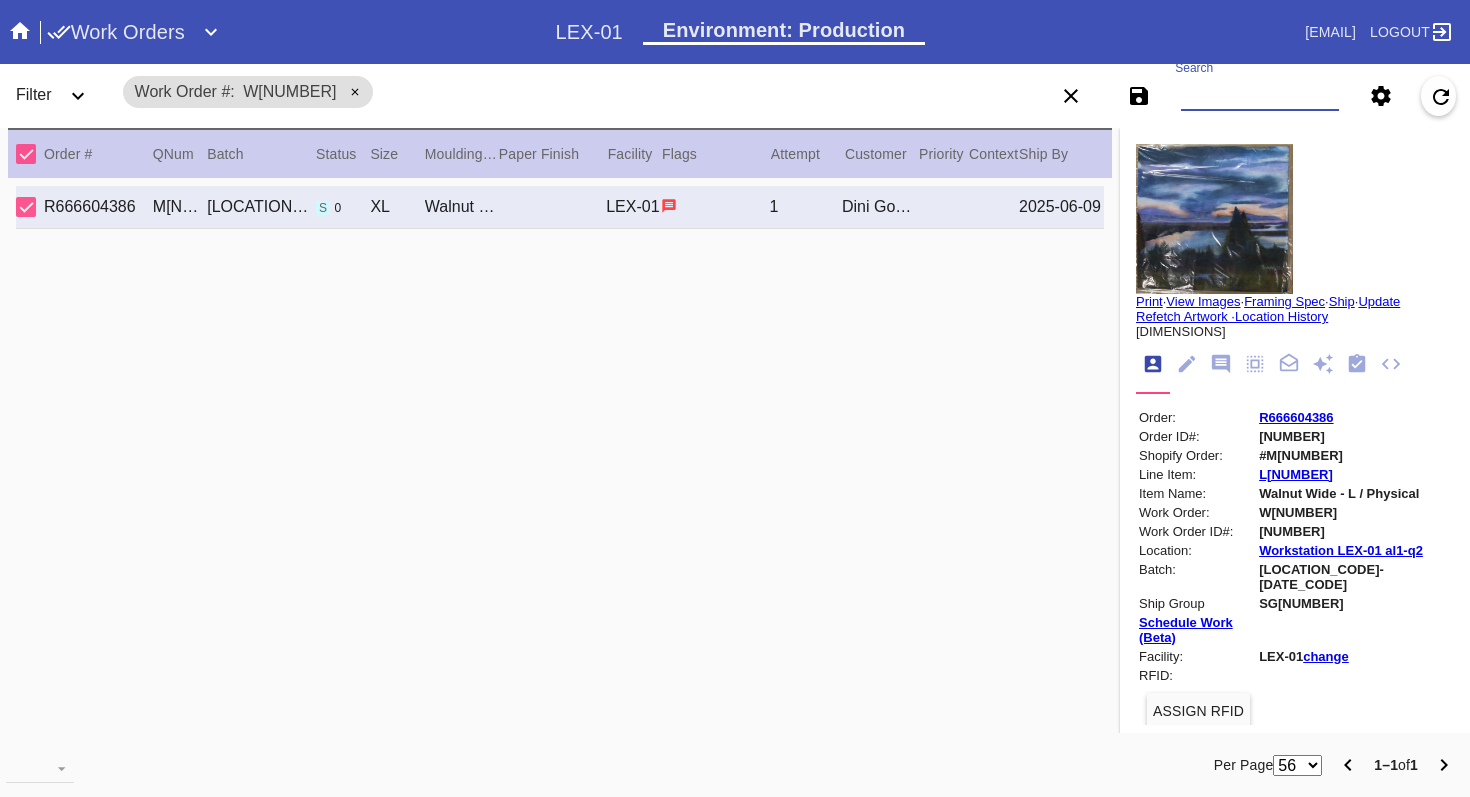 paste on "W[NUMBER]" 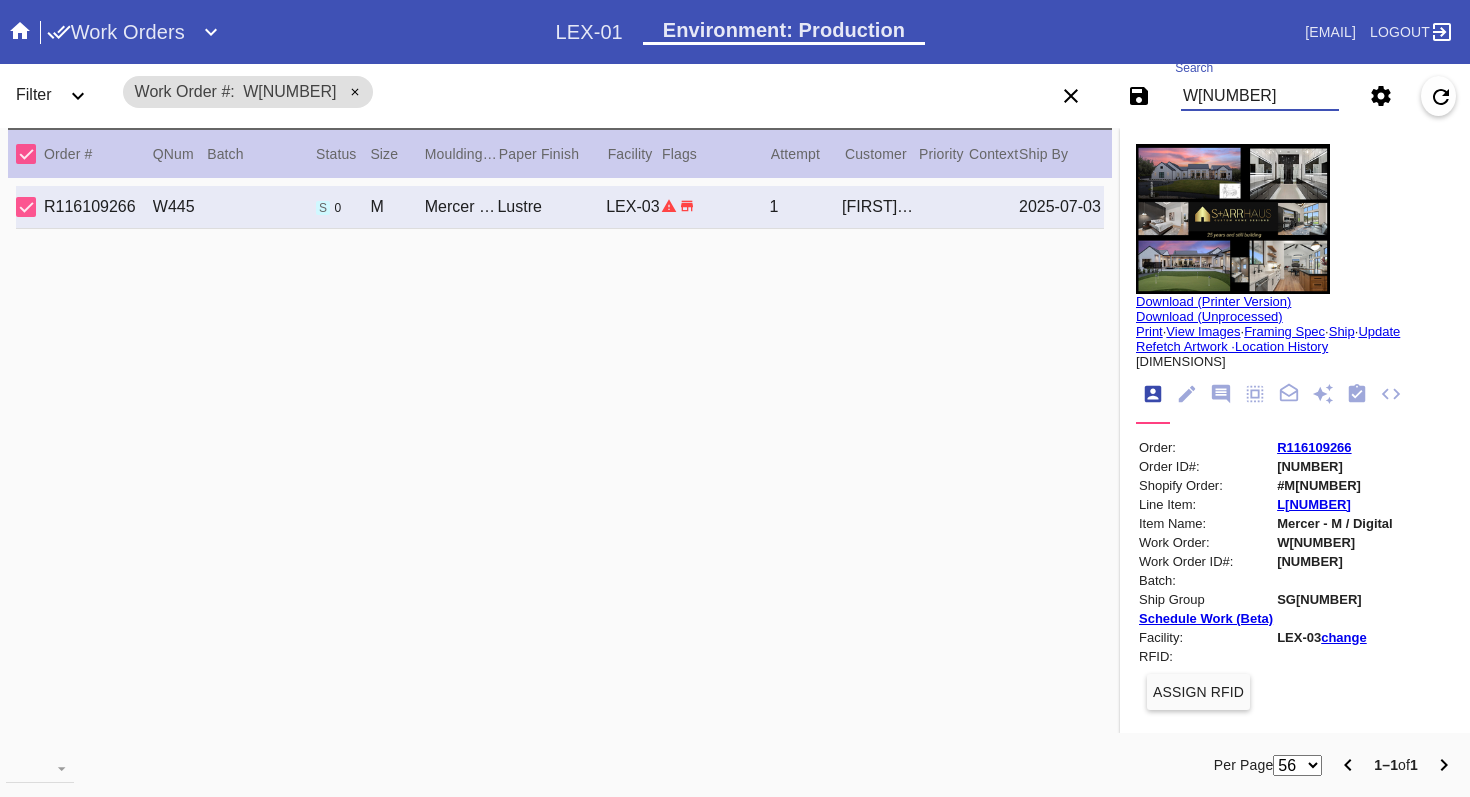 type on "W[NUMBER]" 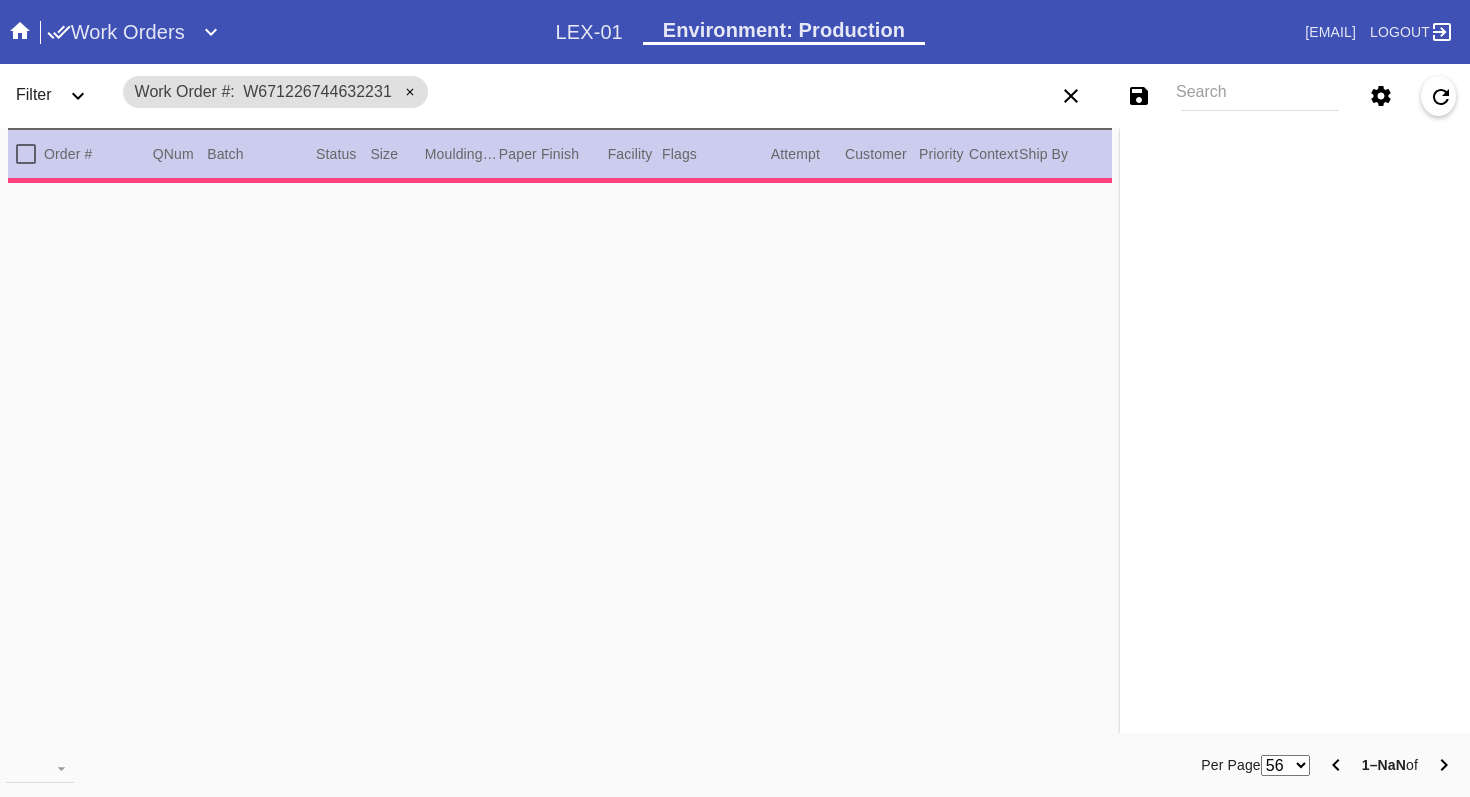 scroll, scrollTop: 0, scrollLeft: 0, axis: both 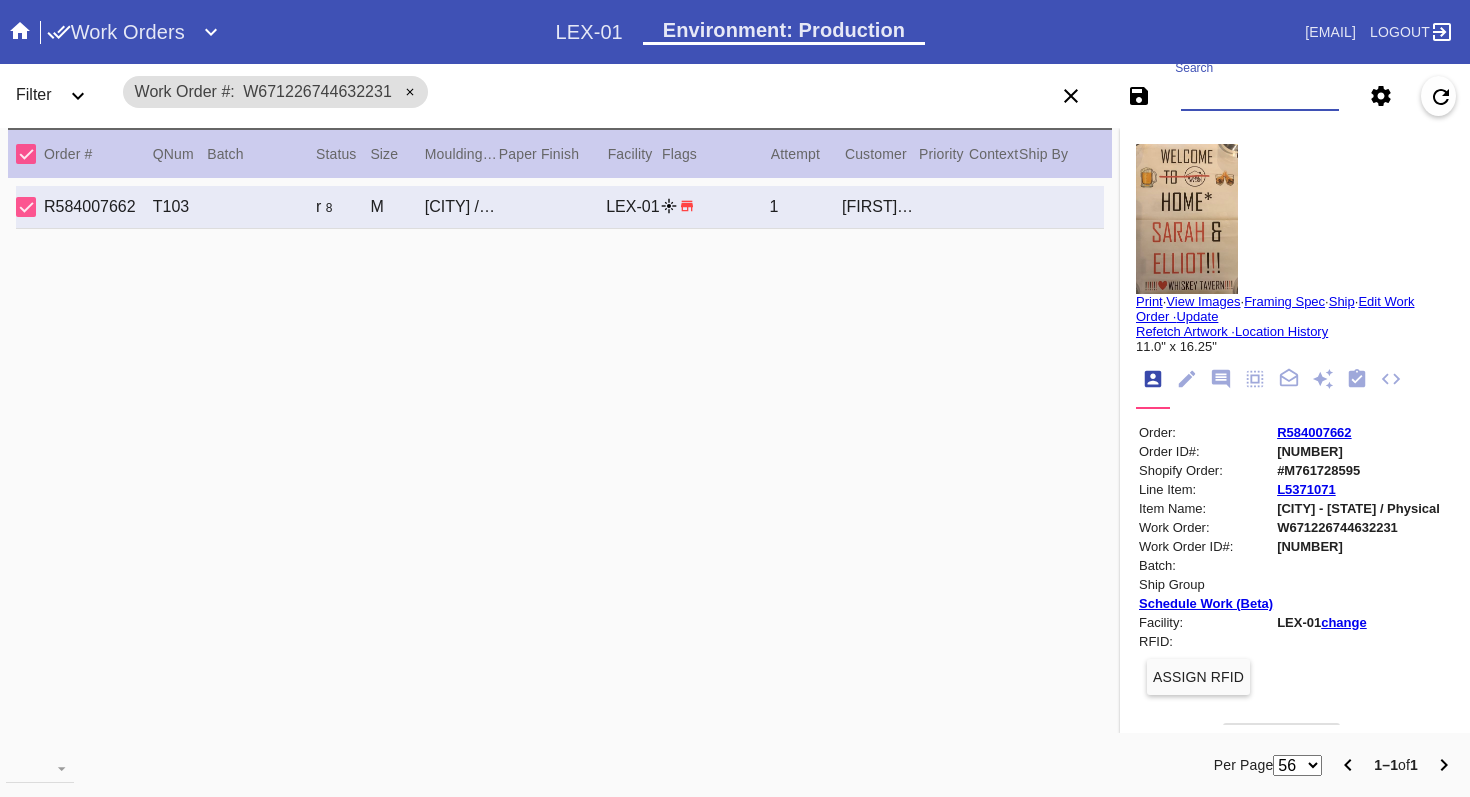 paste on "W607973898705483" 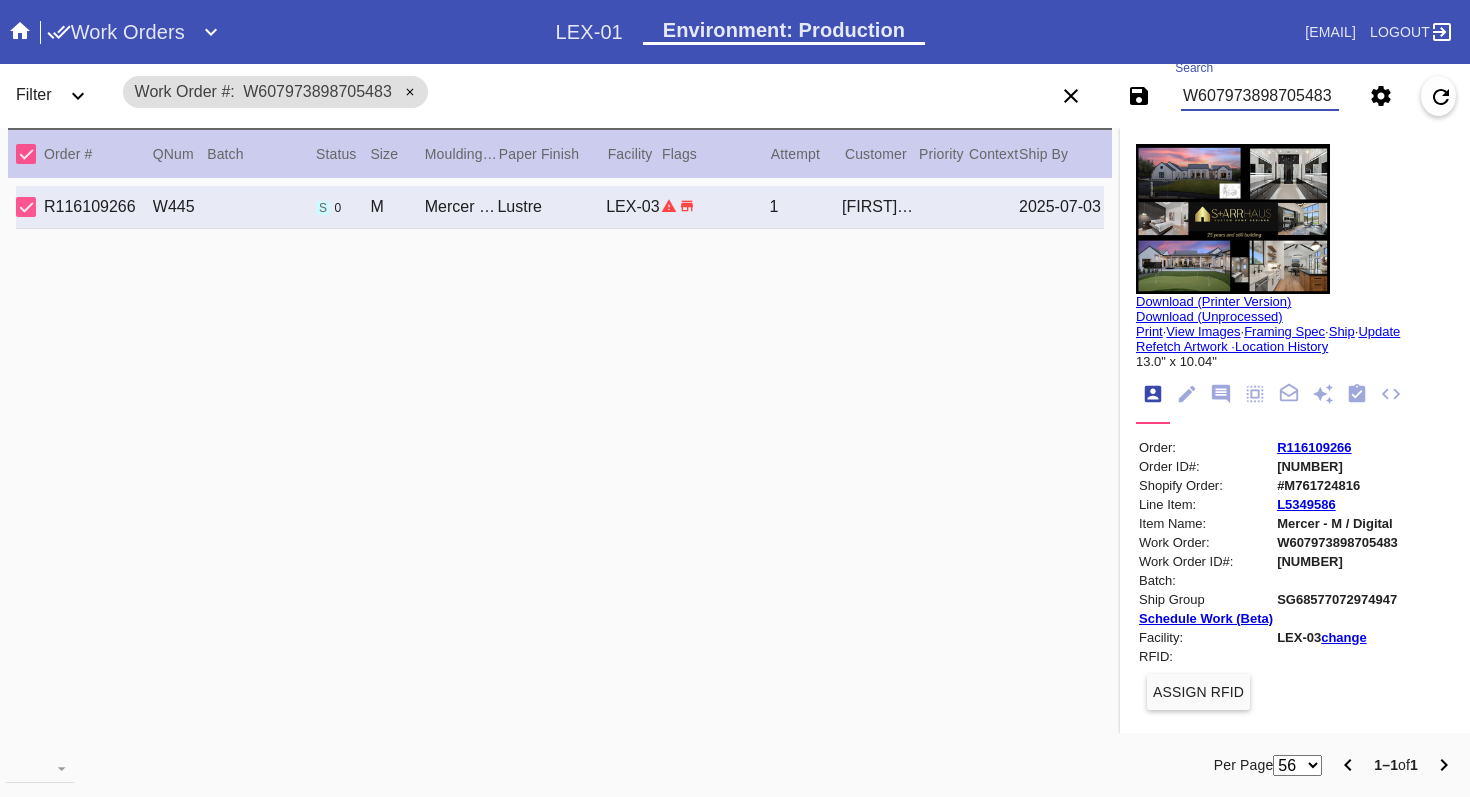 type on "W[NUMBER]" 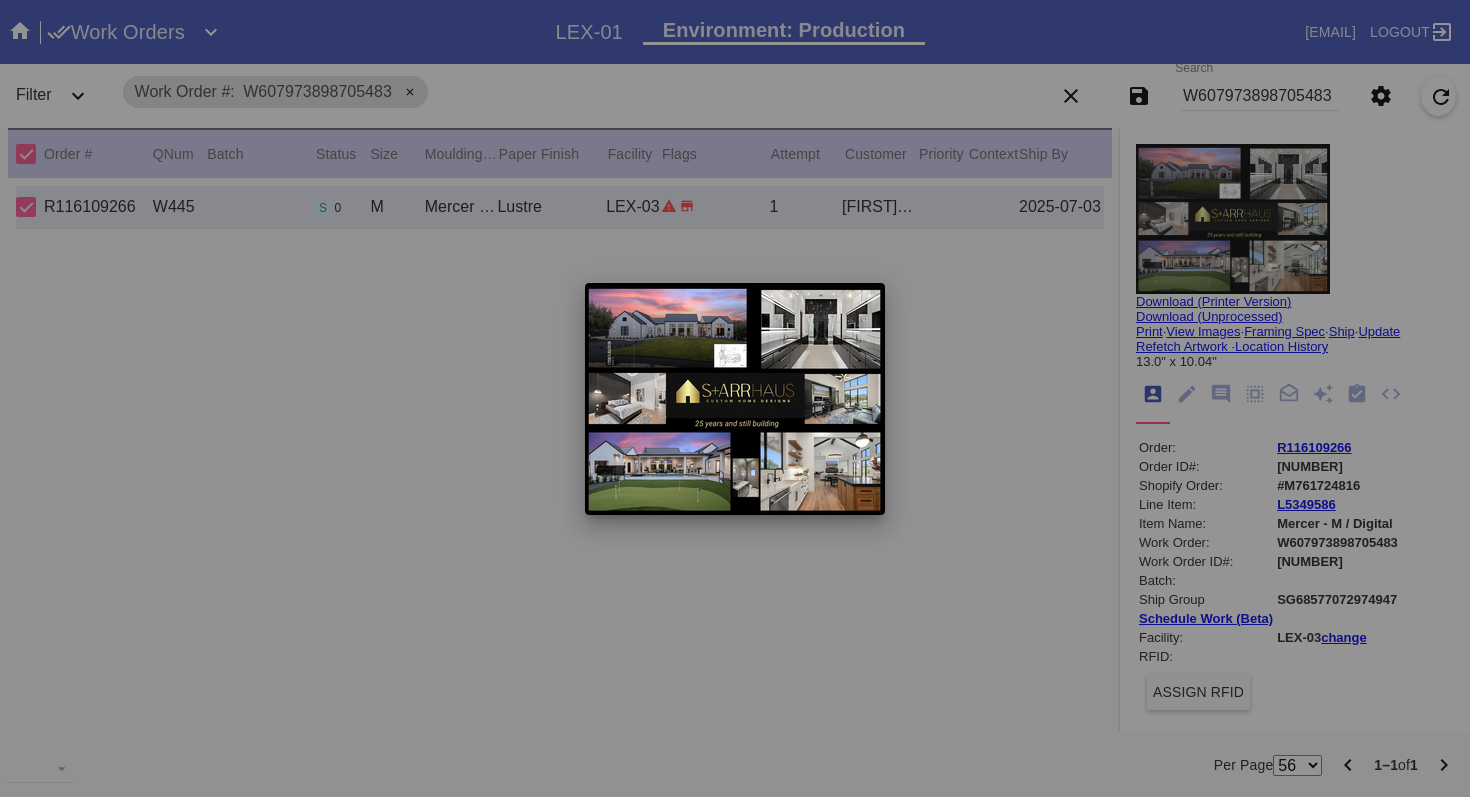 click at bounding box center [735, 398] 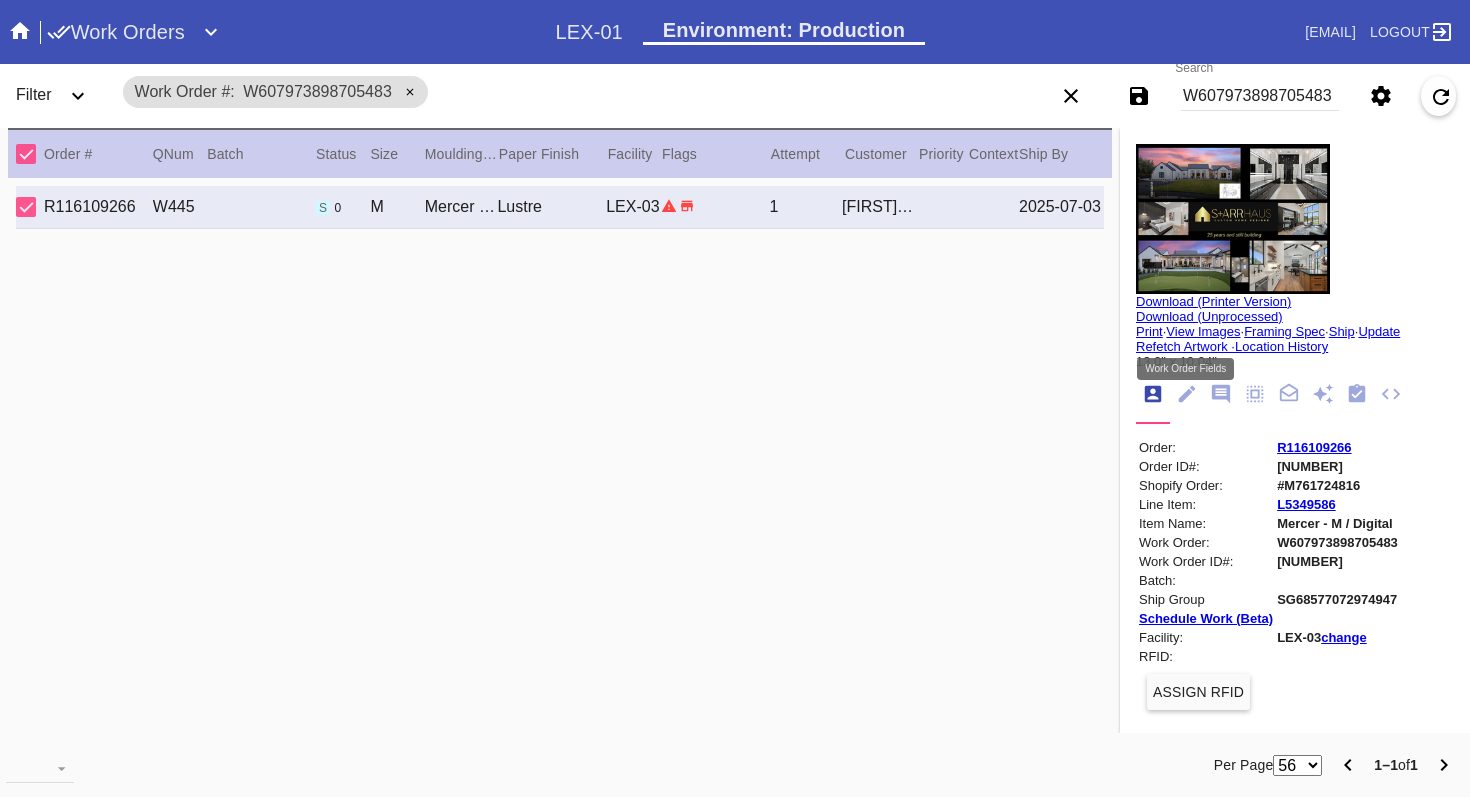 click at bounding box center (1187, 394) 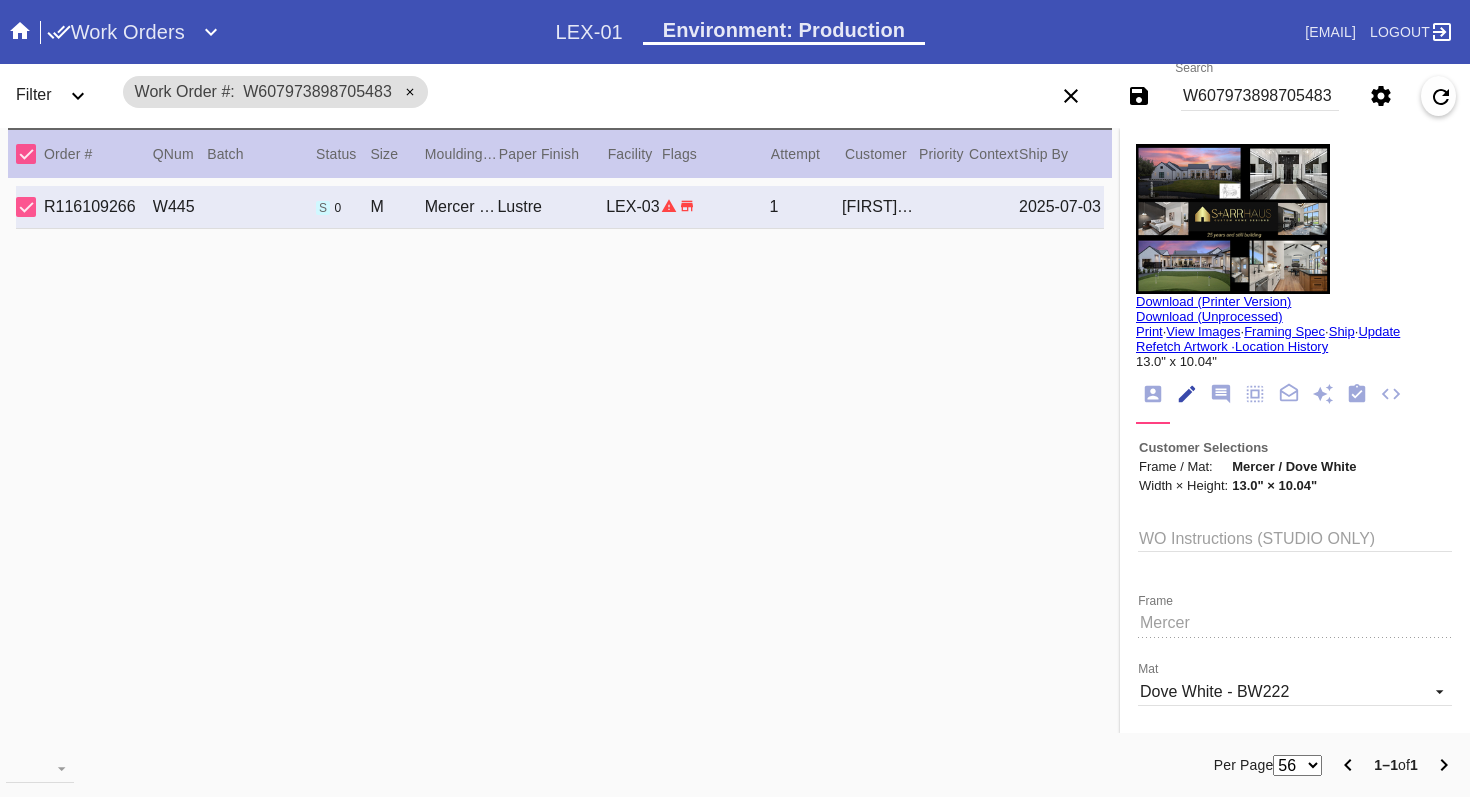 scroll, scrollTop: 73, scrollLeft: 0, axis: vertical 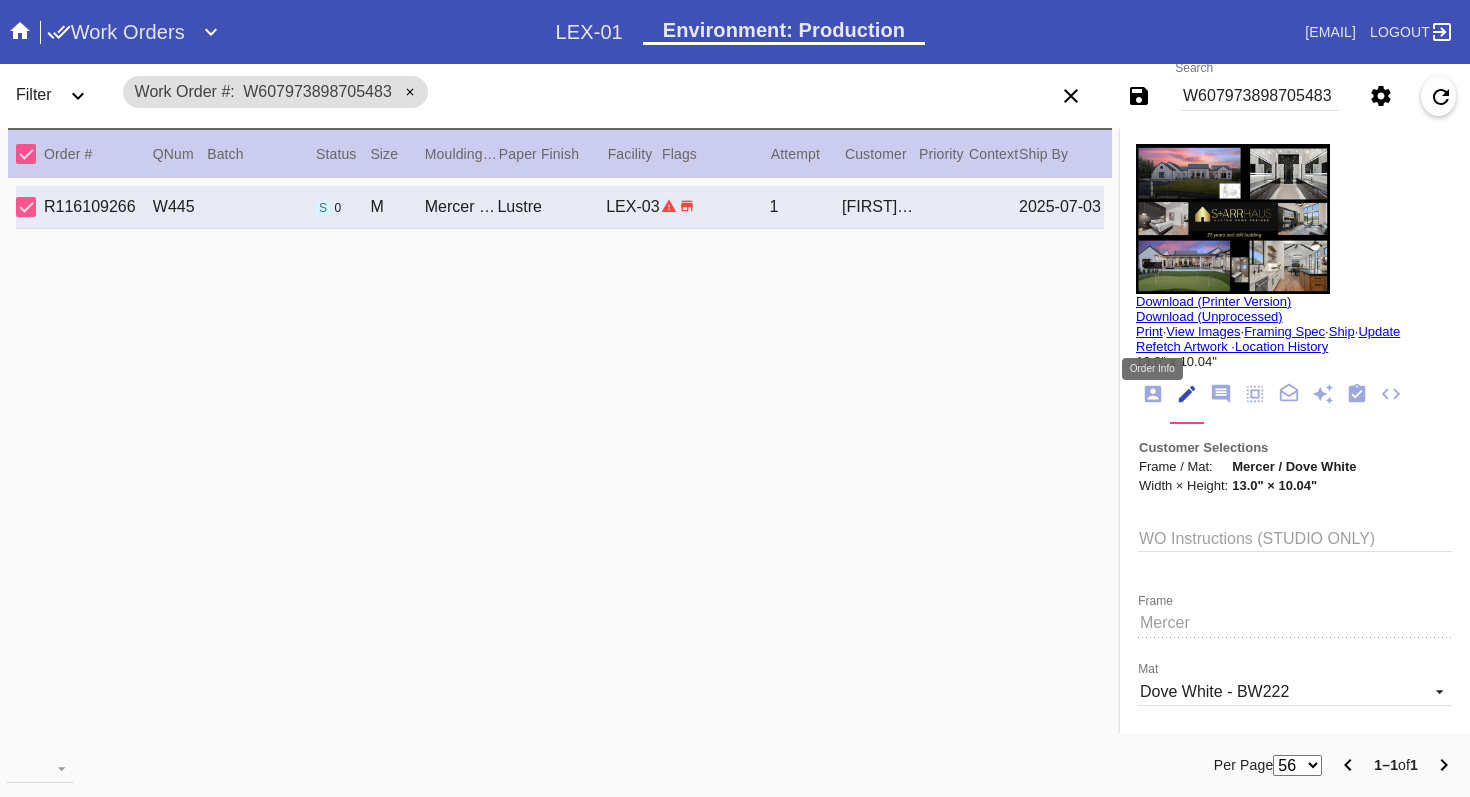 click at bounding box center [1153, 394] 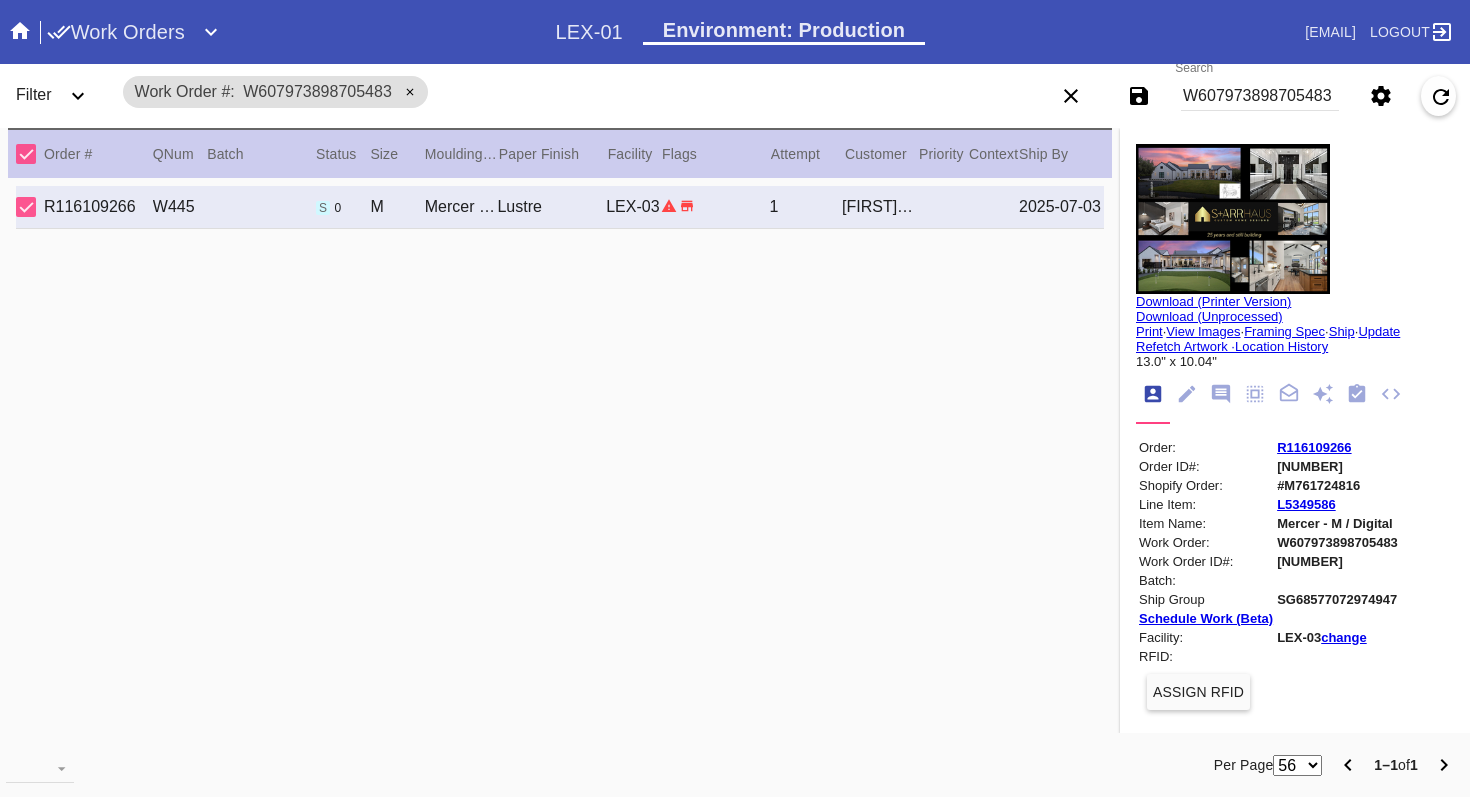 click on "R116109266" at bounding box center (1314, 447) 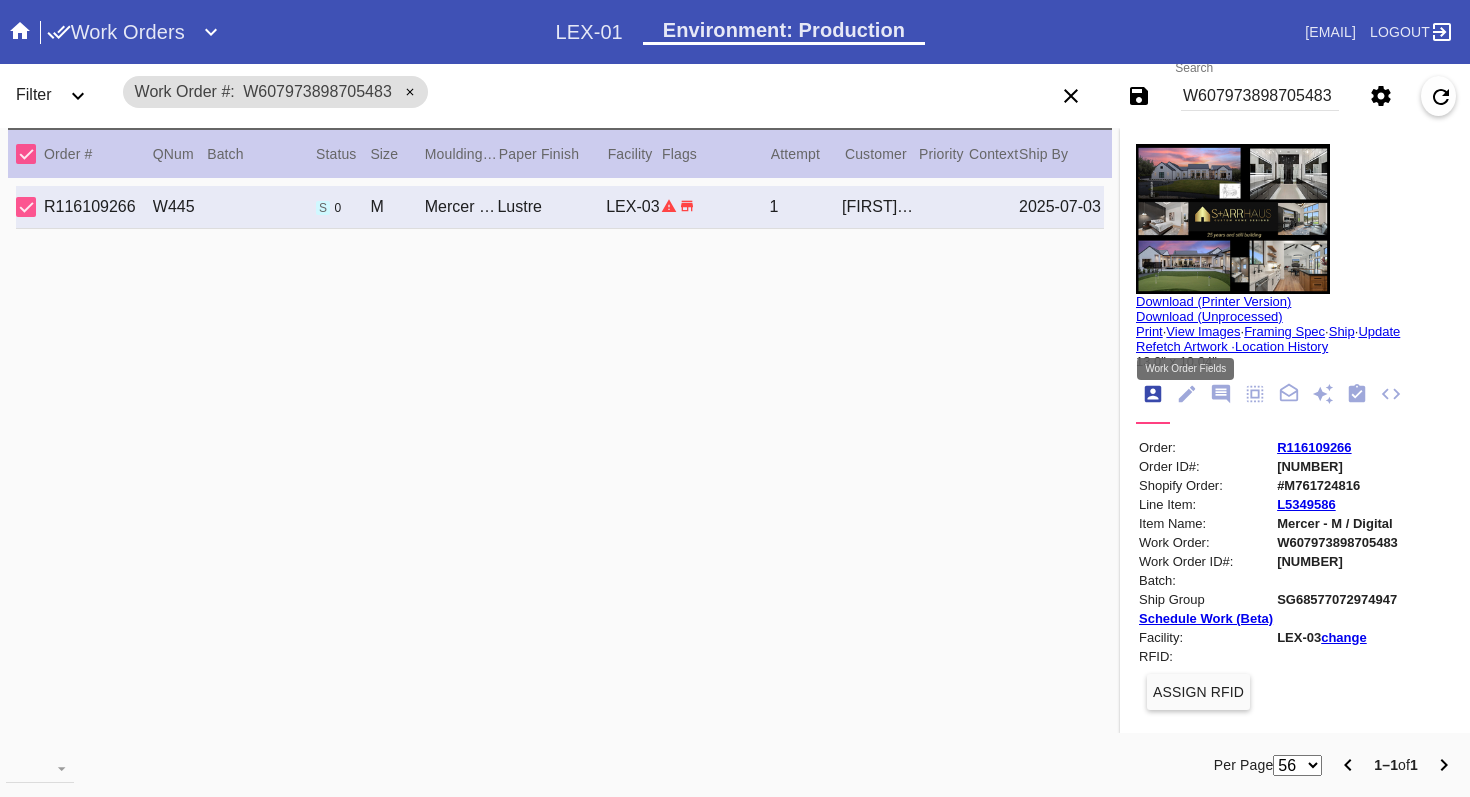click at bounding box center (1186, 395) 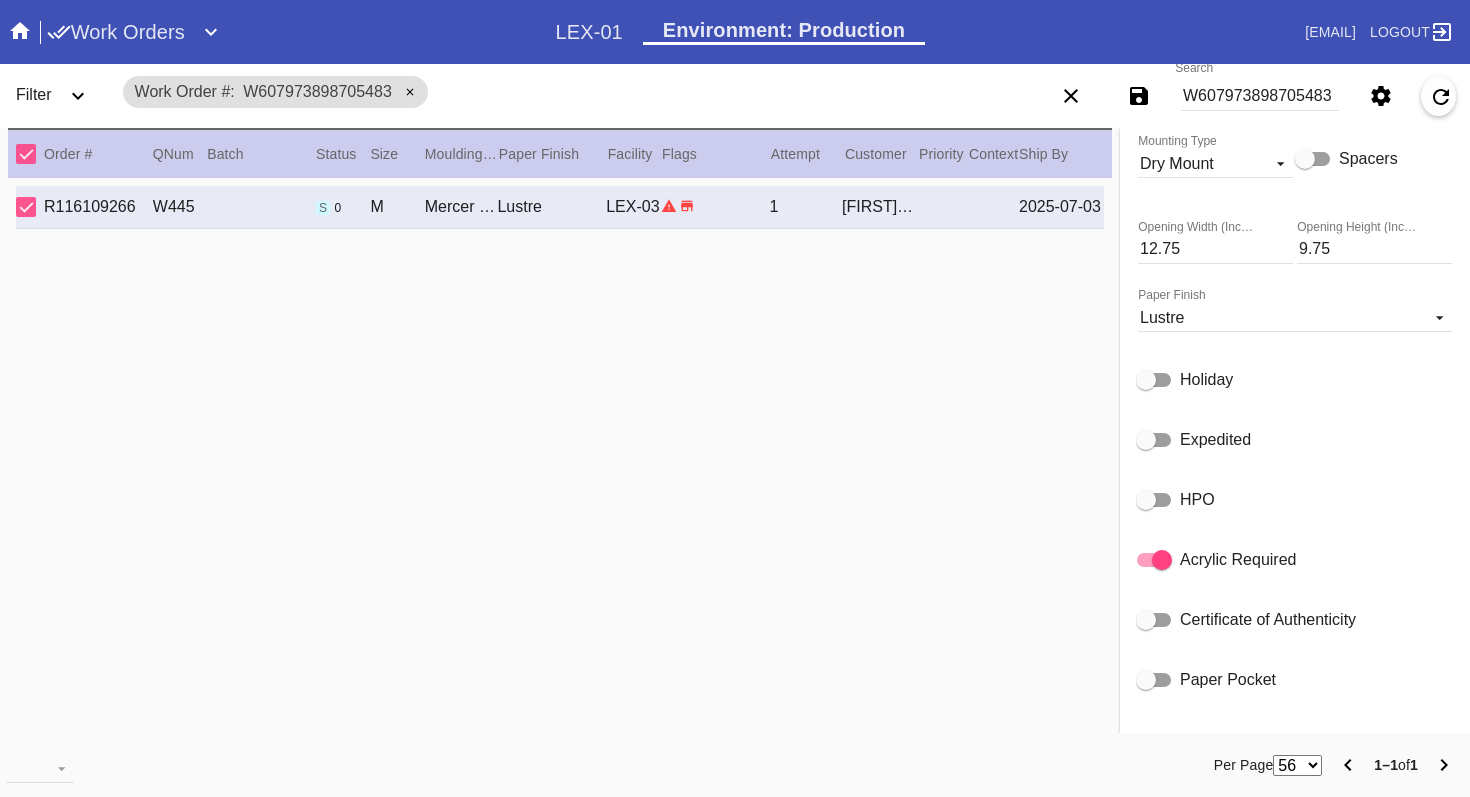 scroll, scrollTop: 906, scrollLeft: 0, axis: vertical 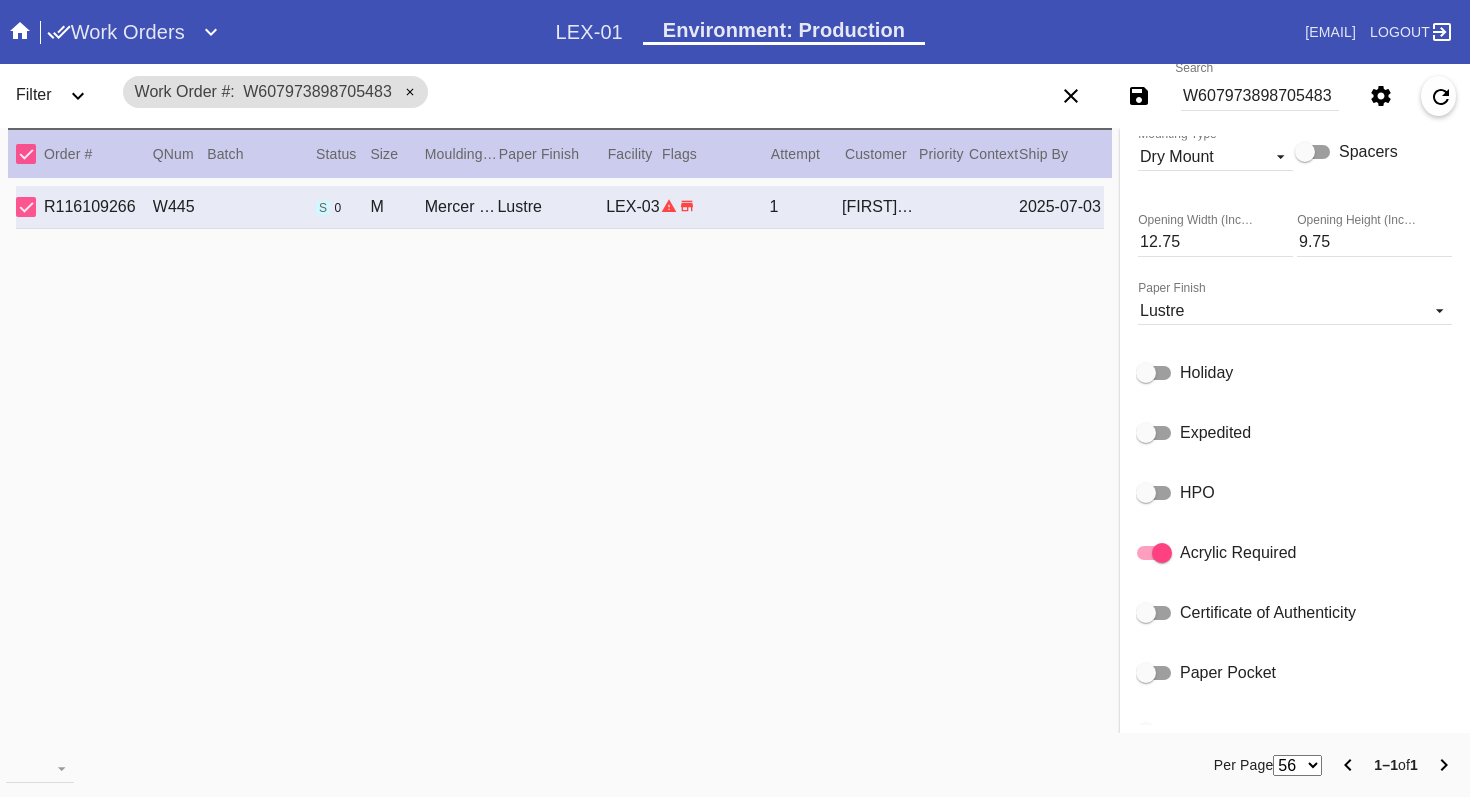 click at bounding box center (1146, 433) 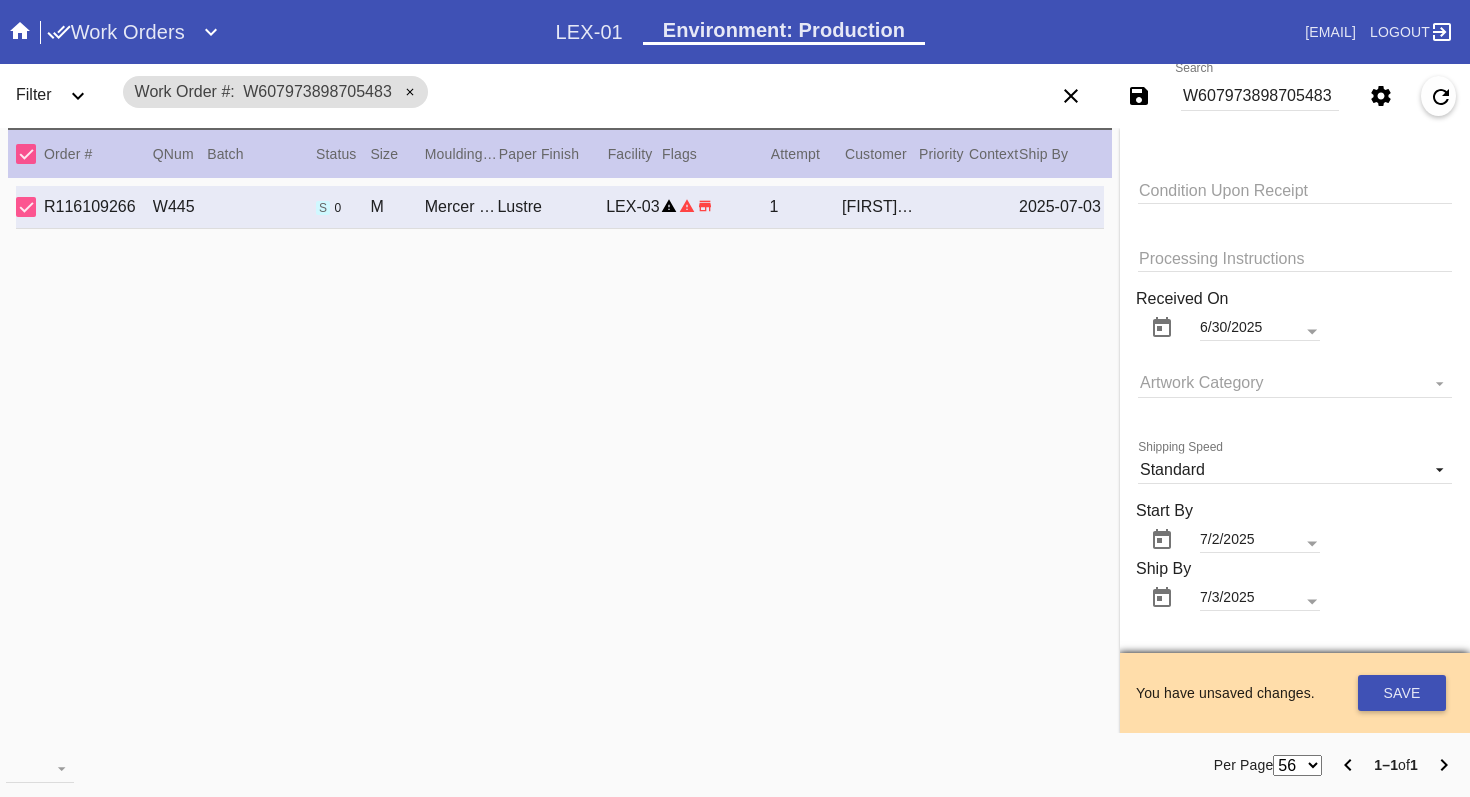 scroll, scrollTop: 1709, scrollLeft: 0, axis: vertical 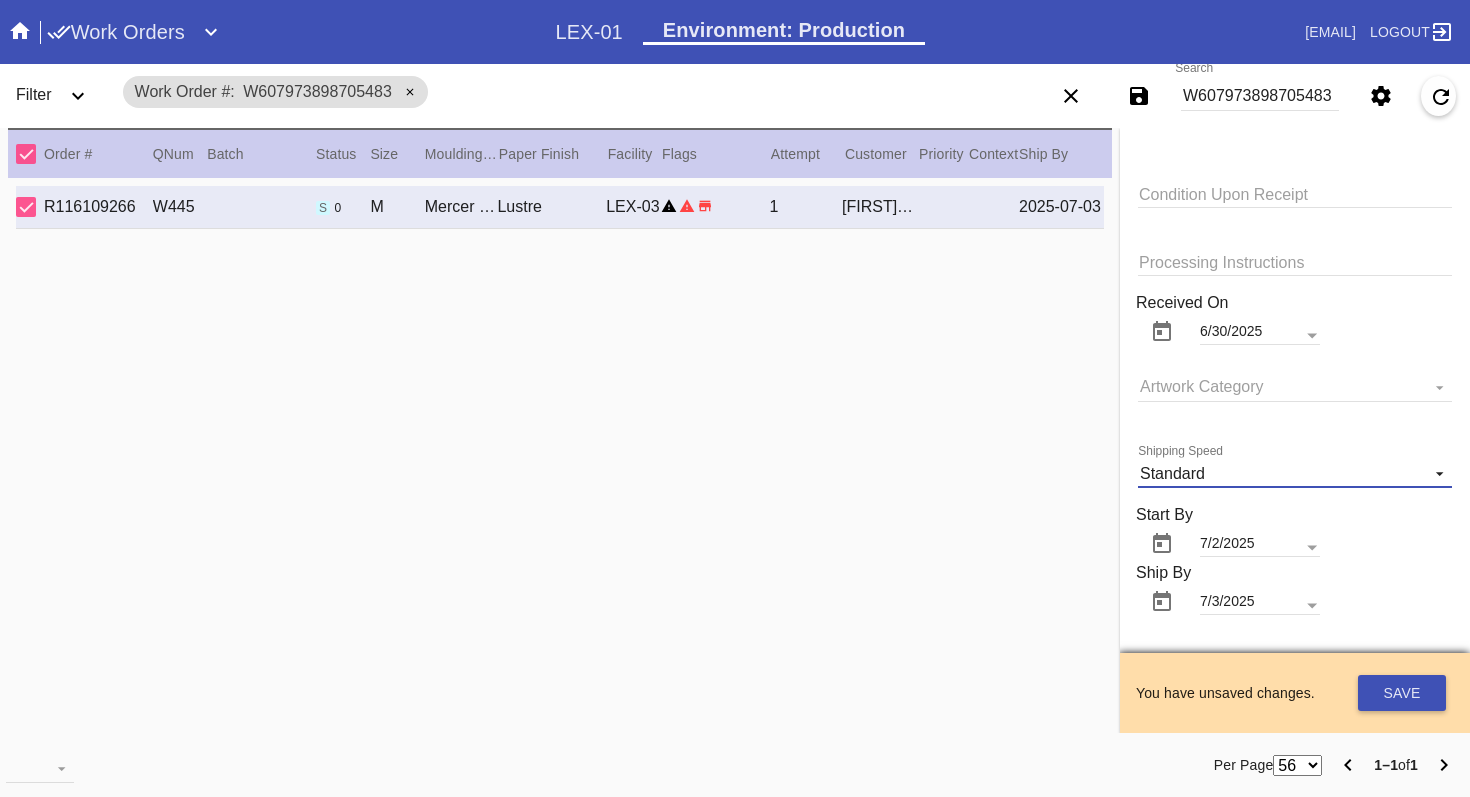 click at bounding box center [1434, 471] 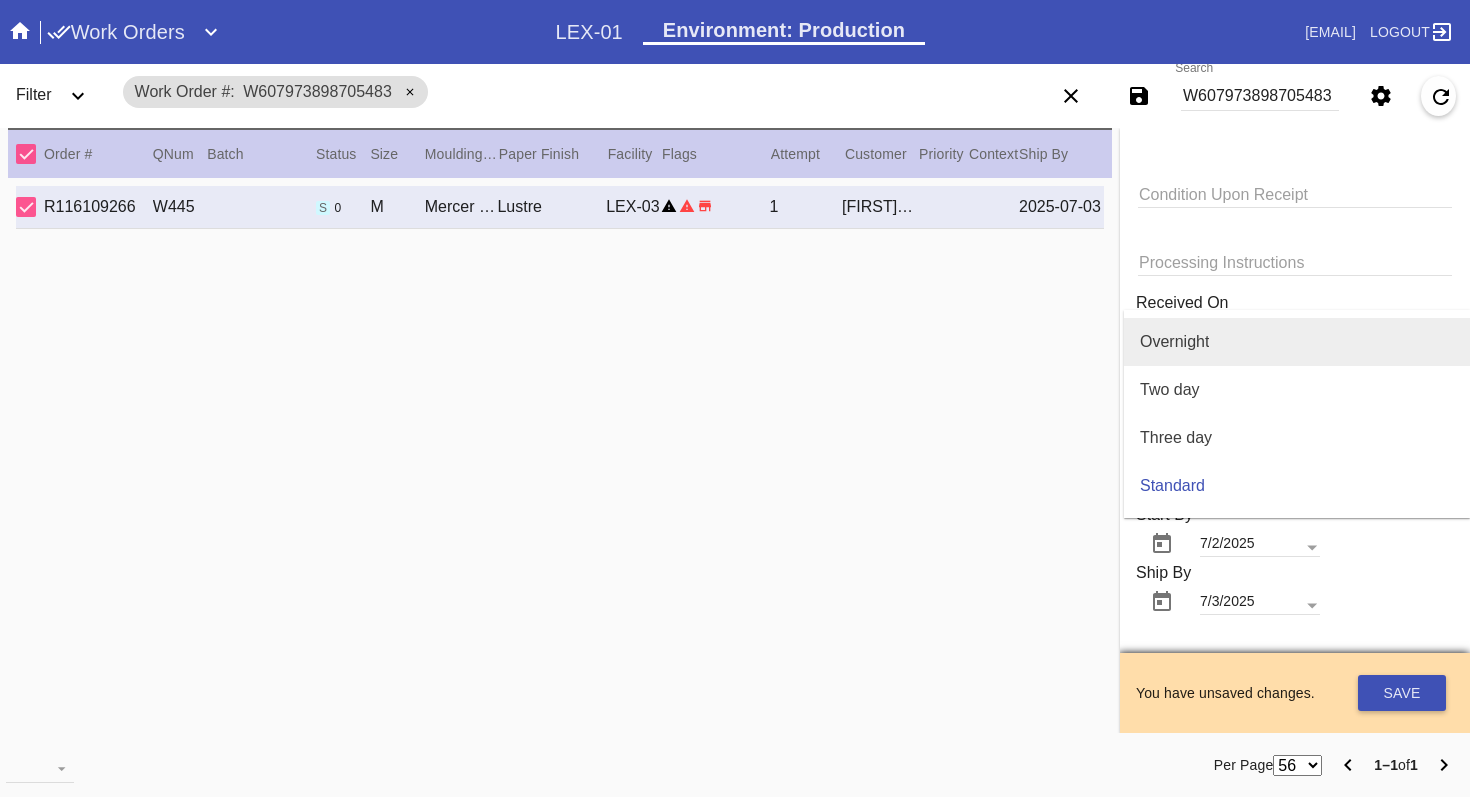 click on "Overnight" at bounding box center [1297, 342] 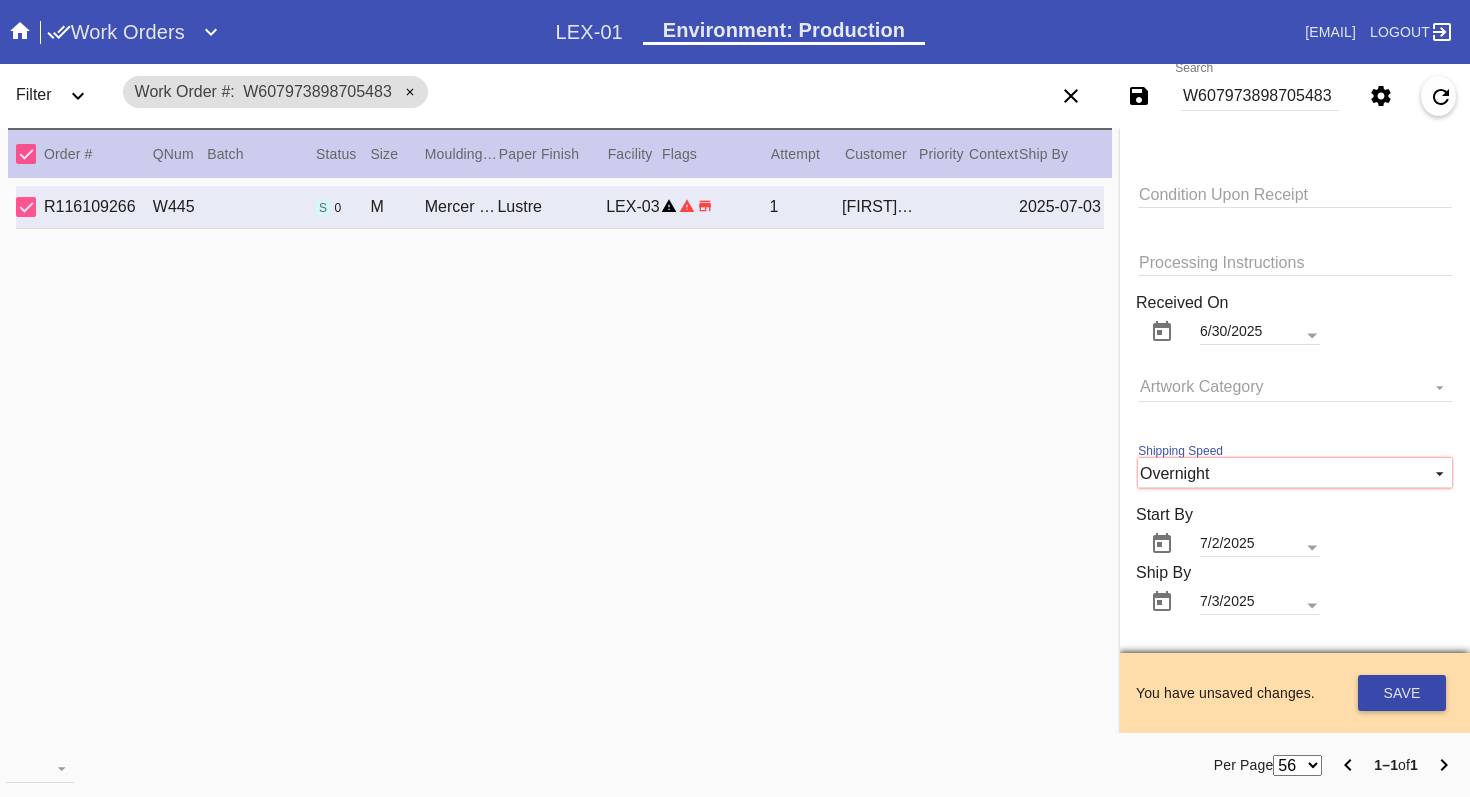 click on "Save" at bounding box center [1402, 693] 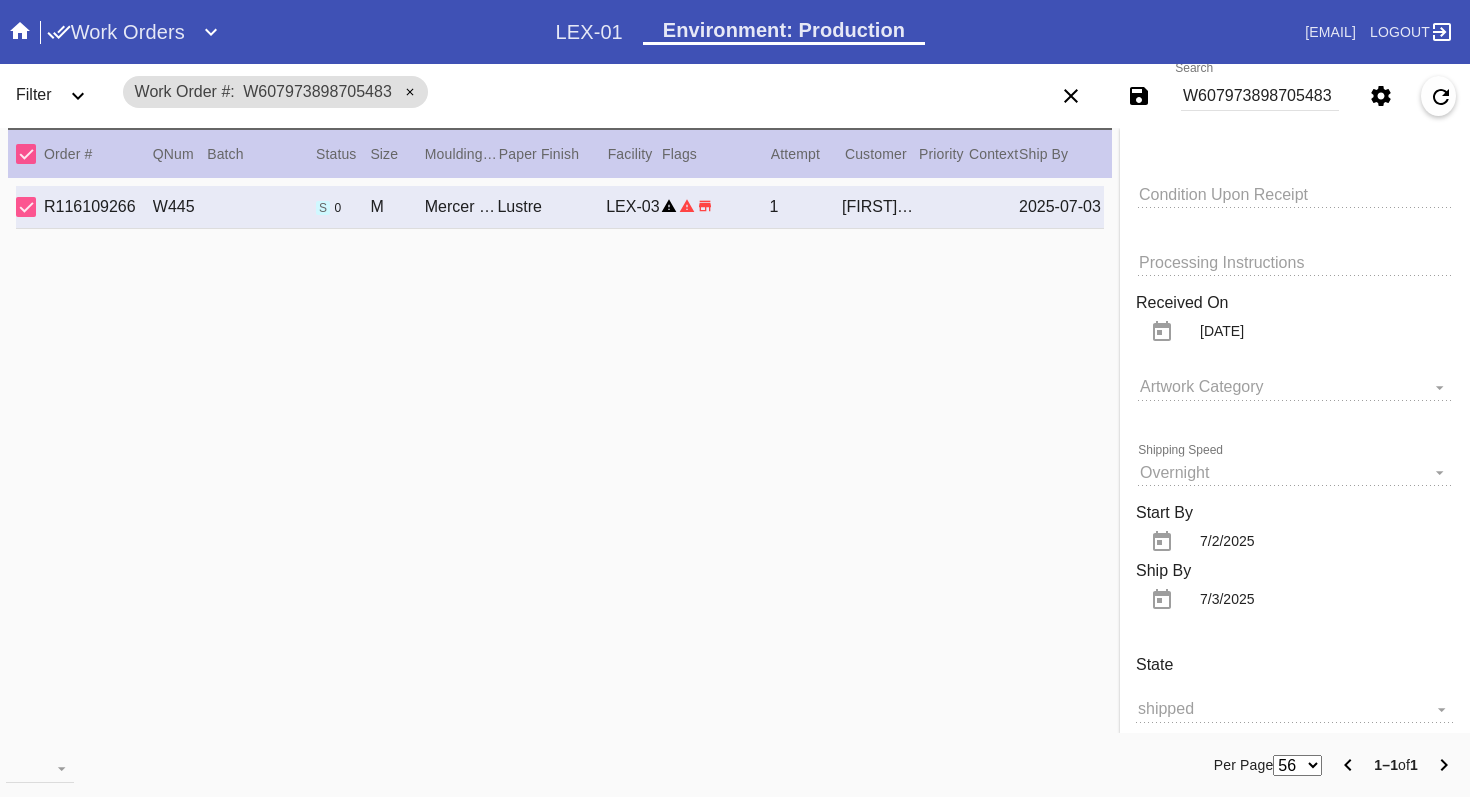 scroll, scrollTop: 1709, scrollLeft: 0, axis: vertical 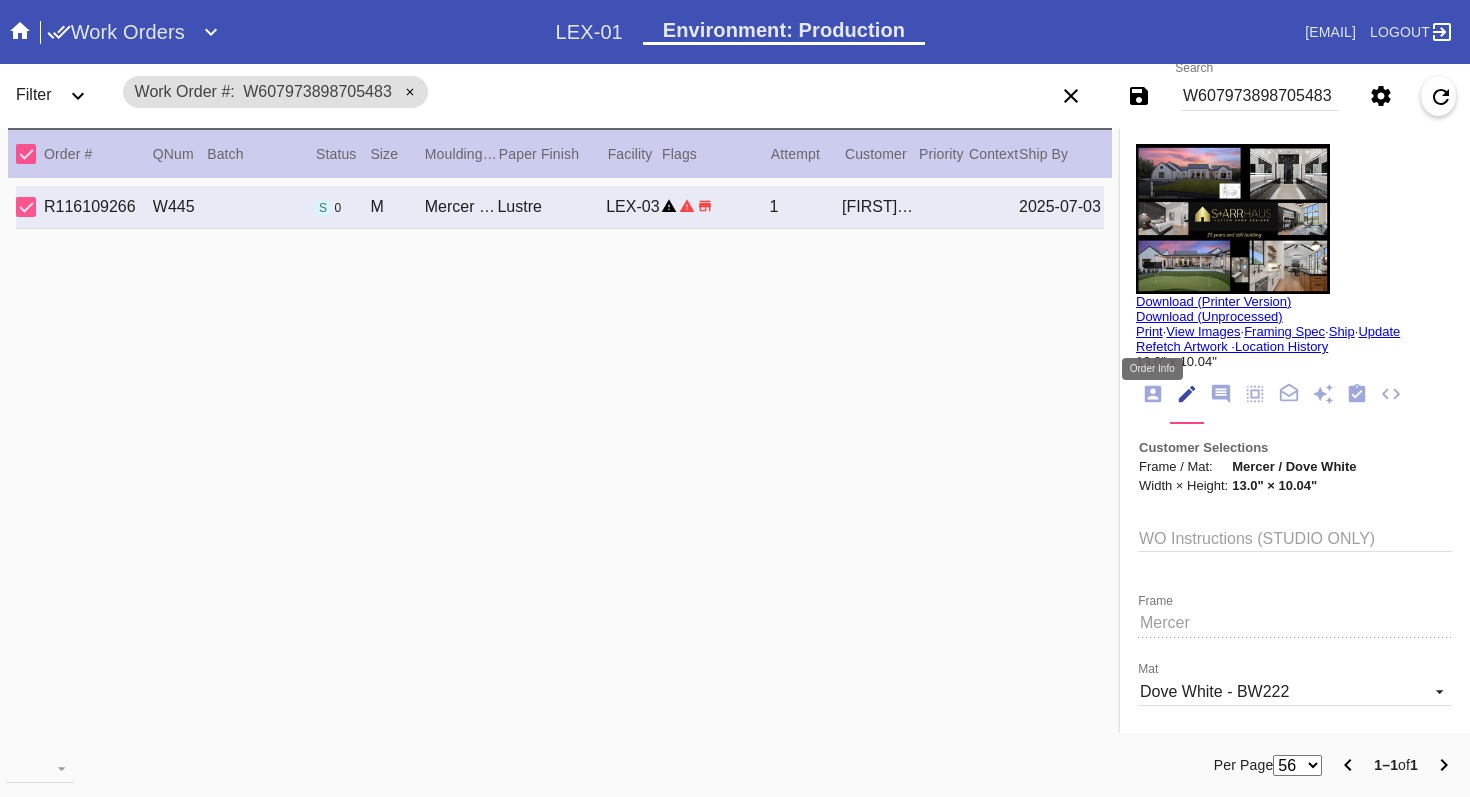 click at bounding box center (1153, 394) 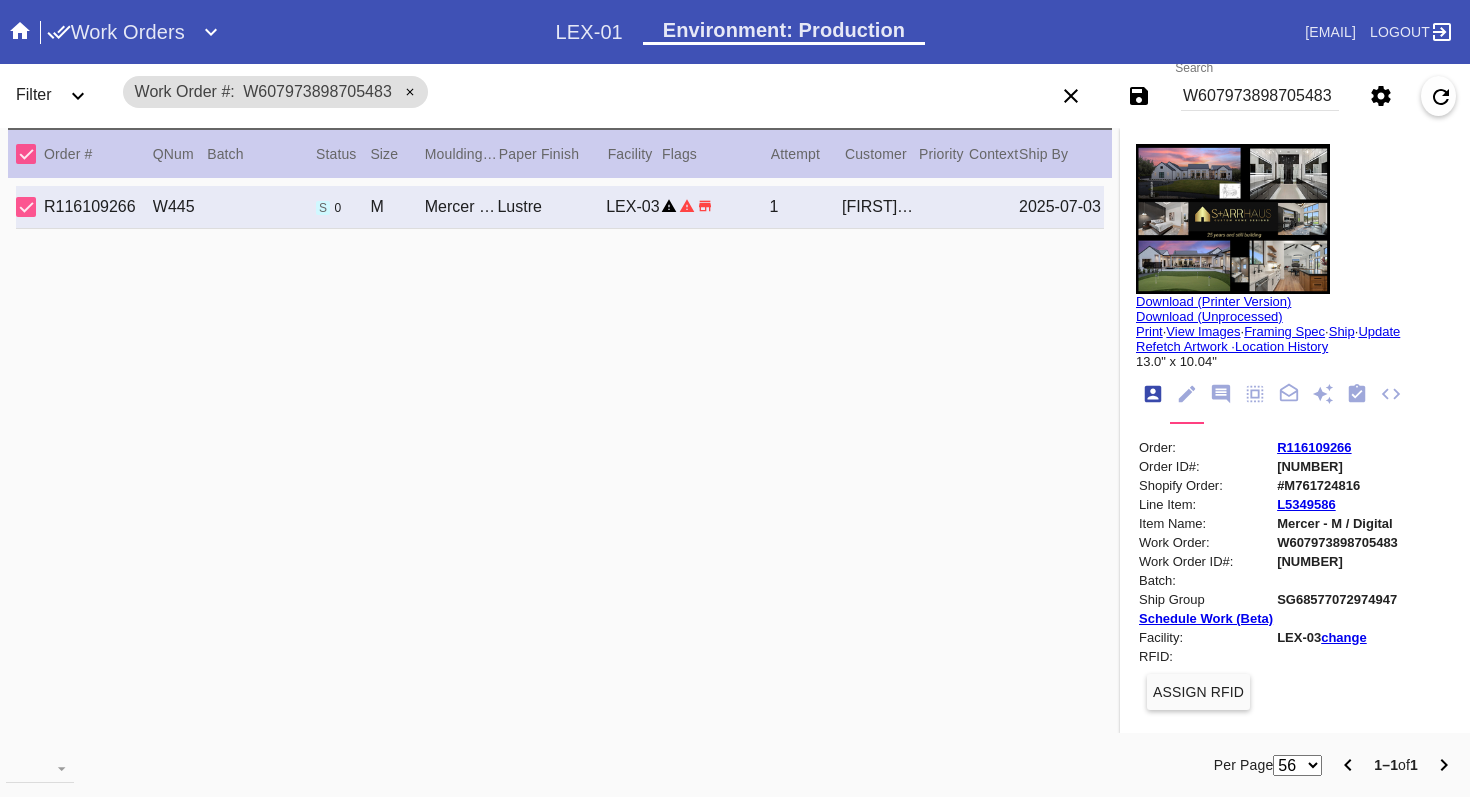 scroll, scrollTop: 24, scrollLeft: 0, axis: vertical 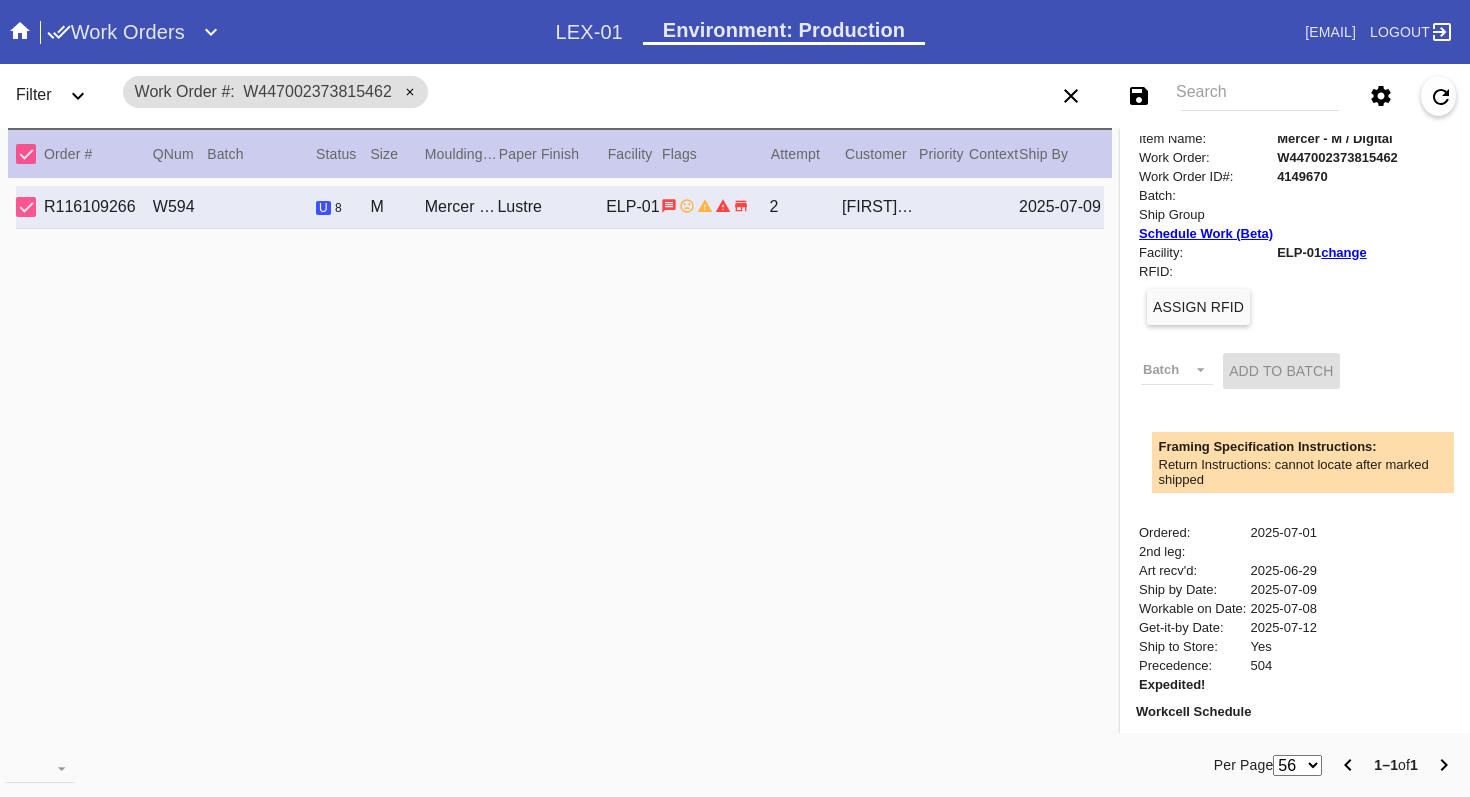 click on "change" at bounding box center (1344, 252) 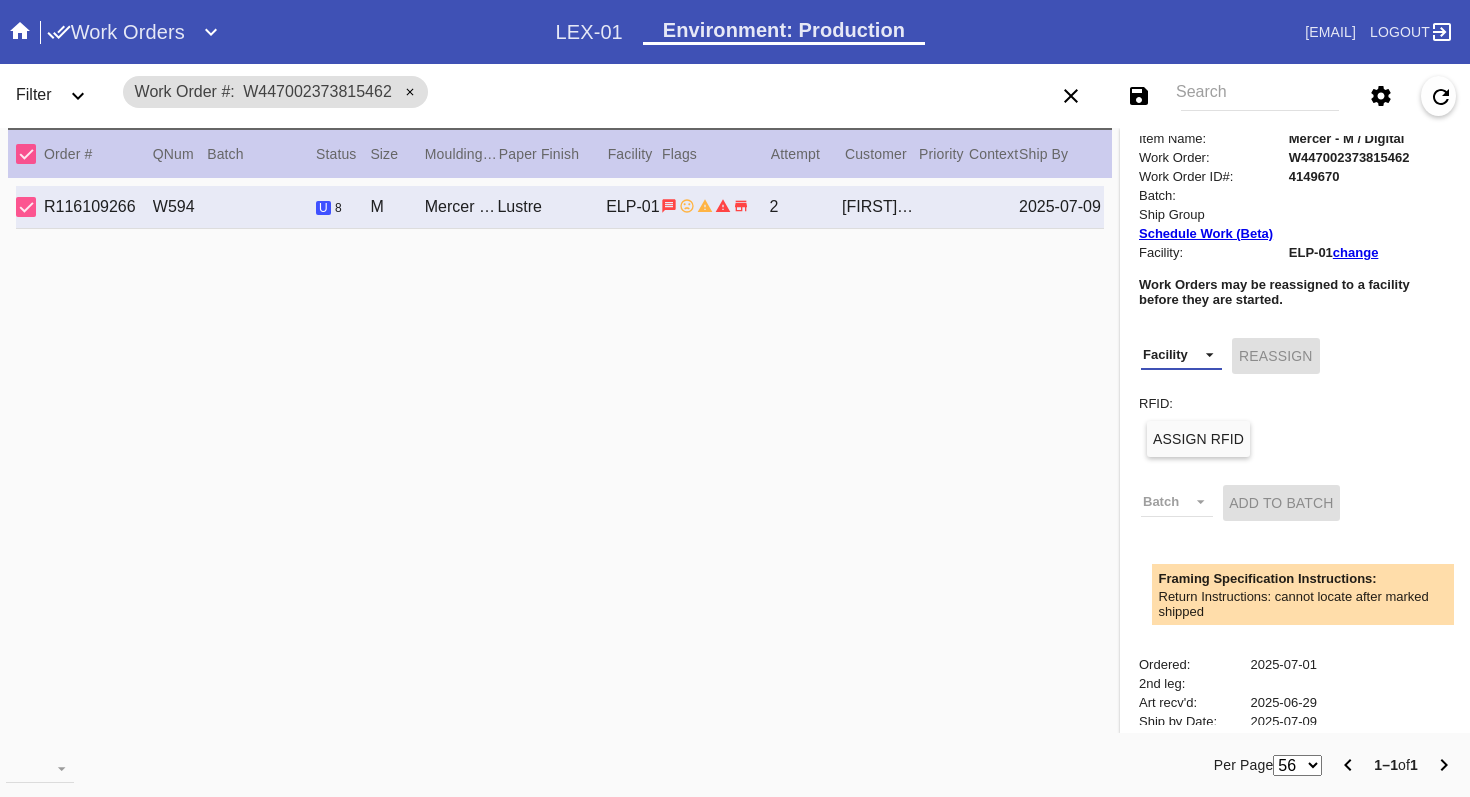 click on "Facility LEX-02 (inactive) LEX-02_ART (inactive) DCA-01 (inactive) CLT-RTL-MYP BOS-RTL-WEL DCA-RTL-MCL PHL-RLT-SBRN LAX-RTL-SMON (inactive) SFO-RTL-PALO (inactive) DCA-05 LAS-01 LEX-01 ATL-RTL-ALP (inactive) LGA-RTL-WPT AUS-RTL-SAUS BNA-RTL-NASH ELP-01 ORD-RTL-WINN LEX-03 ATL-RTL-WEST DCA-RTL-UNMA DCA-RTL-BETH LGA-RTL-SUM DCA-RTL-MOSA BOS-RTL-SEA AUS-RTL-CAUS ATL-RTL-BUCK PHL-01 (inactive) DCA-RTL-CLAR LGA-RTL-HOBO CLT-RTL-SOE PHL-RTL-PHI DCA-RTL-OLDT DFW-RTL-IVIL BOS-RTL-DRBY (inactive) LGA-RTL-MHIL (inactive) LGA-RTL-NCA LGA-RTL-76TH LGA-RTL-COBL DCA-STR-BETH DCA-RTL-GEO LGA-RTL-PSLO LGA-RTL-WILL ORD-RTL-SOUT LGA-RTL-82ND ORD-RTL-WLOO LGA-RTL-BRNX DCA-RTL-14TH LGA-RTL-VILL ORD-RTL-RNOR MSY-RTL-ORL DCA-04" at bounding box center (1181, 355) 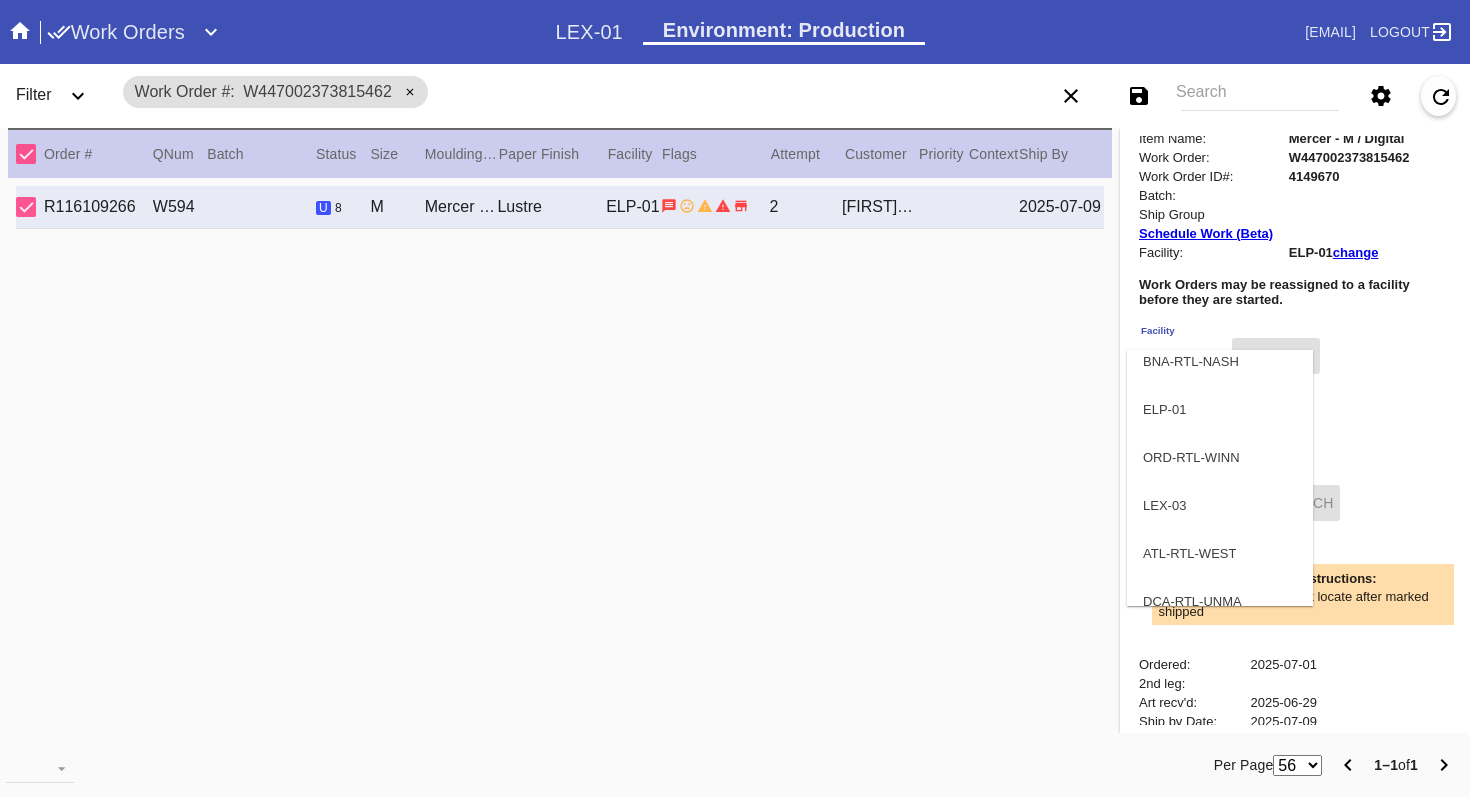 scroll, scrollTop: 780, scrollLeft: 0, axis: vertical 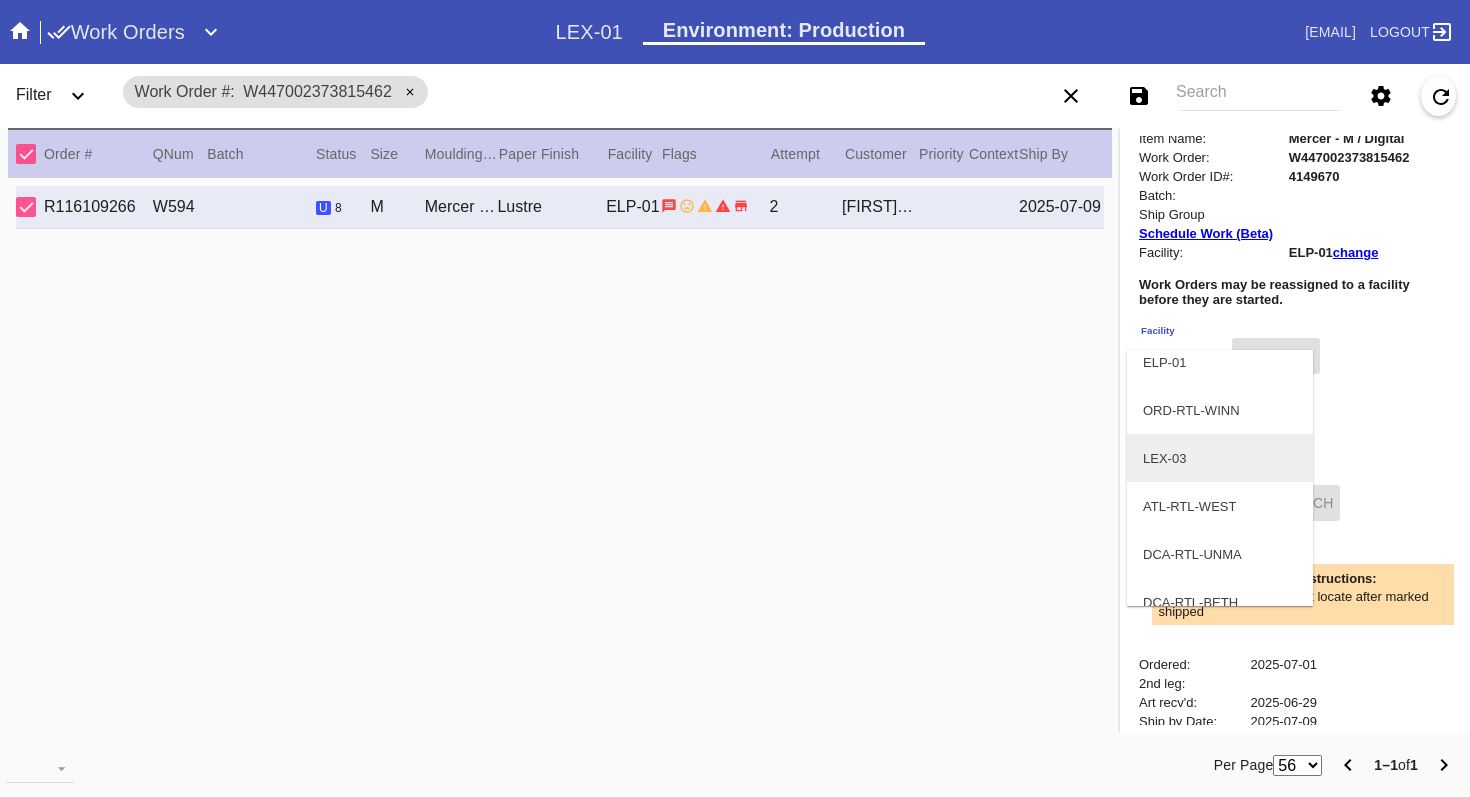 click on "LEX-03" at bounding box center [1220, 458] 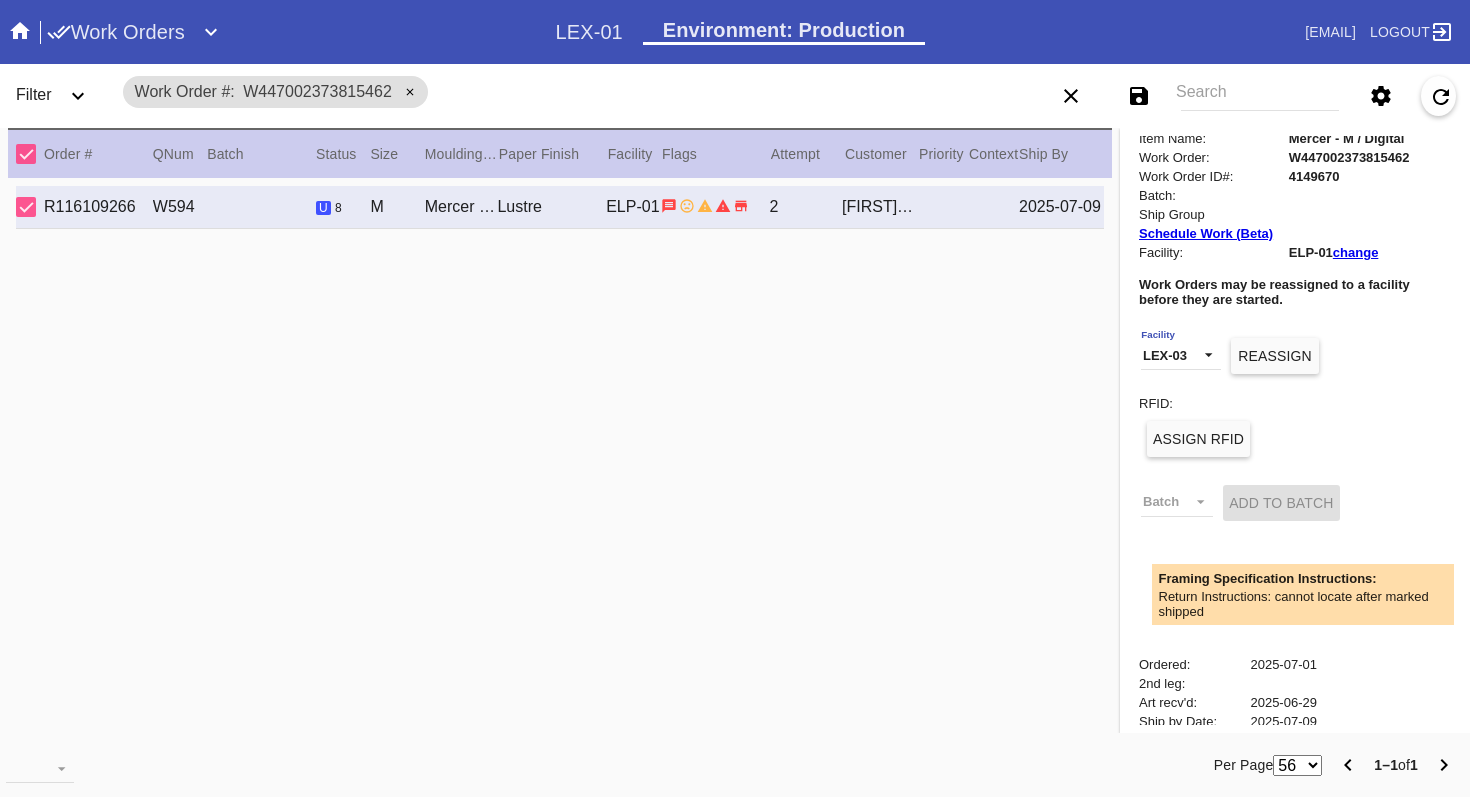 click on "Reassign" at bounding box center (1274, 356) 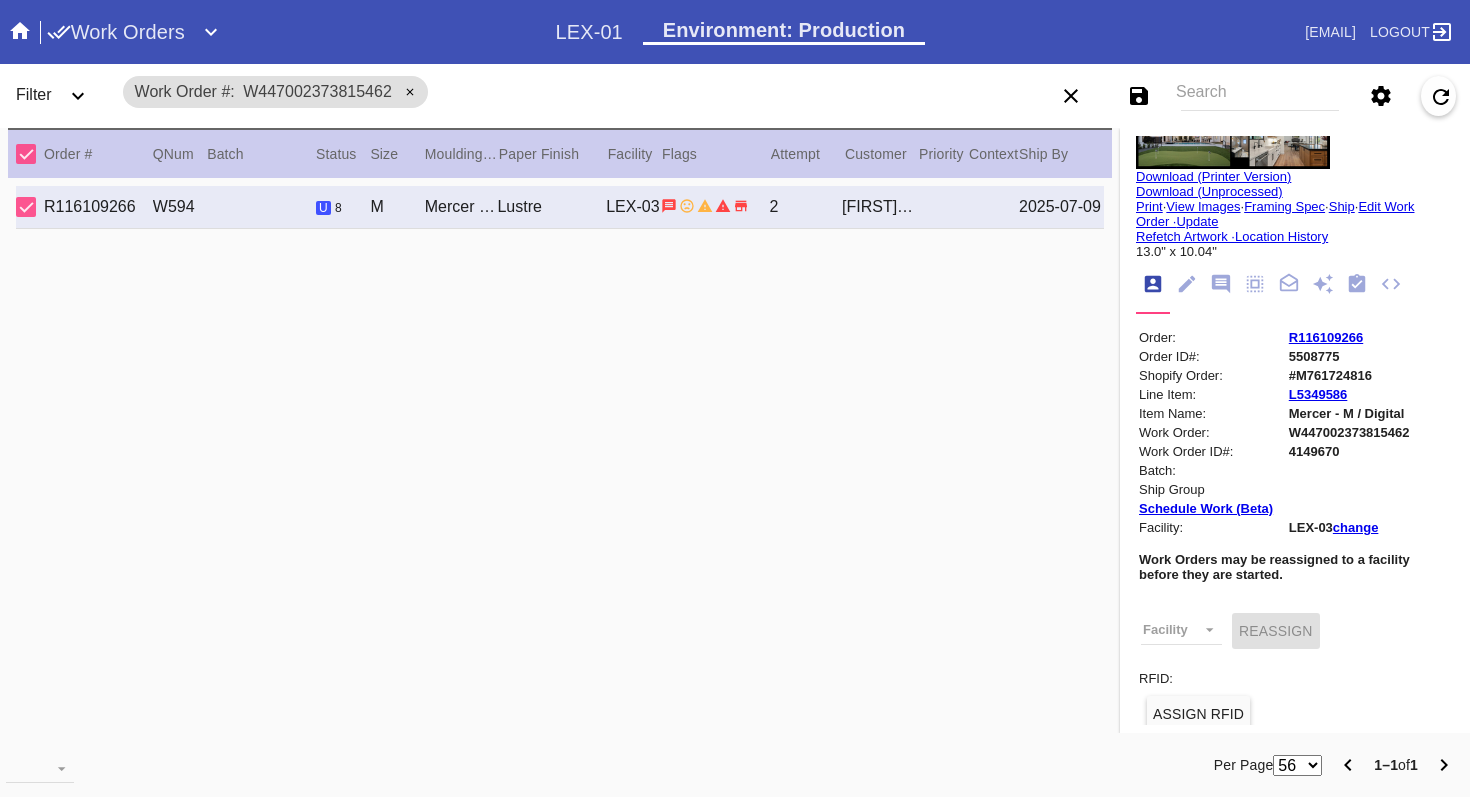 scroll, scrollTop: 91, scrollLeft: 0, axis: vertical 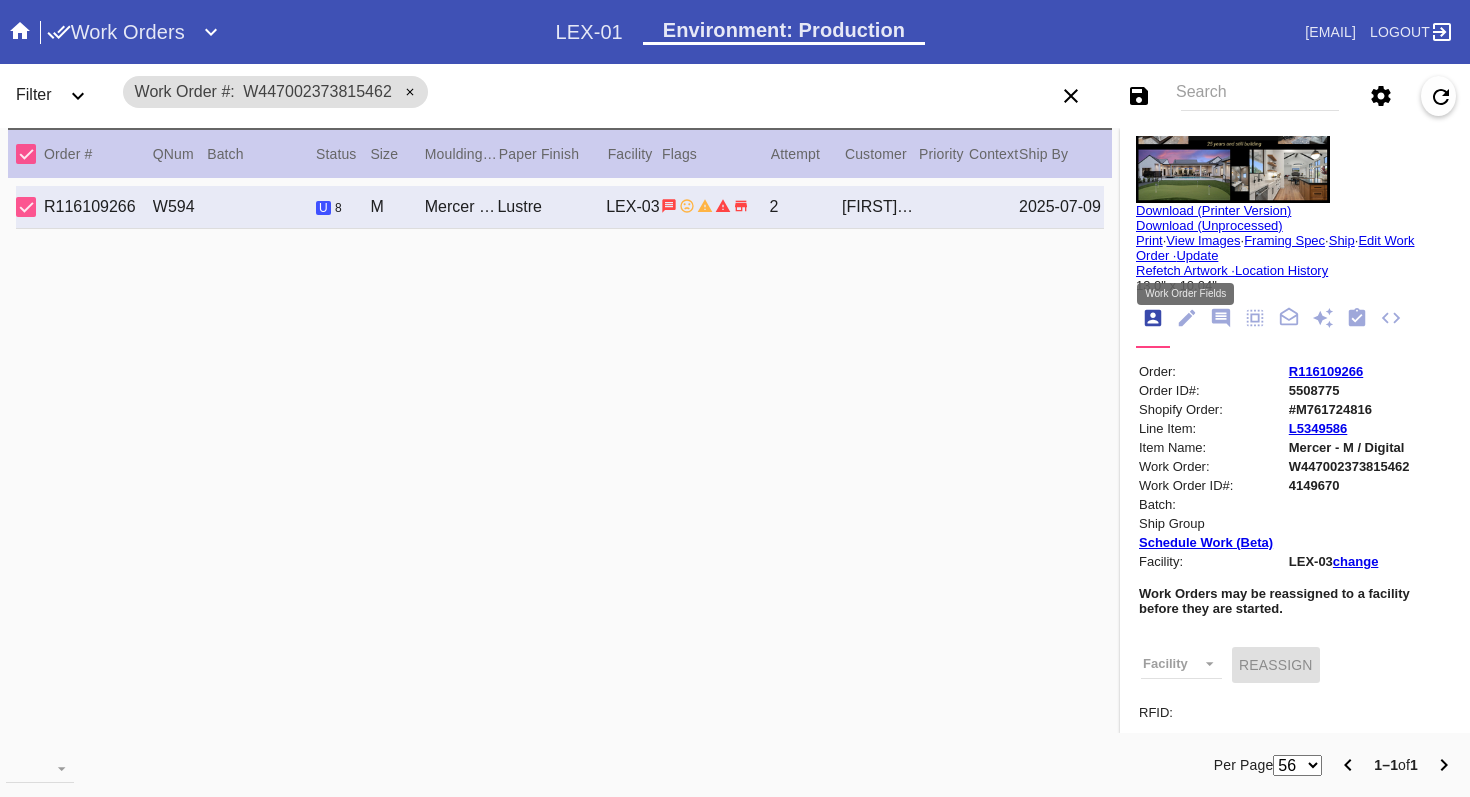 click at bounding box center (1187, 318) 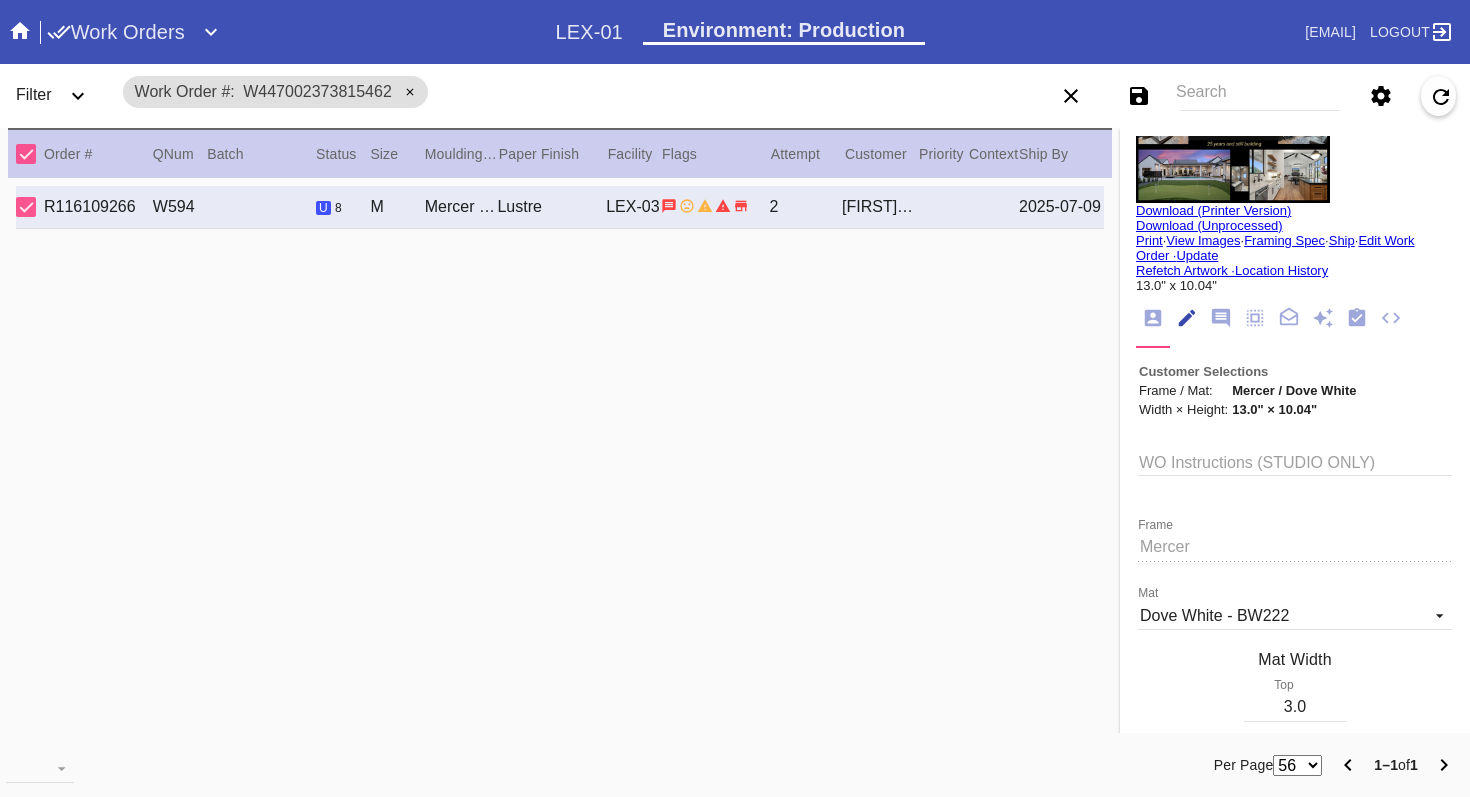 scroll, scrollTop: 73, scrollLeft: 0, axis: vertical 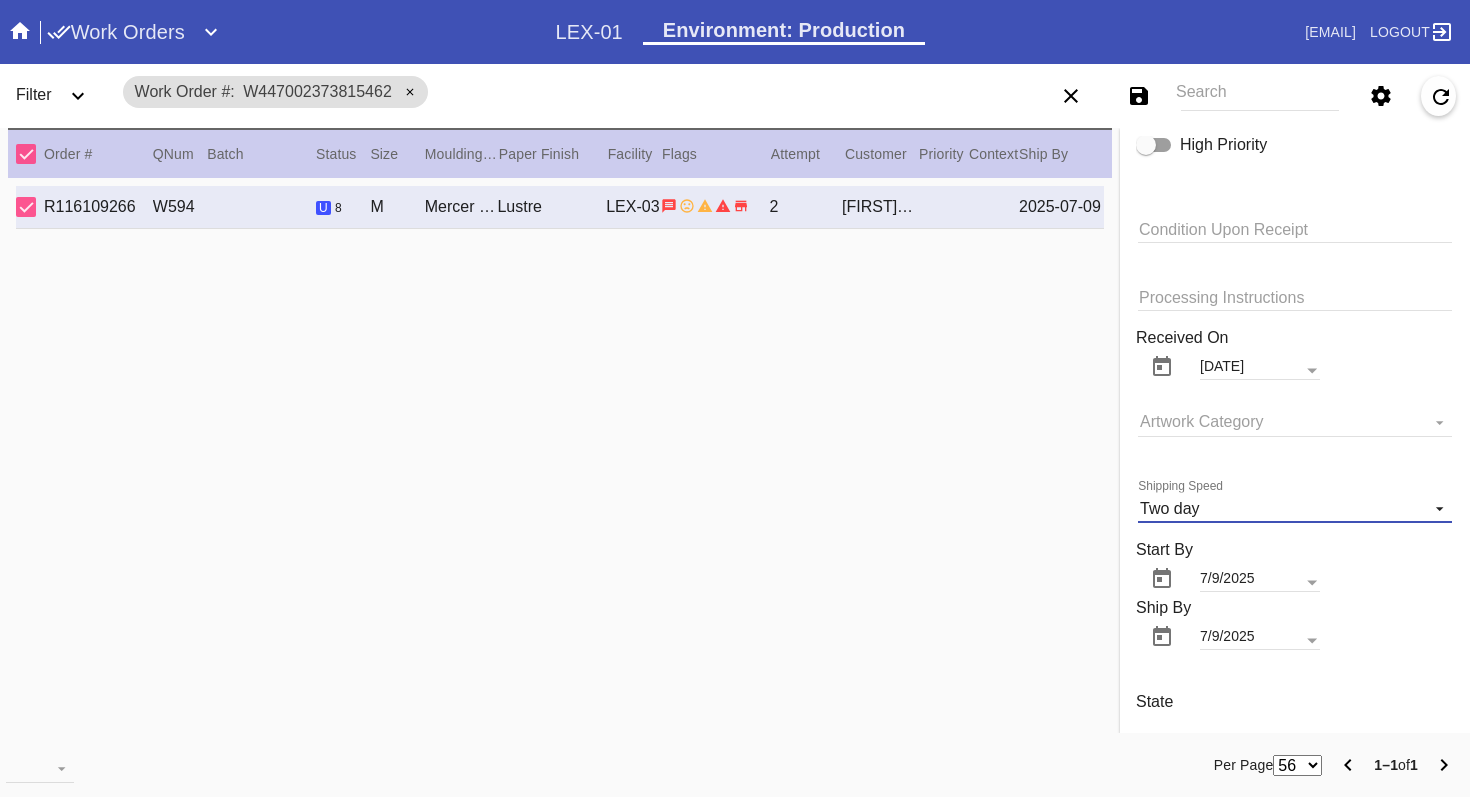 click at bounding box center (1434, 506) 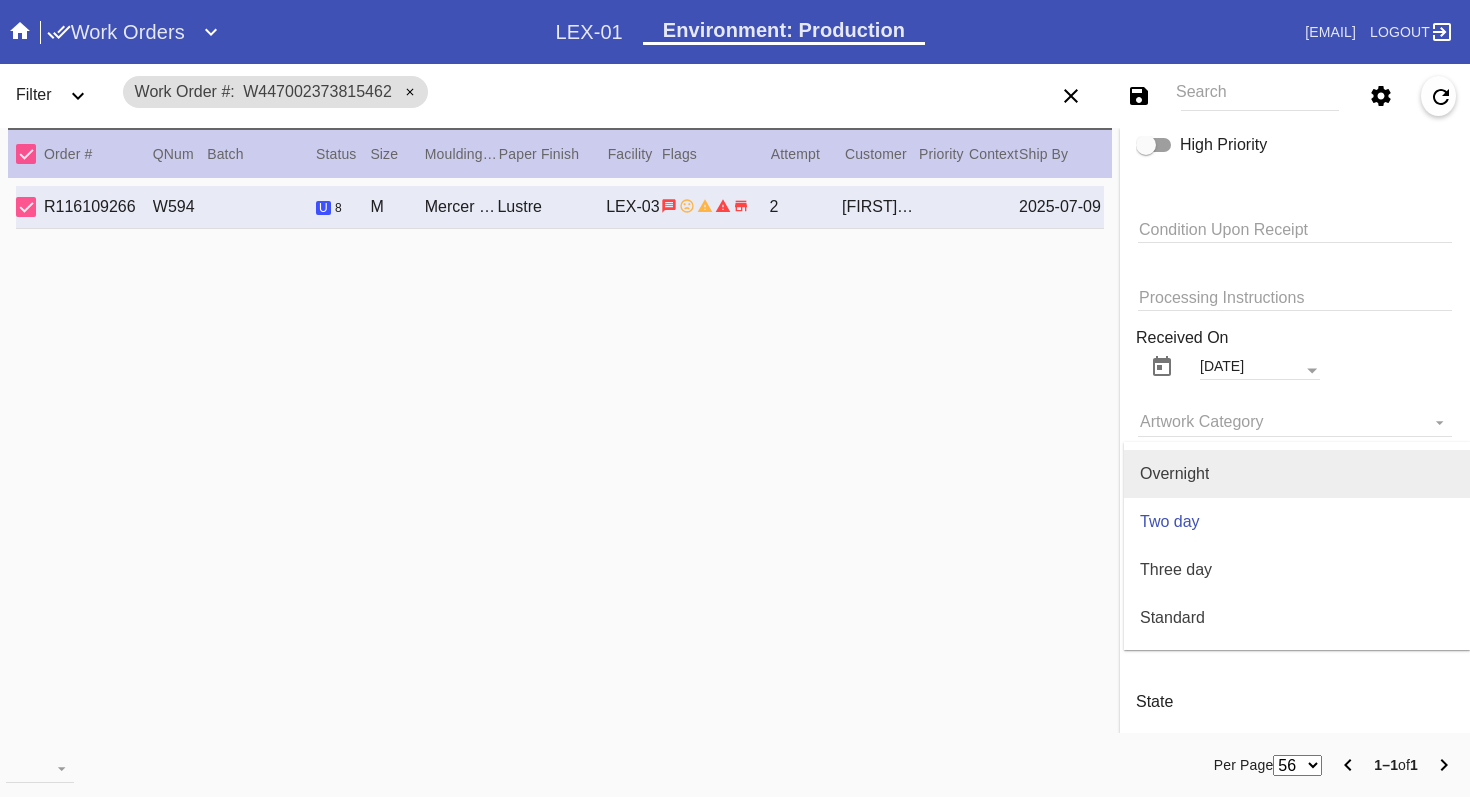 click on "Overnight" at bounding box center [1297, 474] 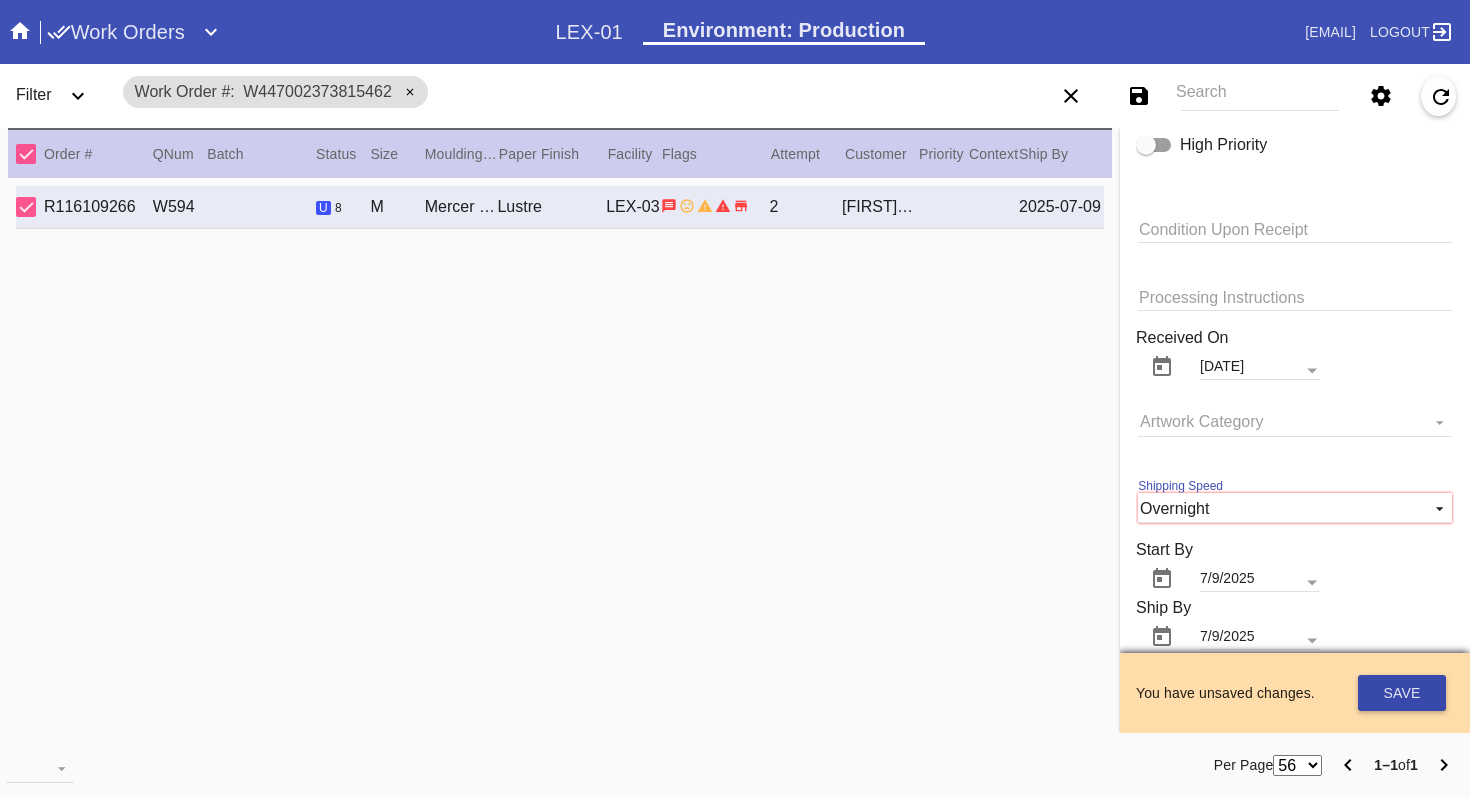 click on "Save" at bounding box center (1402, 693) 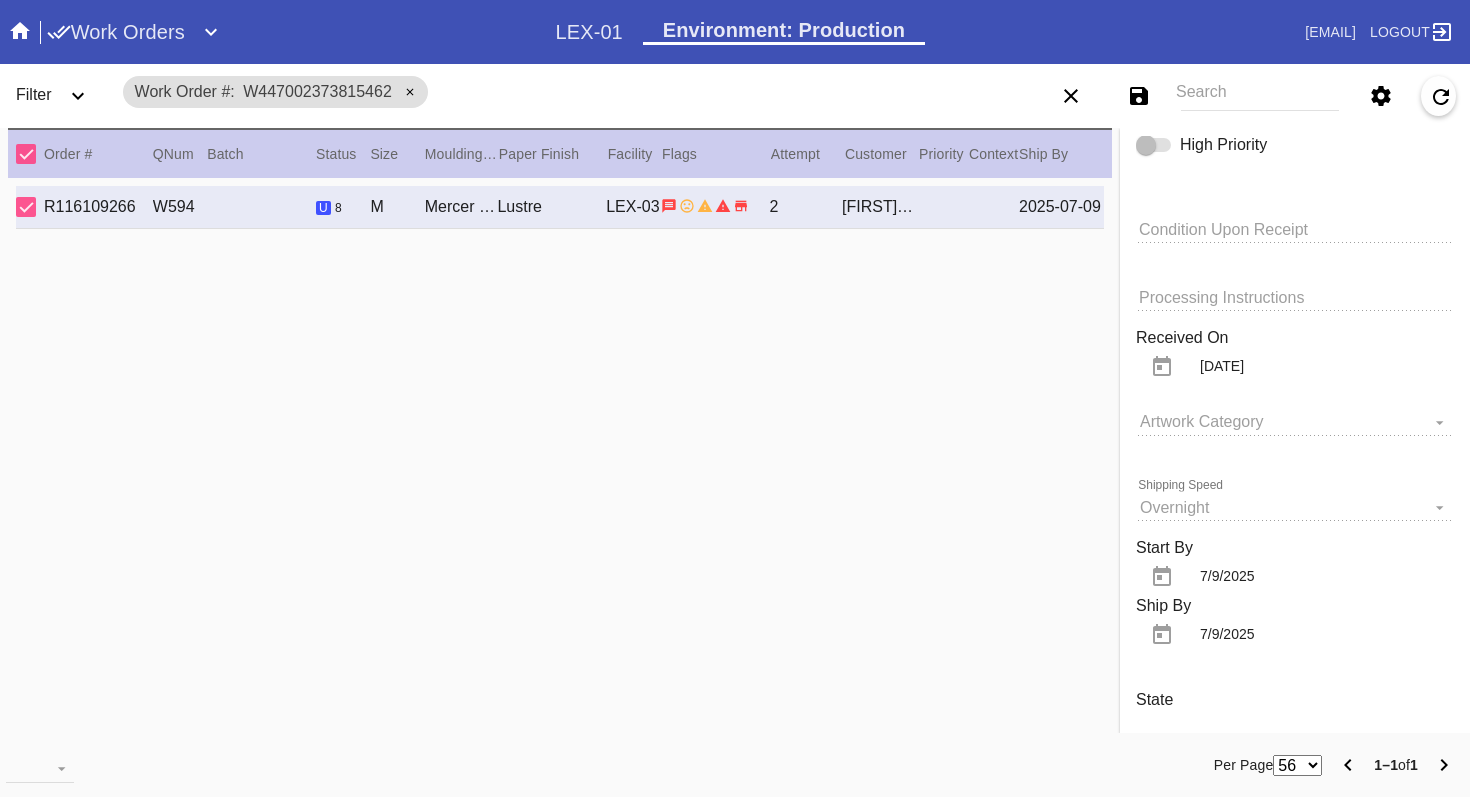scroll, scrollTop: 1689, scrollLeft: 0, axis: vertical 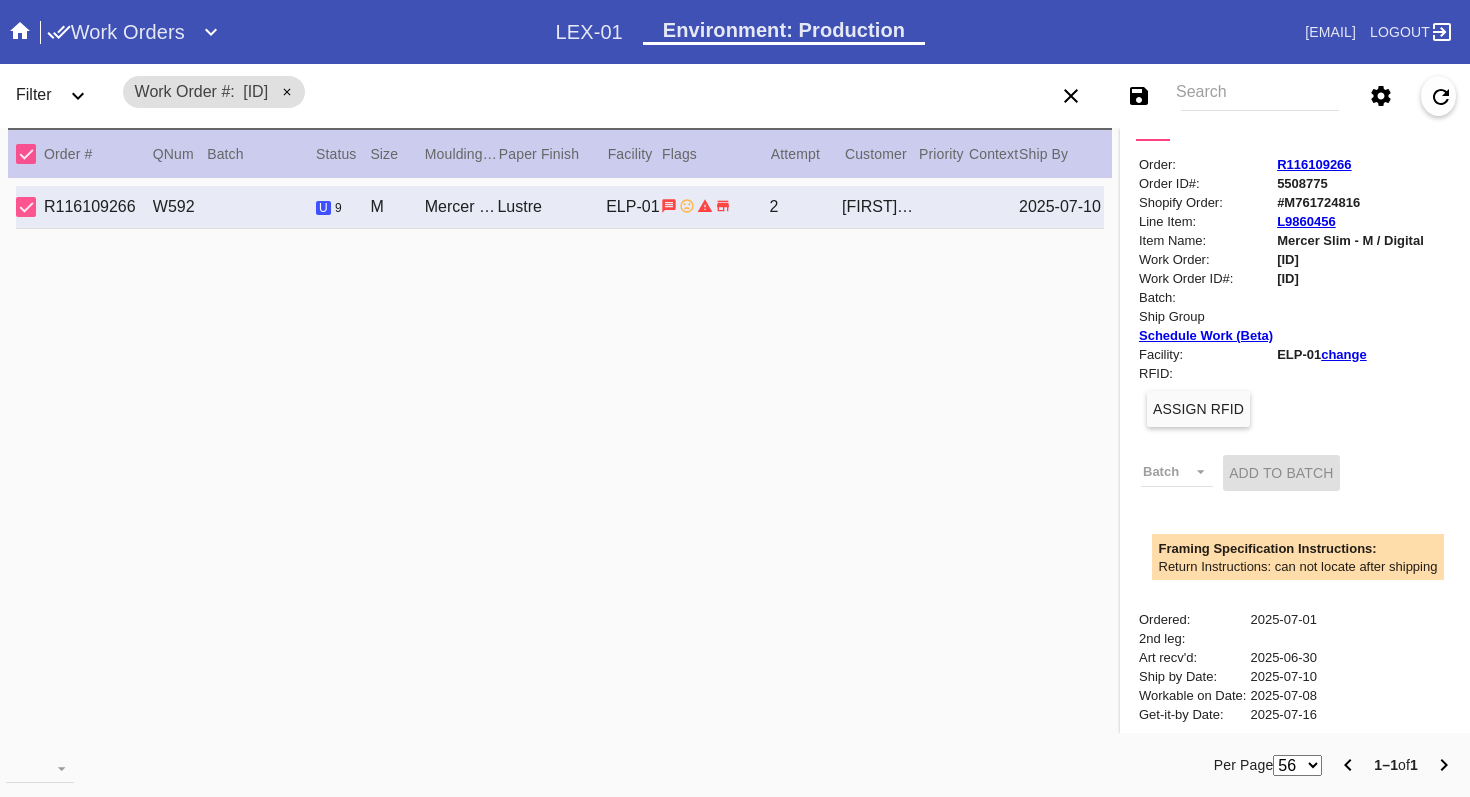 click on "change" at bounding box center [1344, 354] 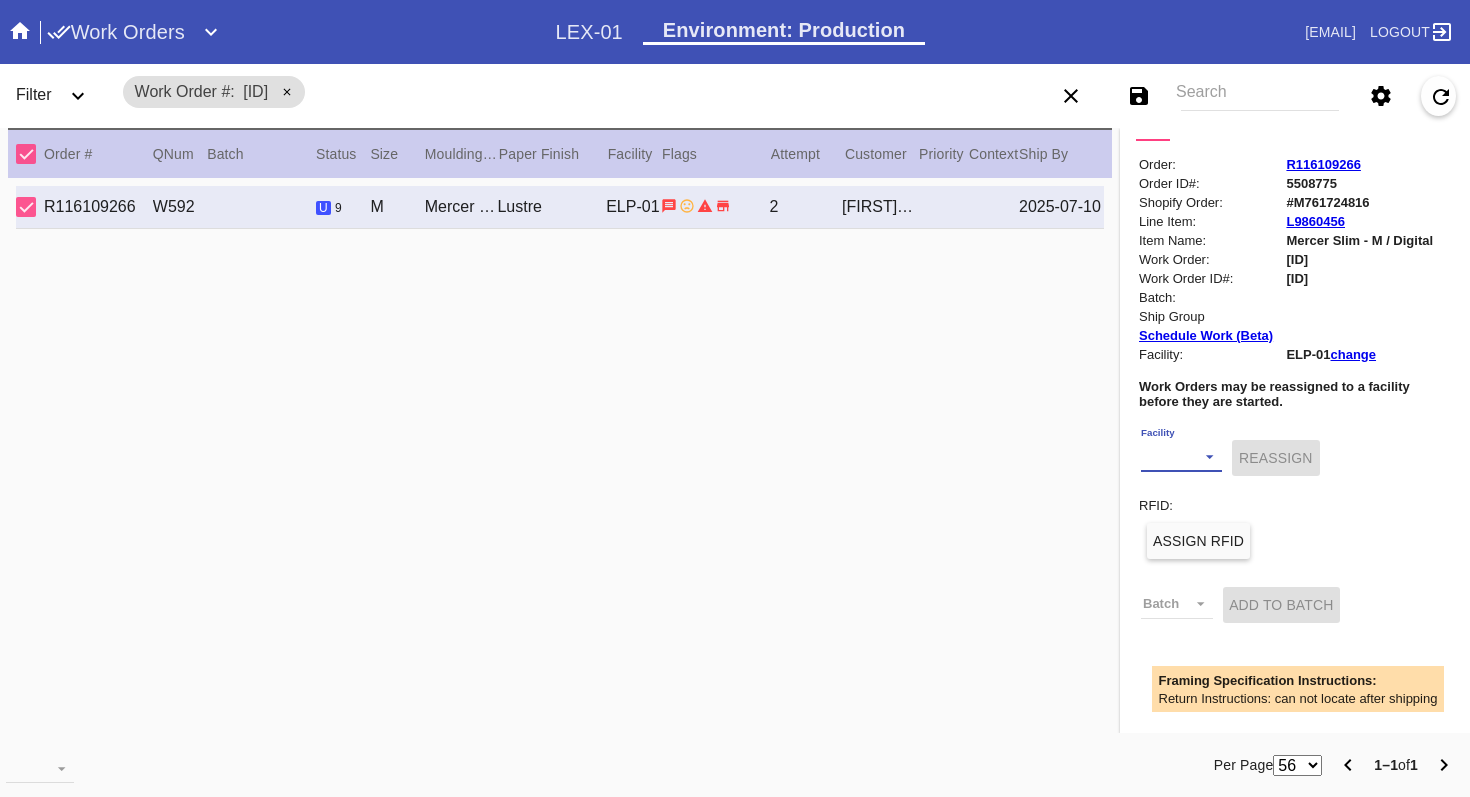 click on "Facility LEX-02 (inactive) LEX-02_ART (inactive) DCA-01 (inactive) CLT-RTL-MYP BOS-RTL-WEL DCA-RTL-MCL PHL-RLT-SBRN LAX-RTL-SMON (inactive) SFO-RTL-PALO (inactive) DCA-05 LAS-01 LEX-01 ATL-RTL-ALP (inactive) LGA-RTL-WPT AUS-RTL-SAUS BNA-RTL-NASH ELP-01 ORD-RTL-WINN LEX-03 ATL-RTL-WEST DCA-RTL-UNMA DCA-RTL-BETH LGA-RTL-SUM DCA-RTL-MOSA BOS-RTL-SEA AUS-RTL-CAUS ATL-RTL-BUCK PHL-01 (inactive) DCA-RTL-CLAR LGA-RTL-HOBO CLT-RTL-SOE PHL-RTL-PHI DCA-RTL-OLDT DFW-RTL-IVIL BOS-RTL-DRBY (inactive) LGA-RTL-MHIL (inactive) LGA-RTL-NCA LGA-RTL-76TH LGA-RTL-COBL DCA-STR-BETH DCA-RTL-GEO LGA-RTL-PSLO LGA-RTL-WILL ORD-RTL-SOUT LGA-RTL-82ND ORD-RTL-WLOO LGA-RTL-BRNX DCA-RTL-14TH LGA-RTL-VILL ORD-RTL-RNOR MSY-RTL-ORL DCA-04" at bounding box center (1181, 457) 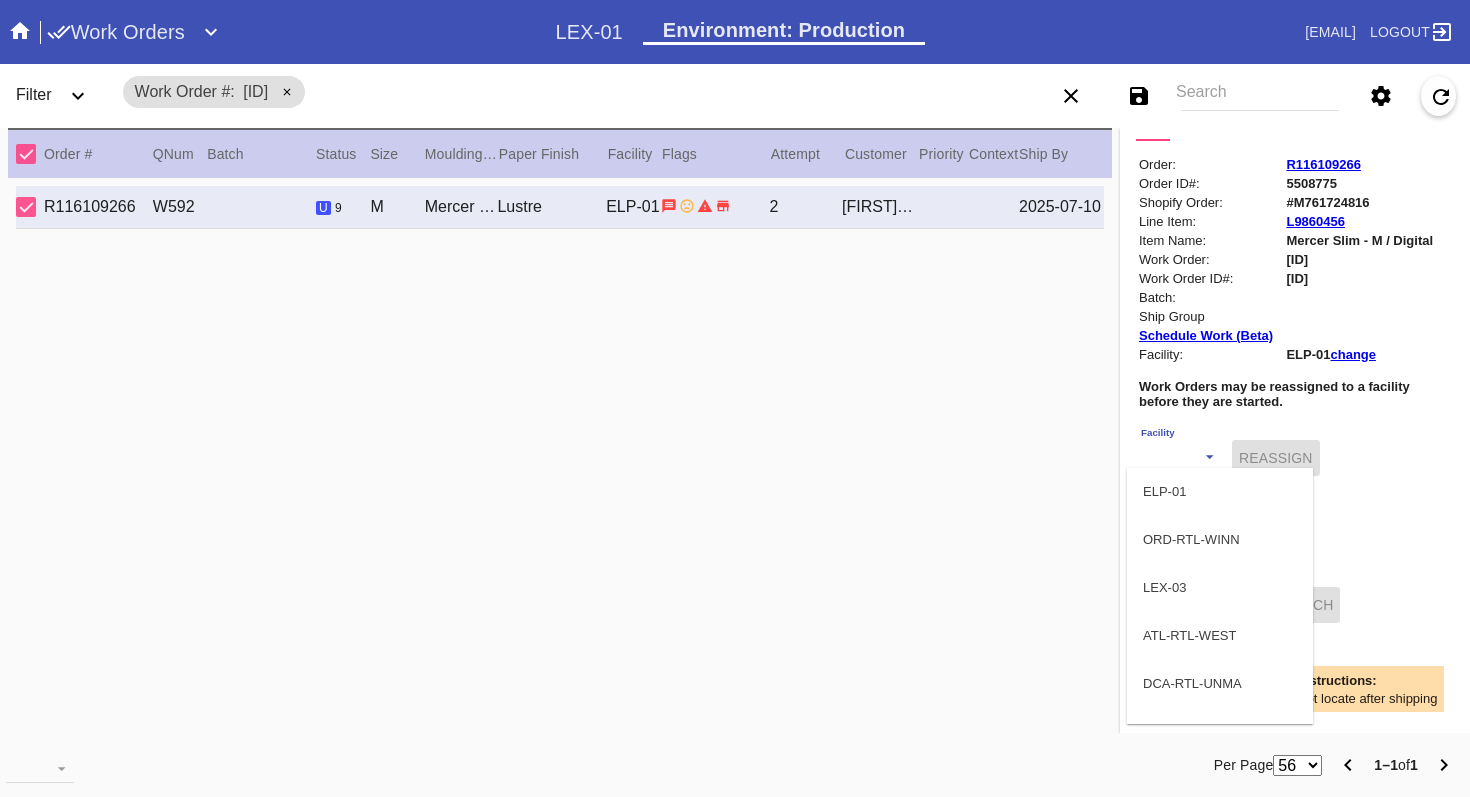 scroll, scrollTop: 775, scrollLeft: 0, axis: vertical 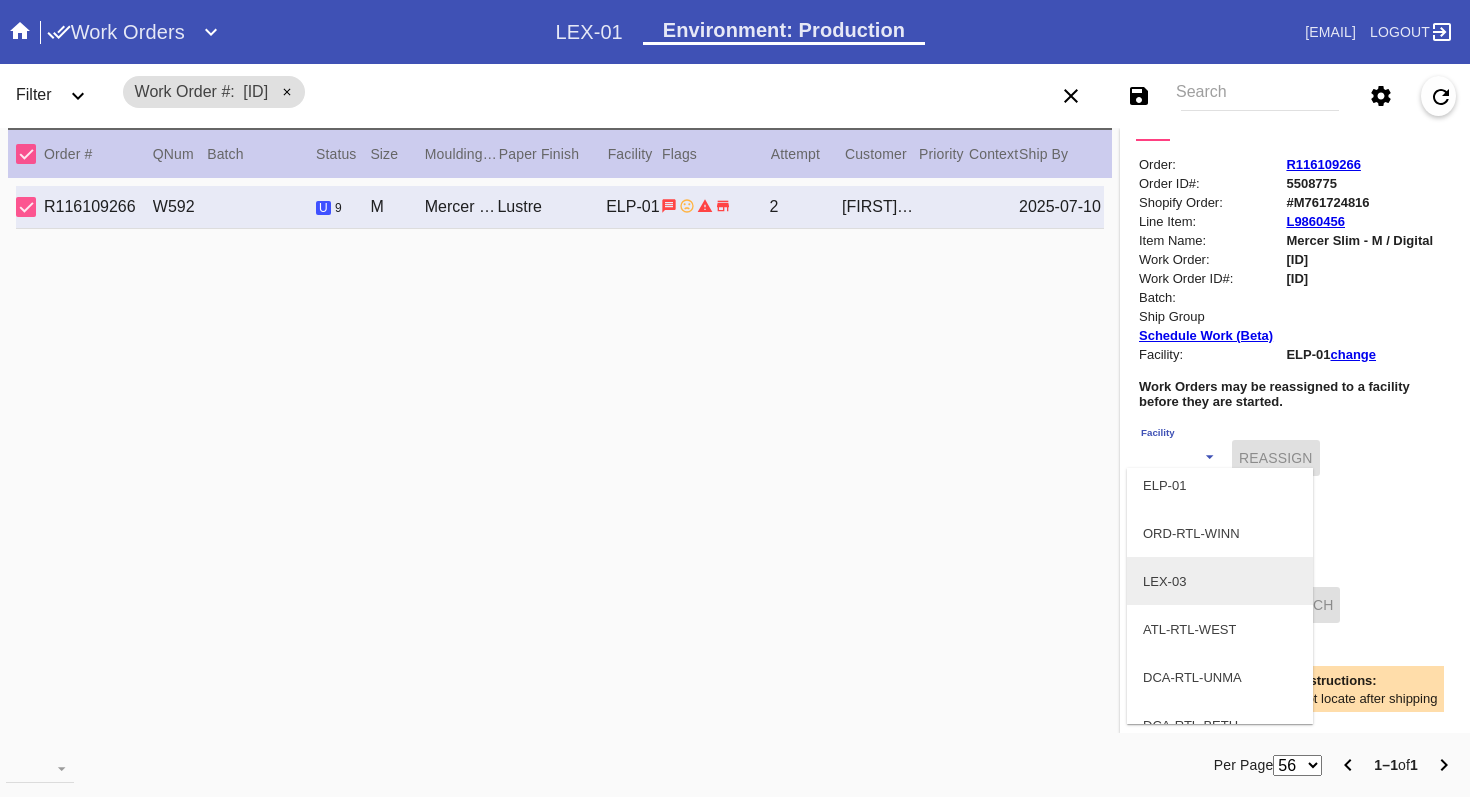 click on "LEX-03" at bounding box center (1220, 581) 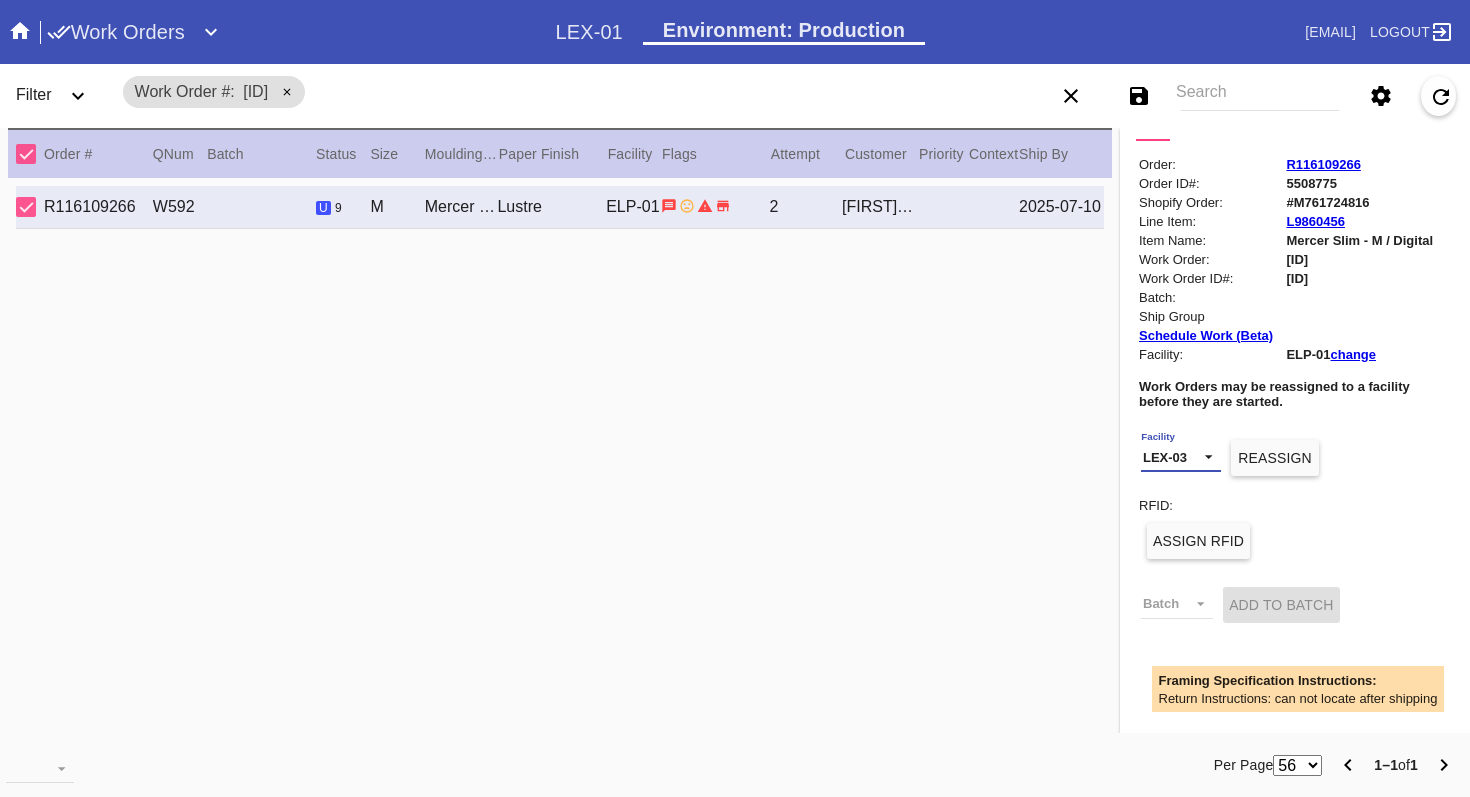 scroll, scrollTop: 437, scrollLeft: 0, axis: vertical 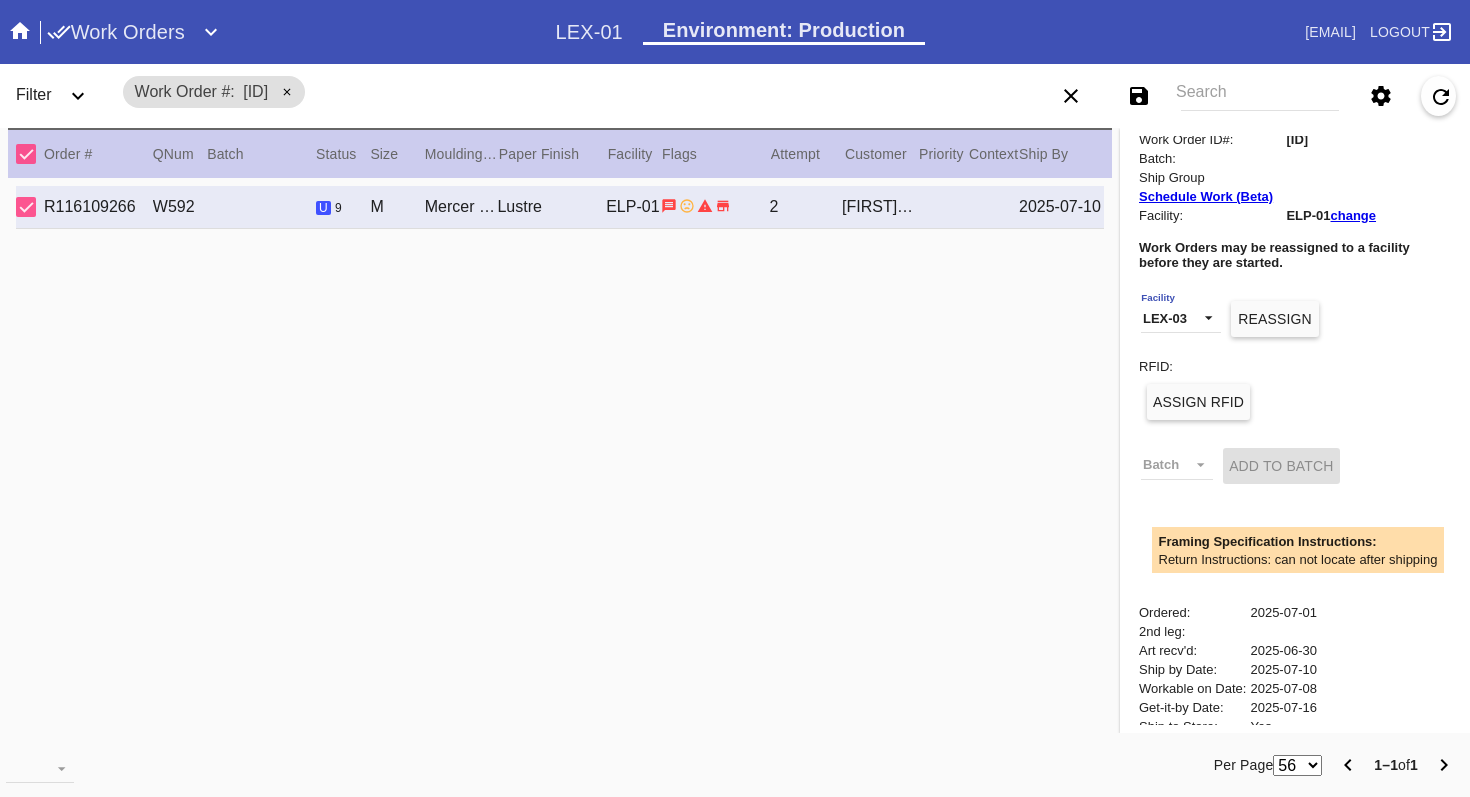 click on "Reassign" at bounding box center [1274, 319] 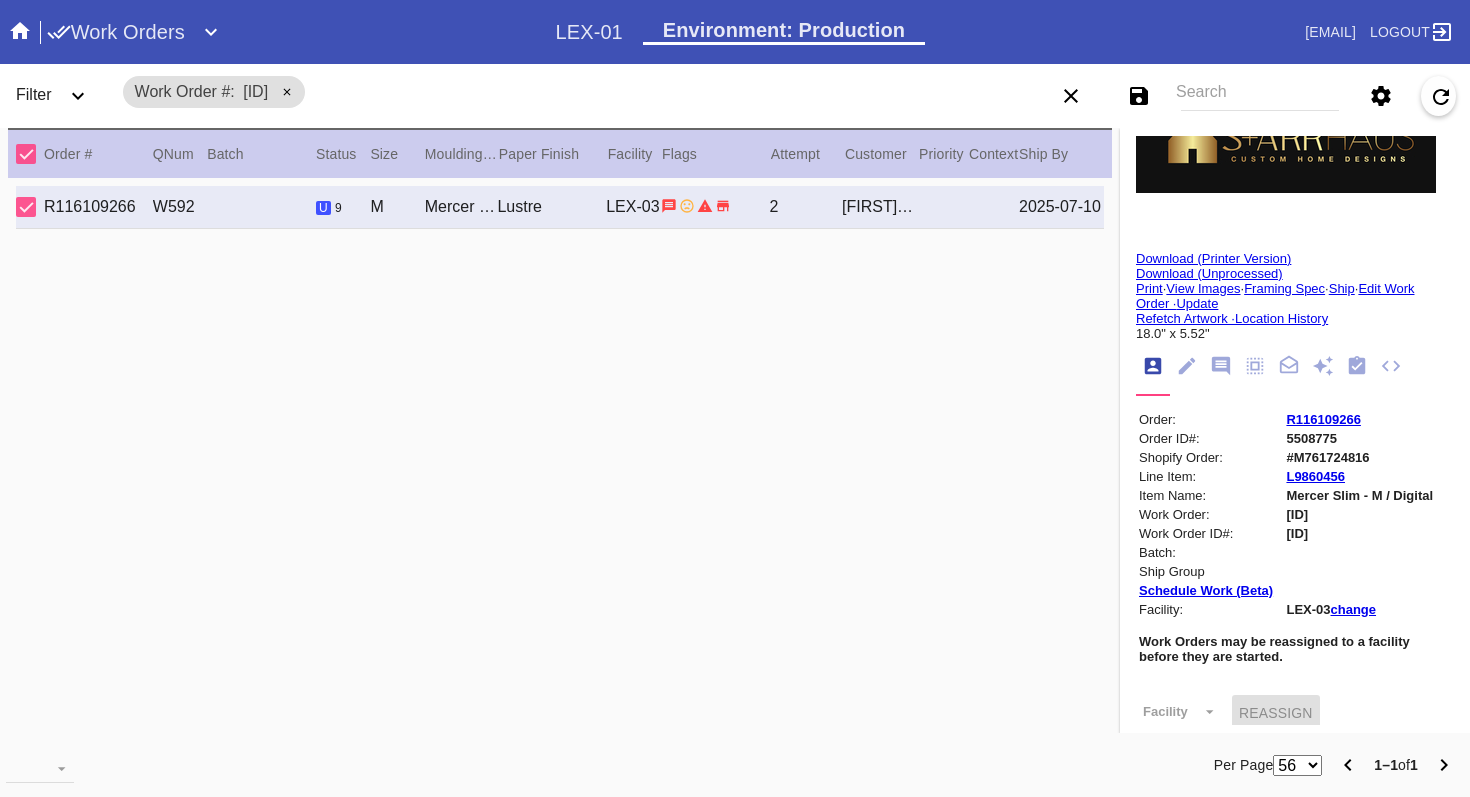scroll, scrollTop: 0, scrollLeft: 0, axis: both 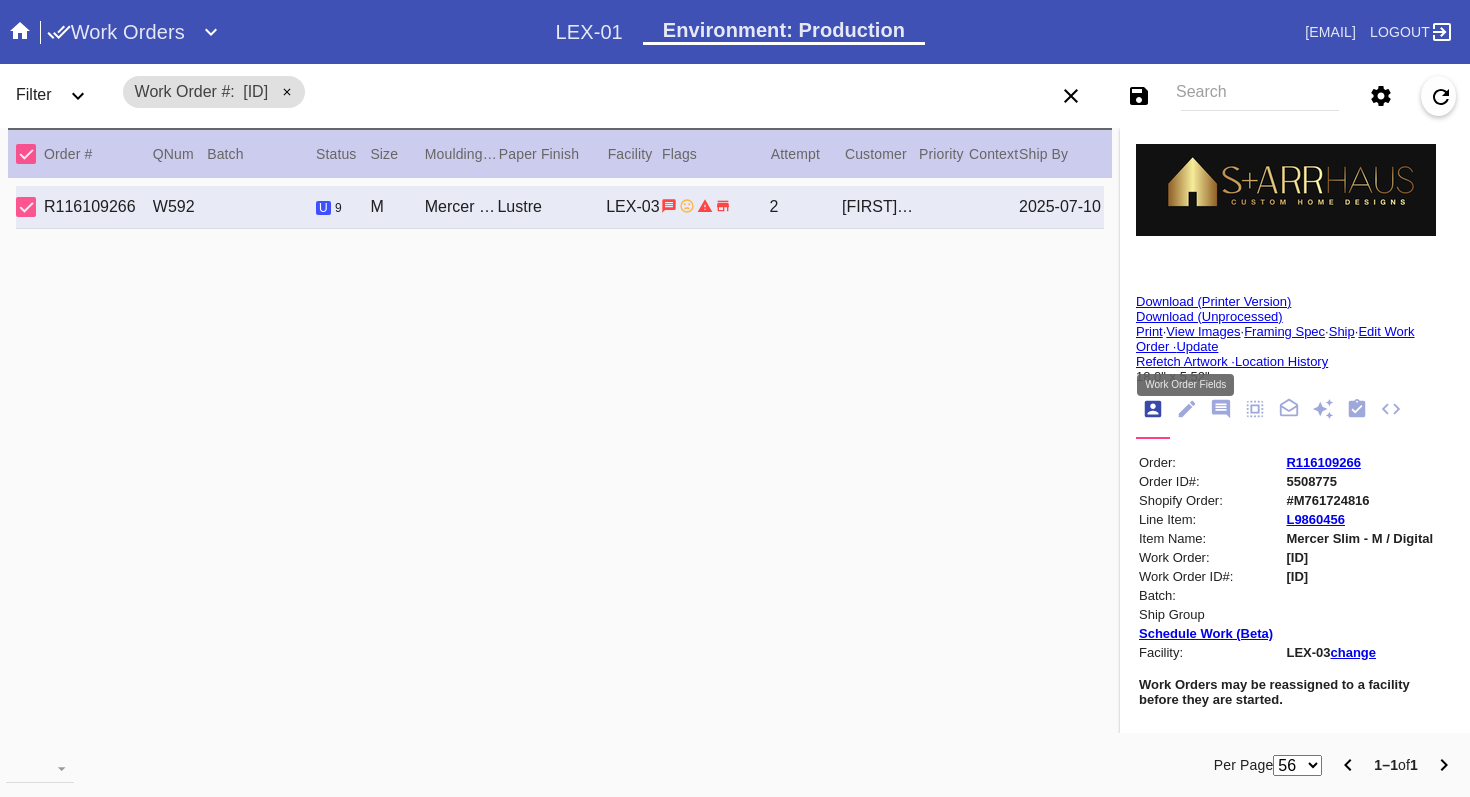 click at bounding box center [1187, 409] 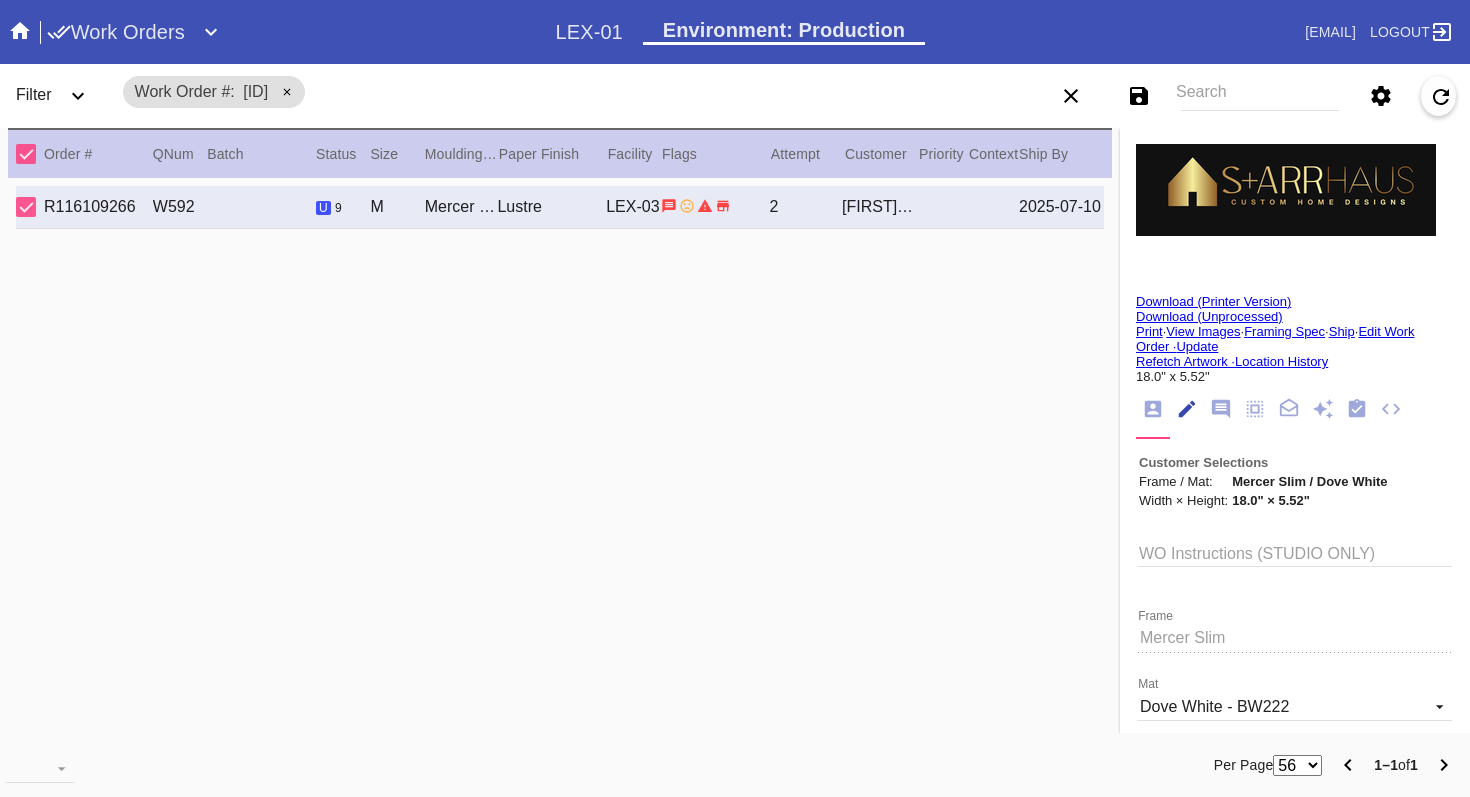 scroll, scrollTop: 73, scrollLeft: 0, axis: vertical 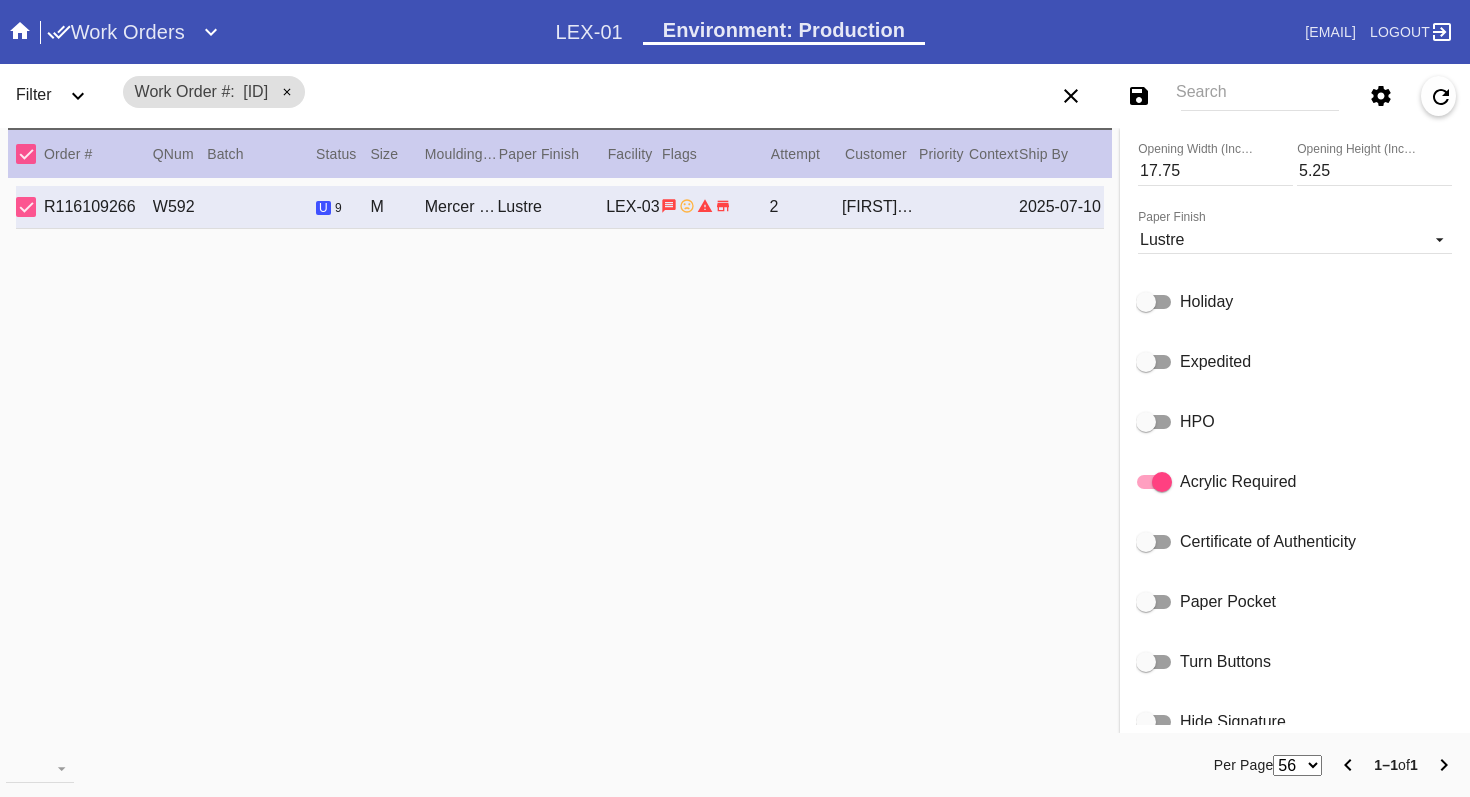 click at bounding box center [1146, 362] 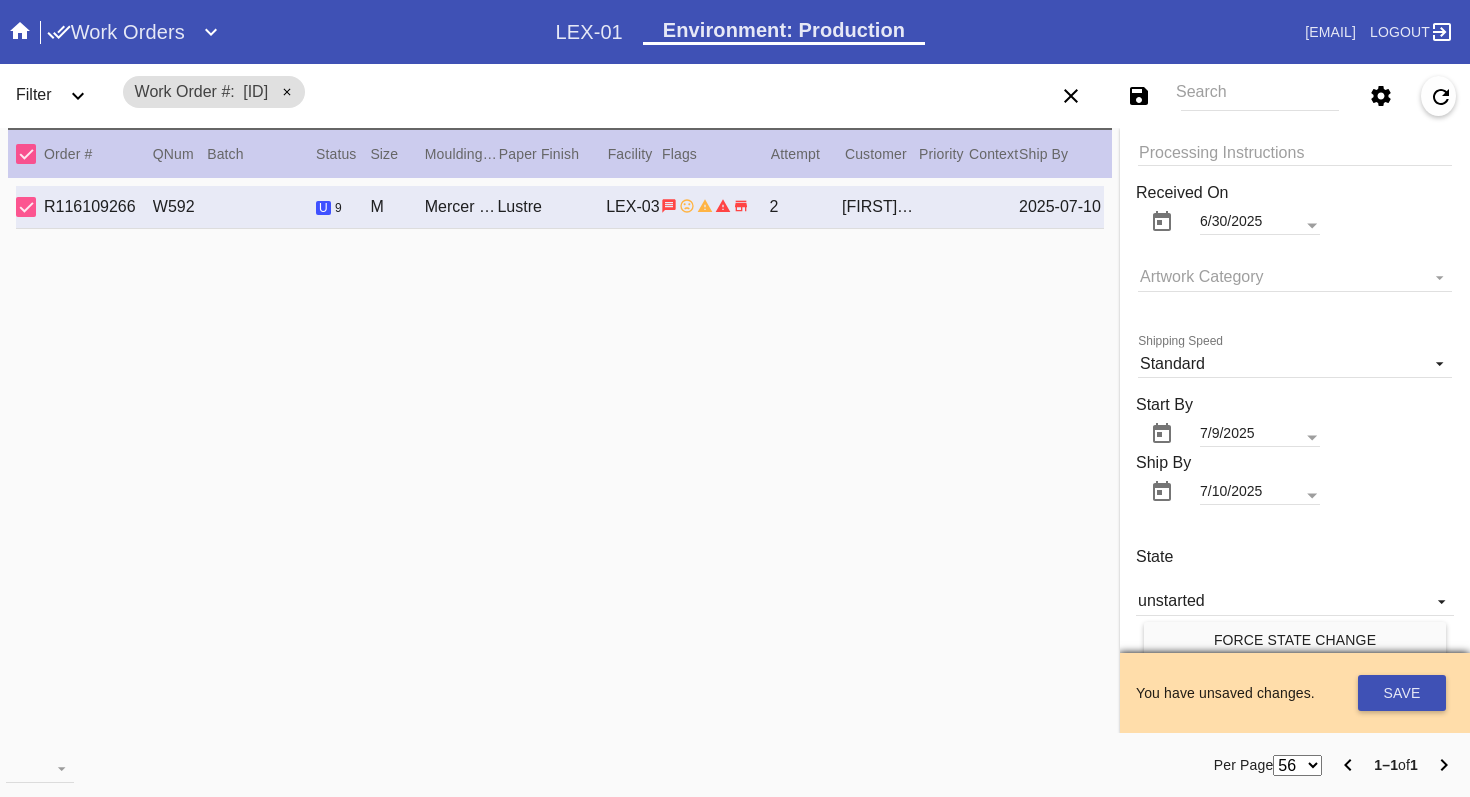 scroll, scrollTop: 1775, scrollLeft: 0, axis: vertical 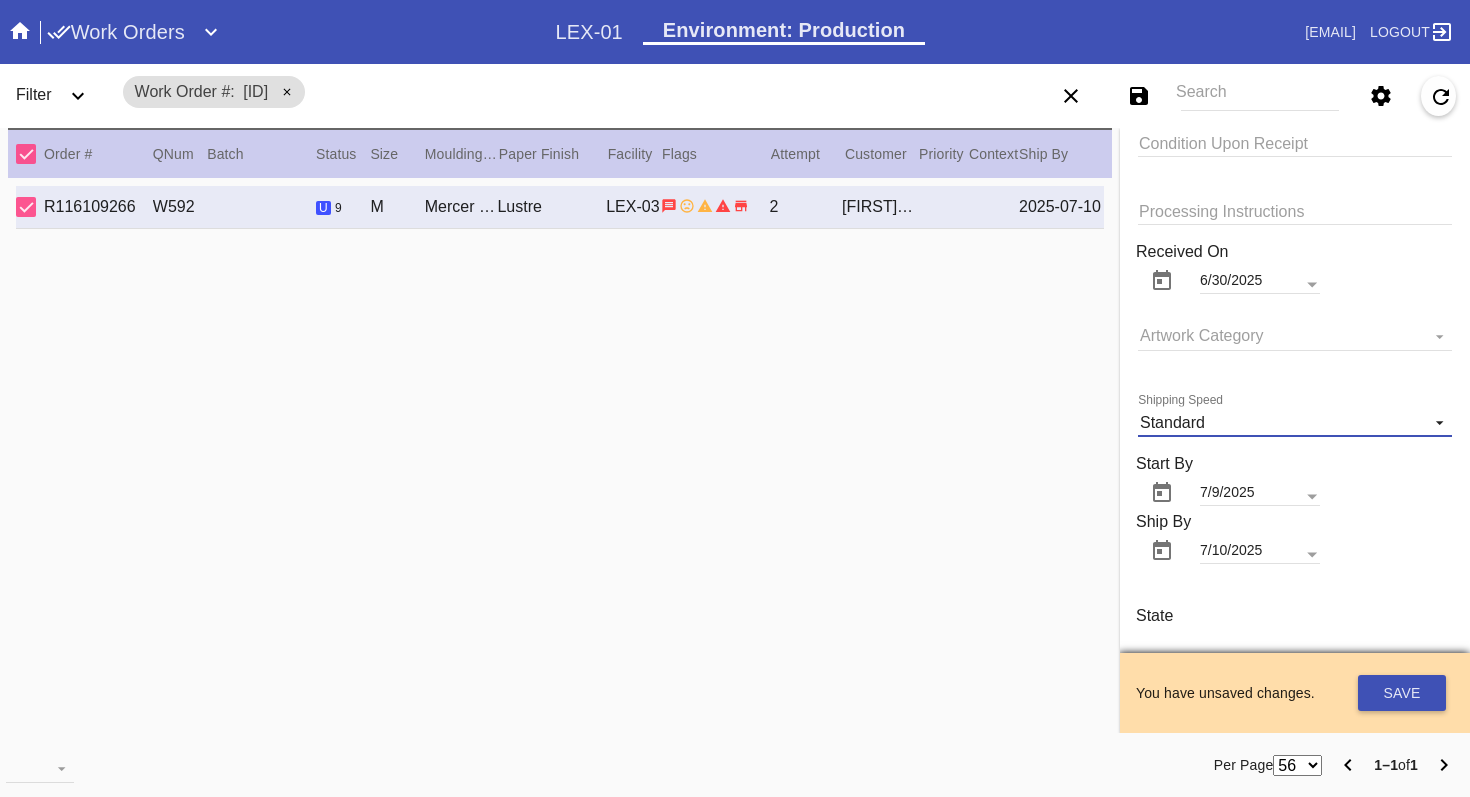 click at bounding box center (1434, 420) 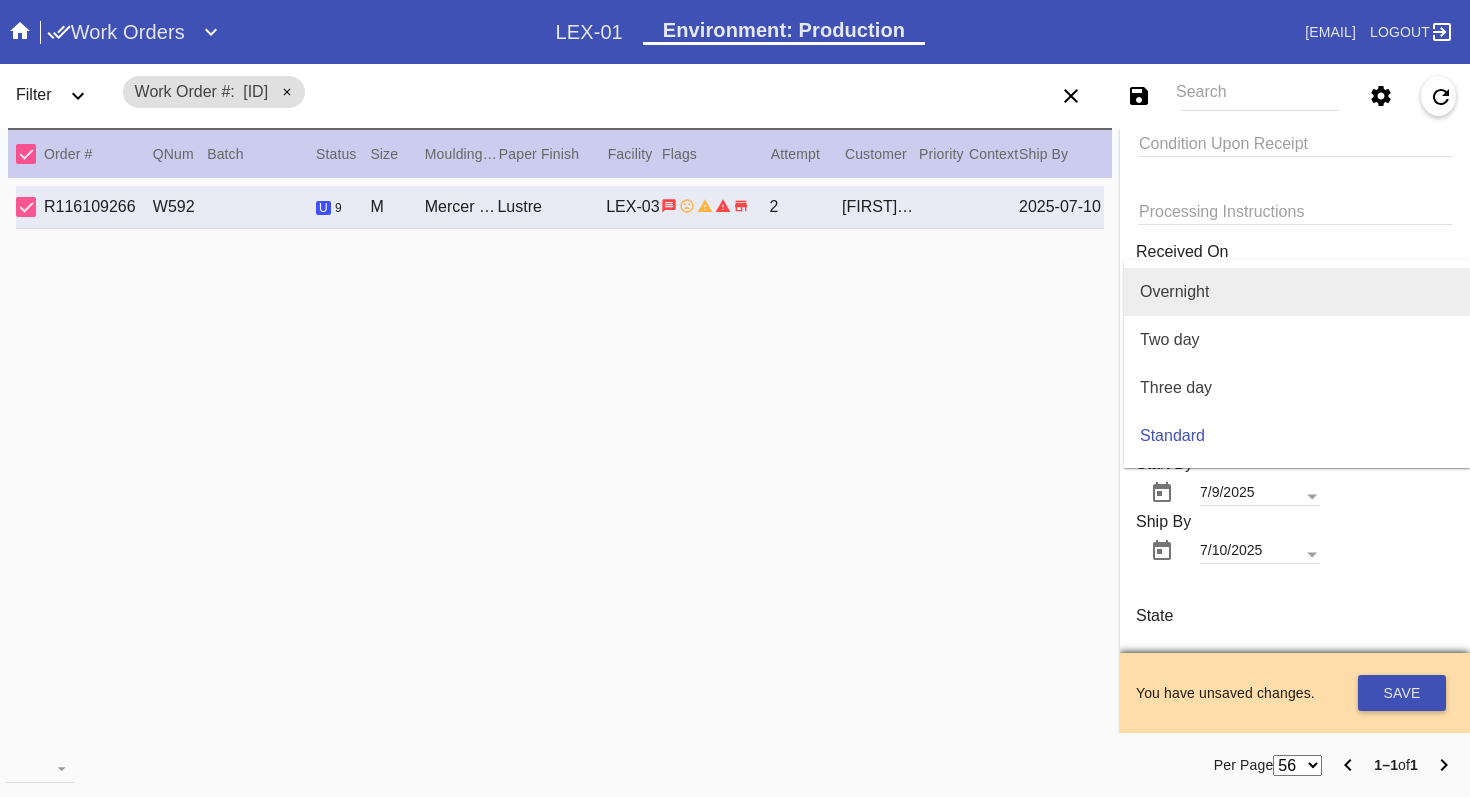 click on "Overnight" at bounding box center (1297, 292) 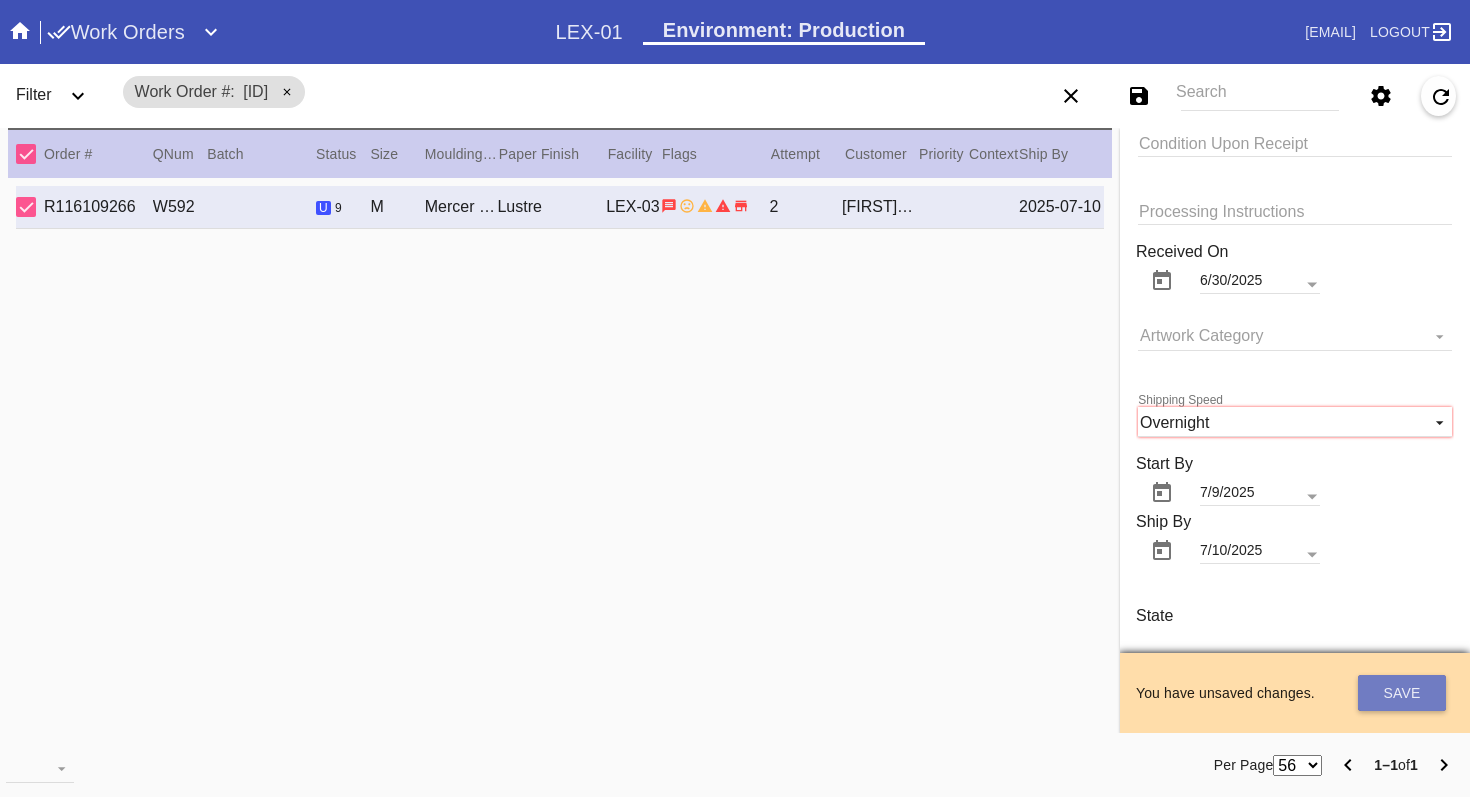 click on "Save" at bounding box center [1402, 693] 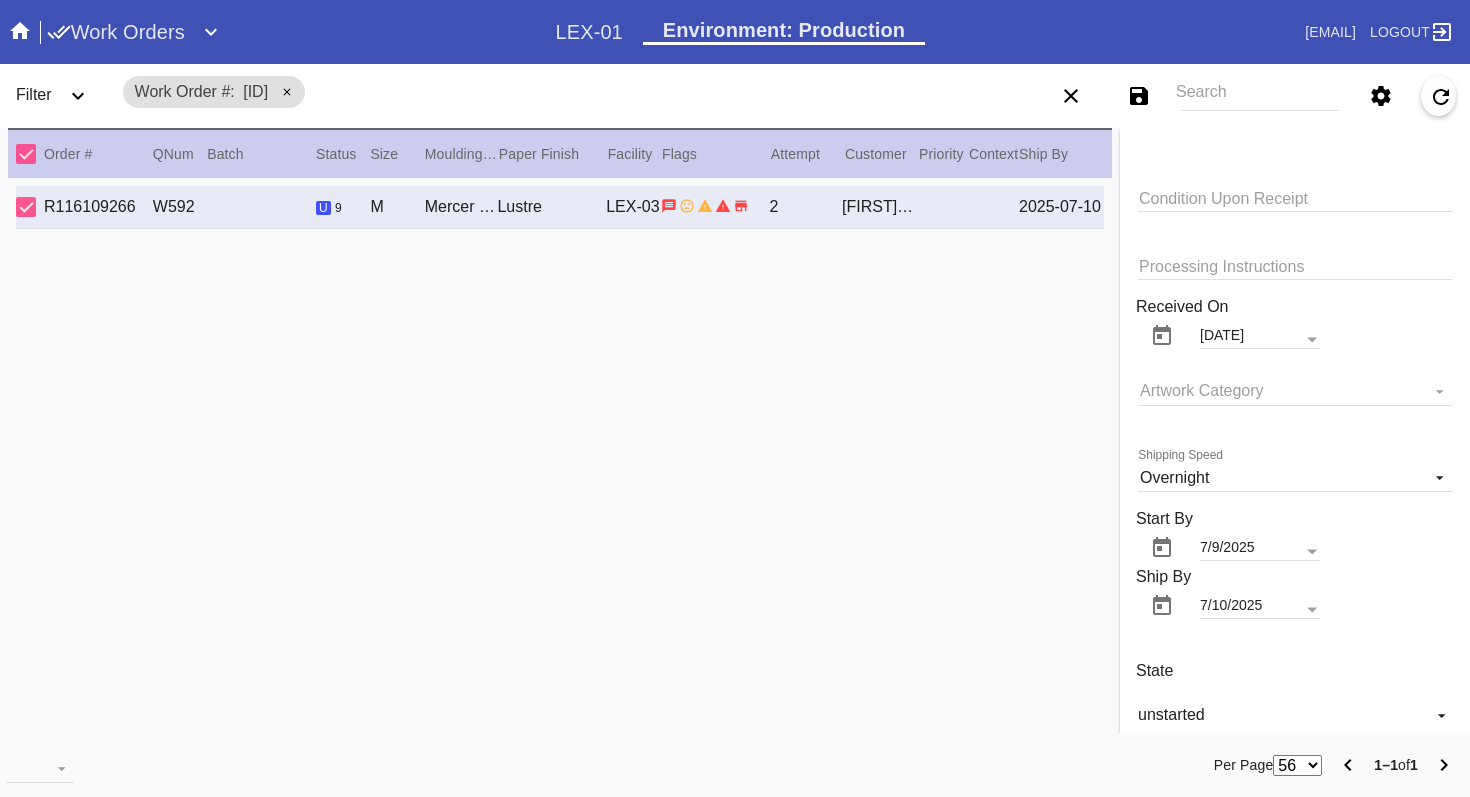 scroll, scrollTop: 1691, scrollLeft: 0, axis: vertical 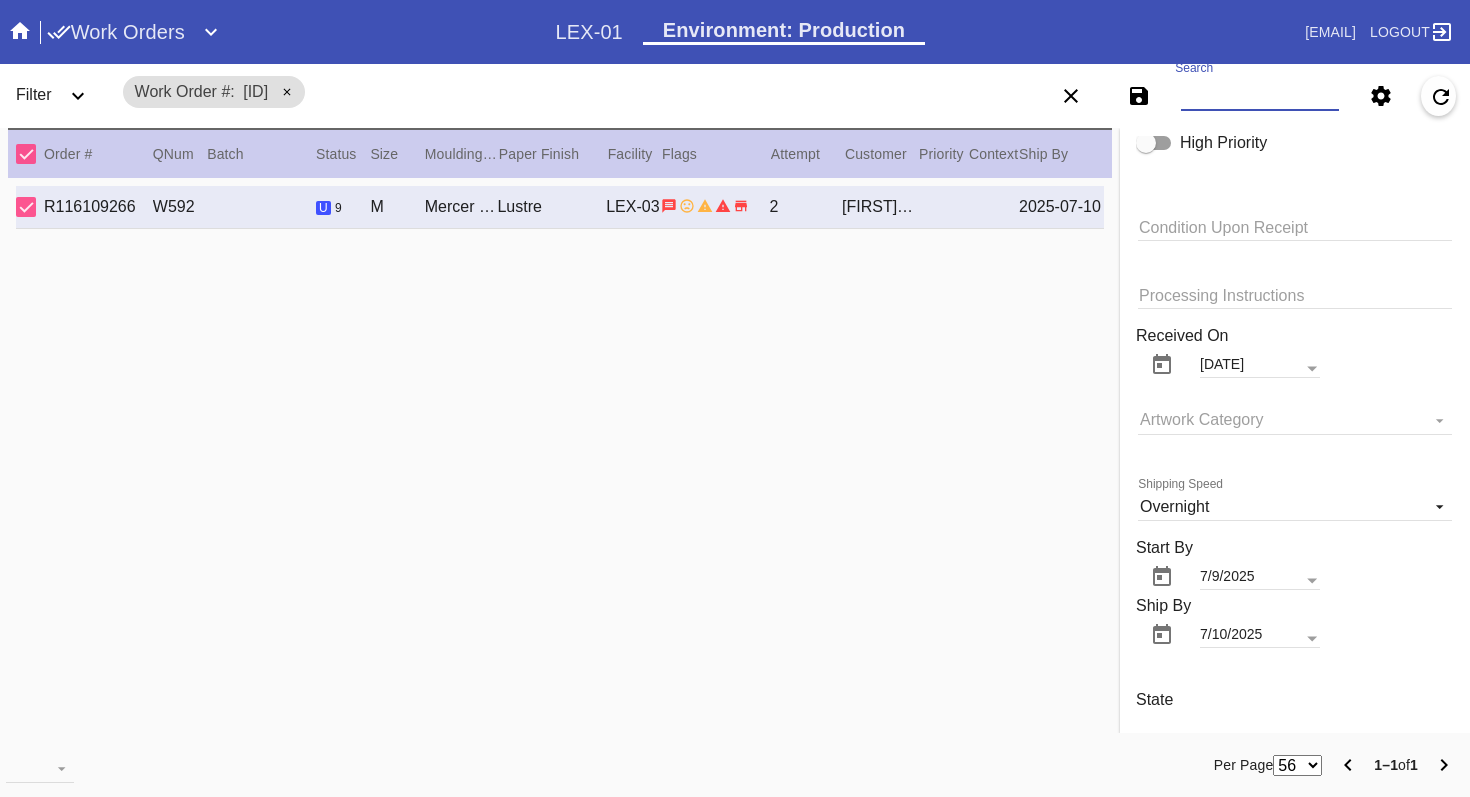 paste on "R116109266" 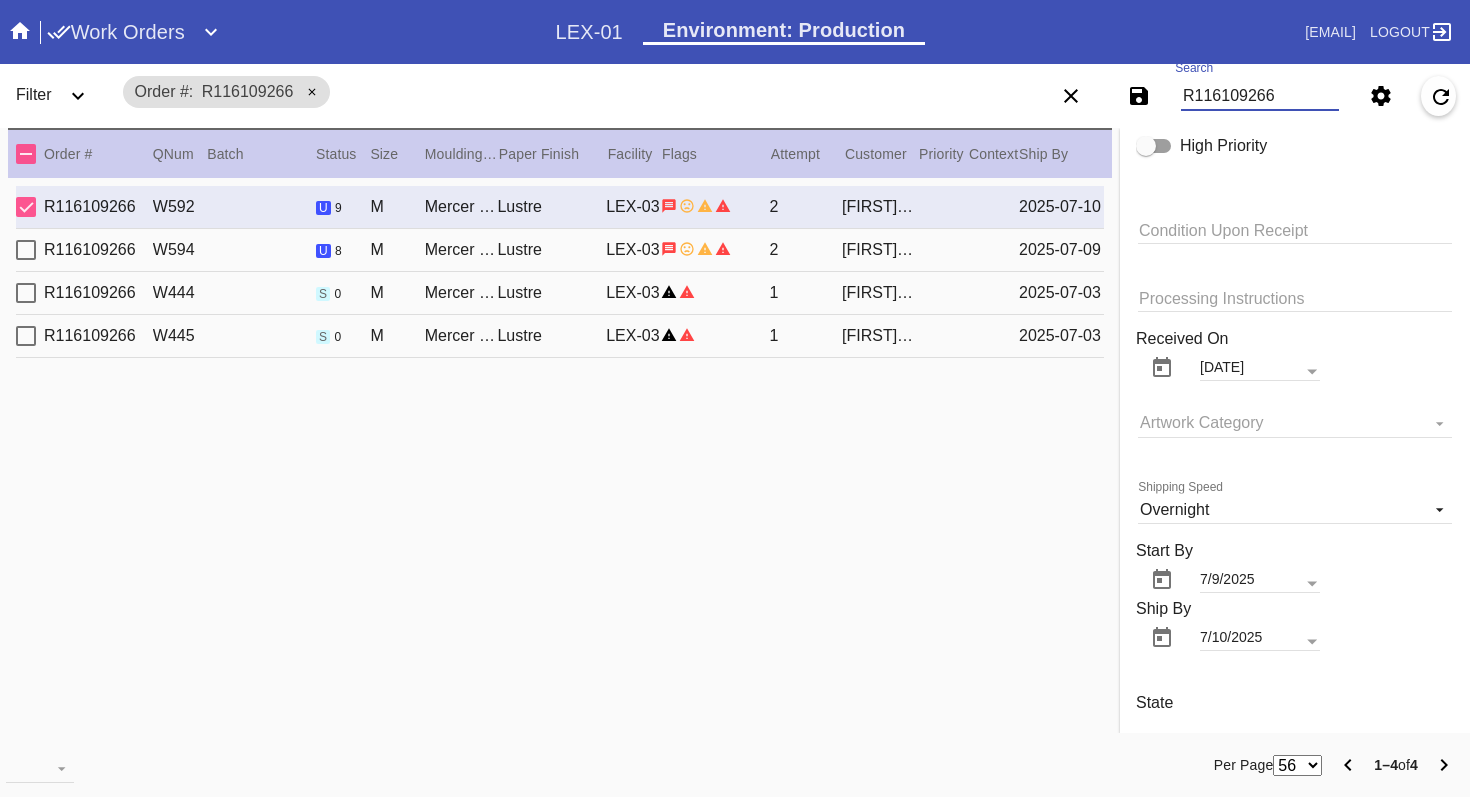 scroll, scrollTop: 1691, scrollLeft: 0, axis: vertical 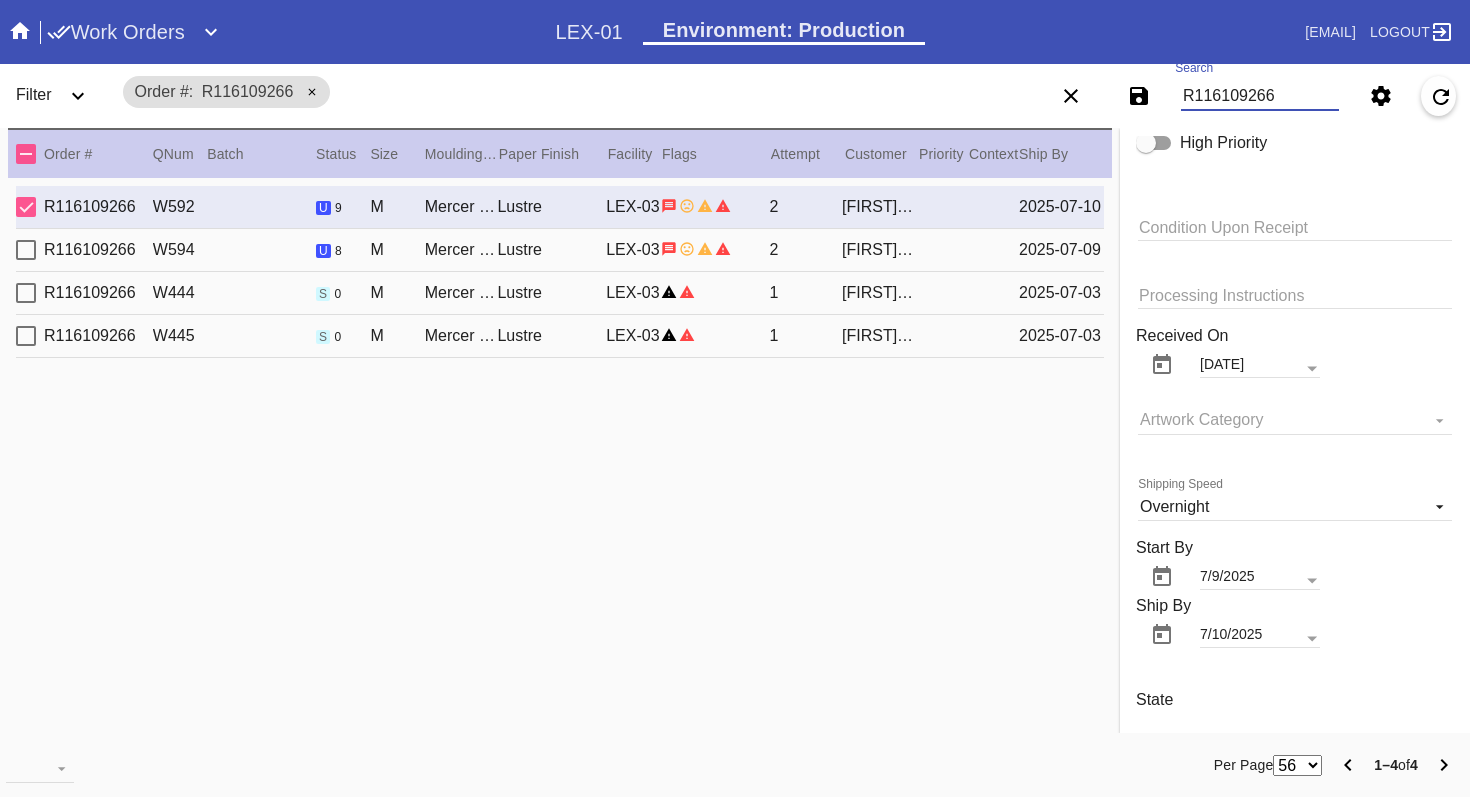 type on "R116109266" 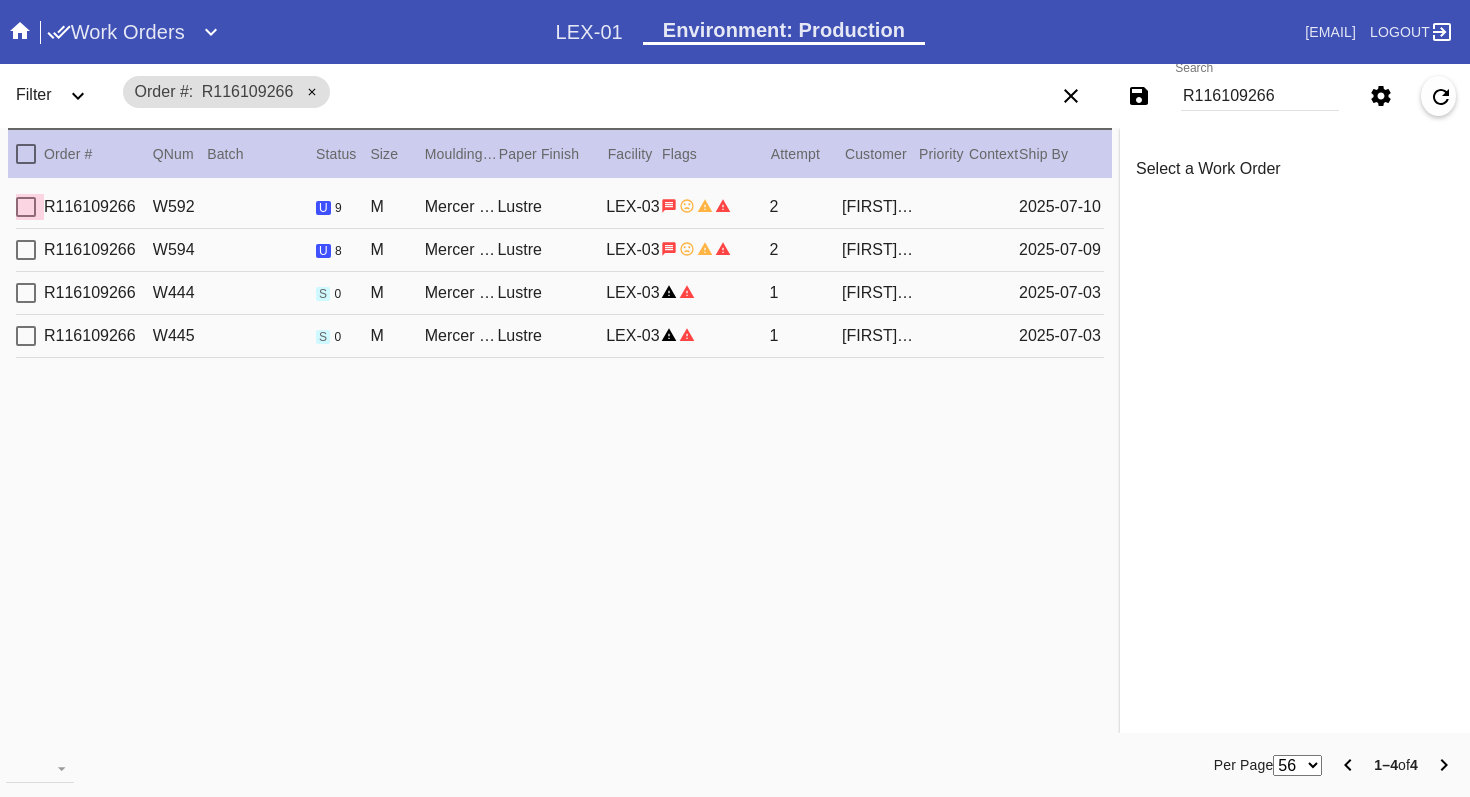 scroll, scrollTop: 0, scrollLeft: 0, axis: both 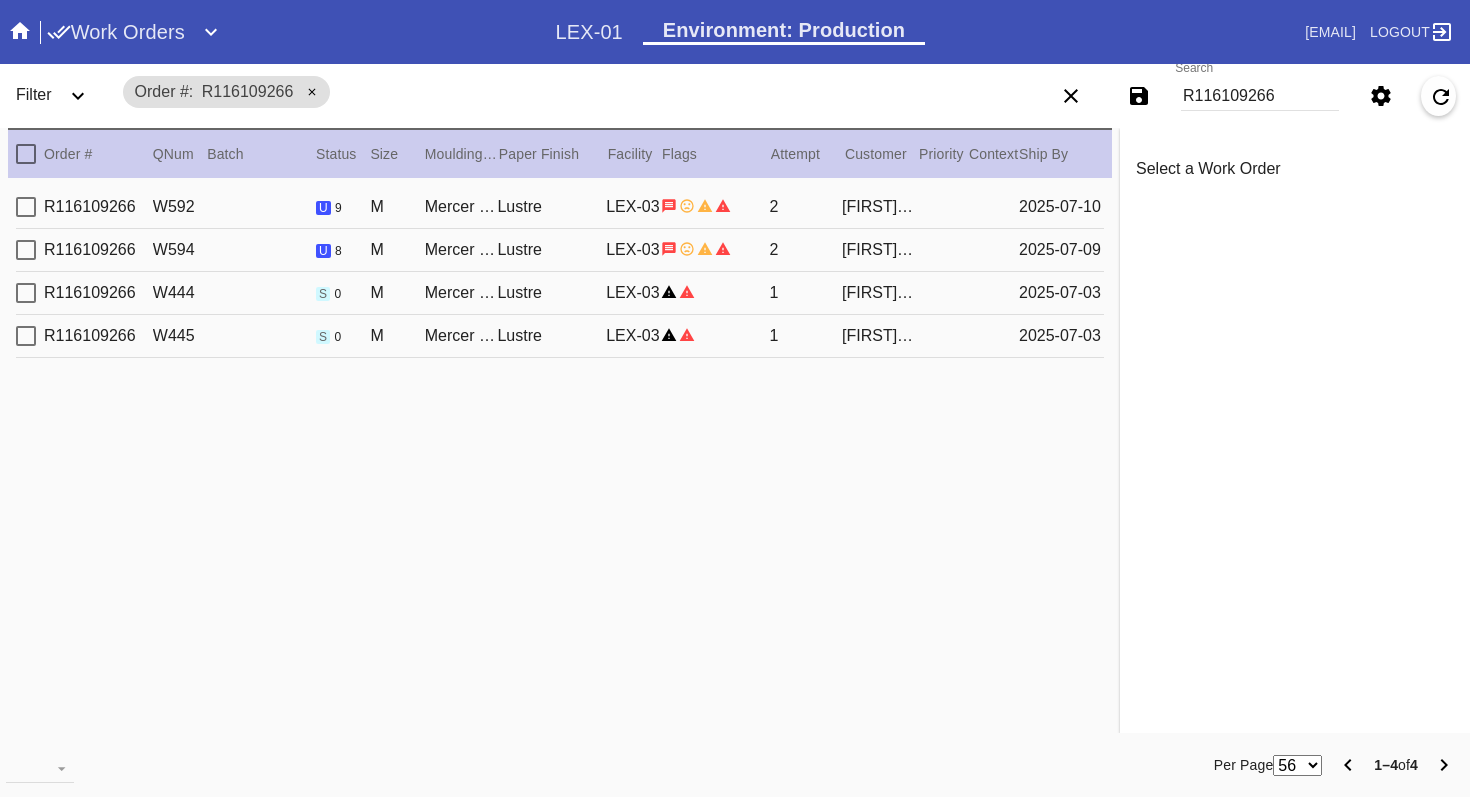 click at bounding box center (26, 250) 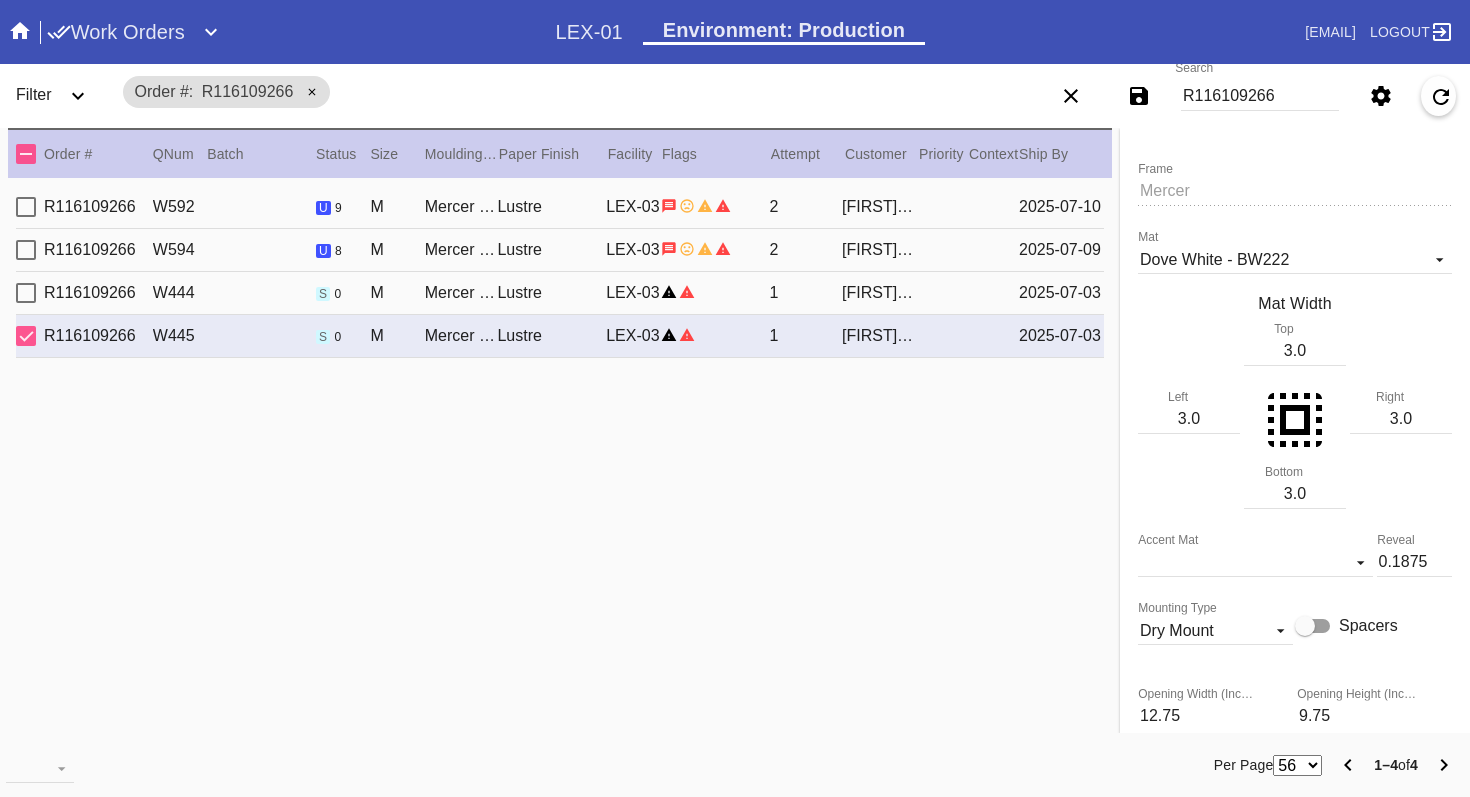scroll, scrollTop: 0, scrollLeft: 0, axis: both 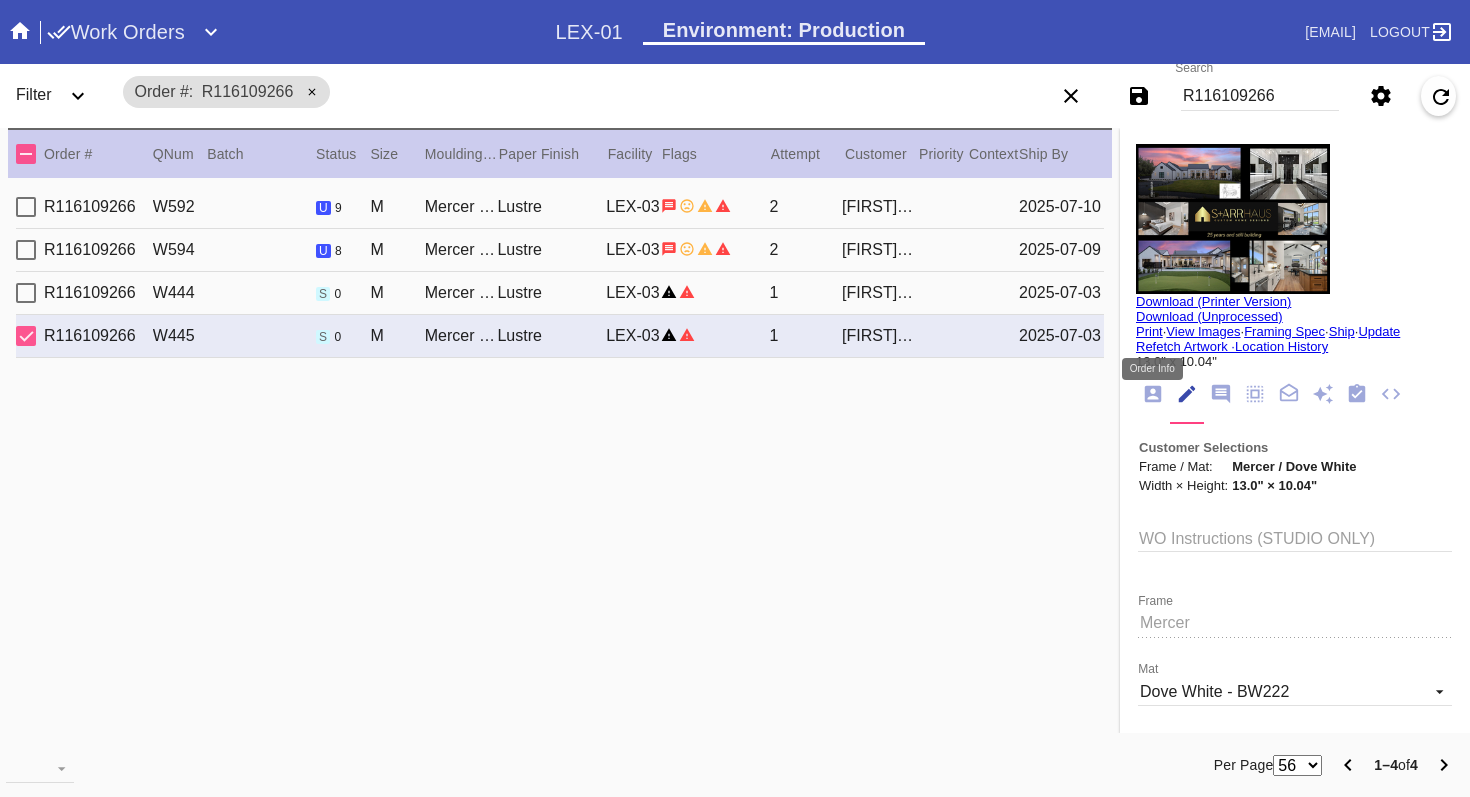 click at bounding box center (1153, 394) 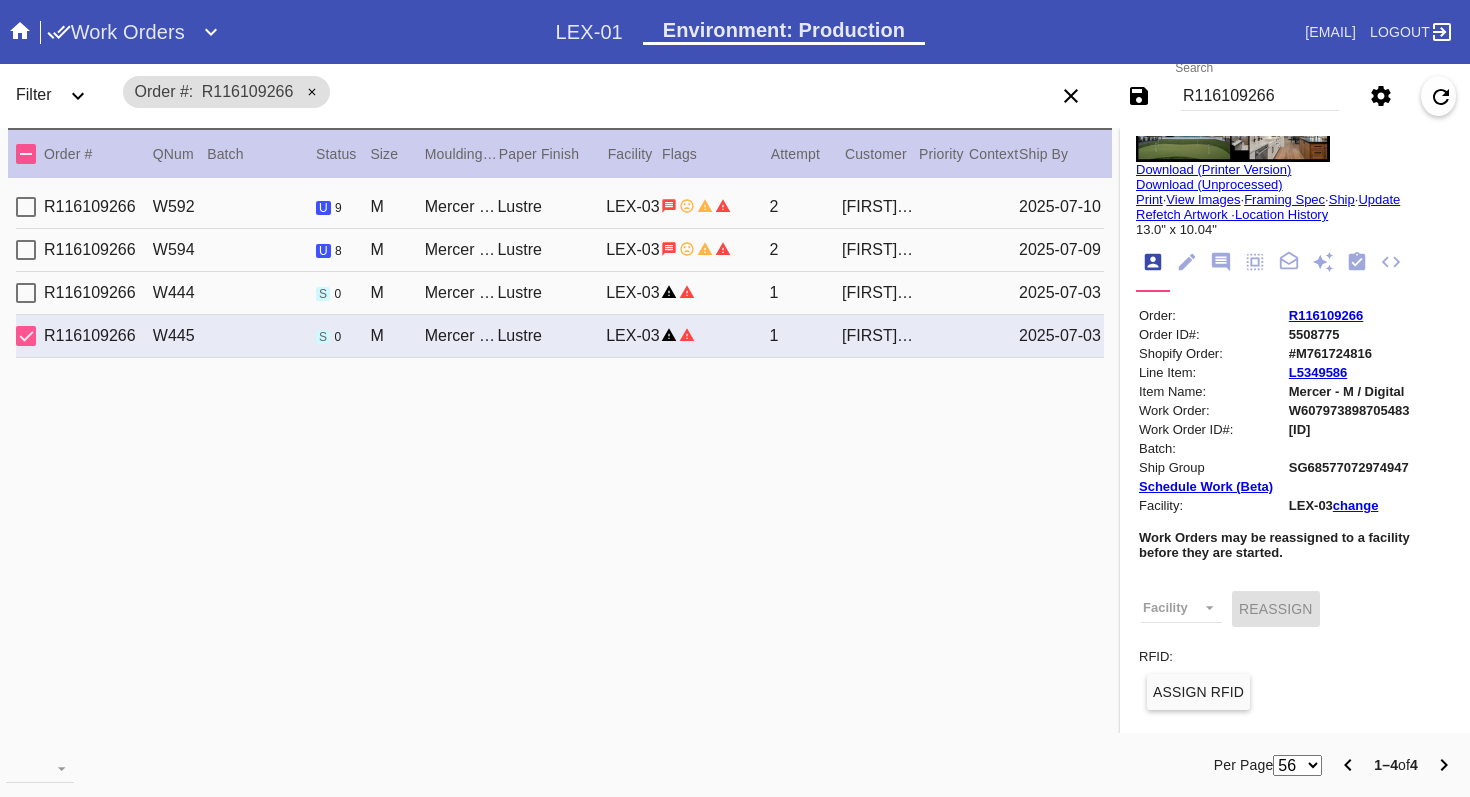 scroll, scrollTop: 141, scrollLeft: 0, axis: vertical 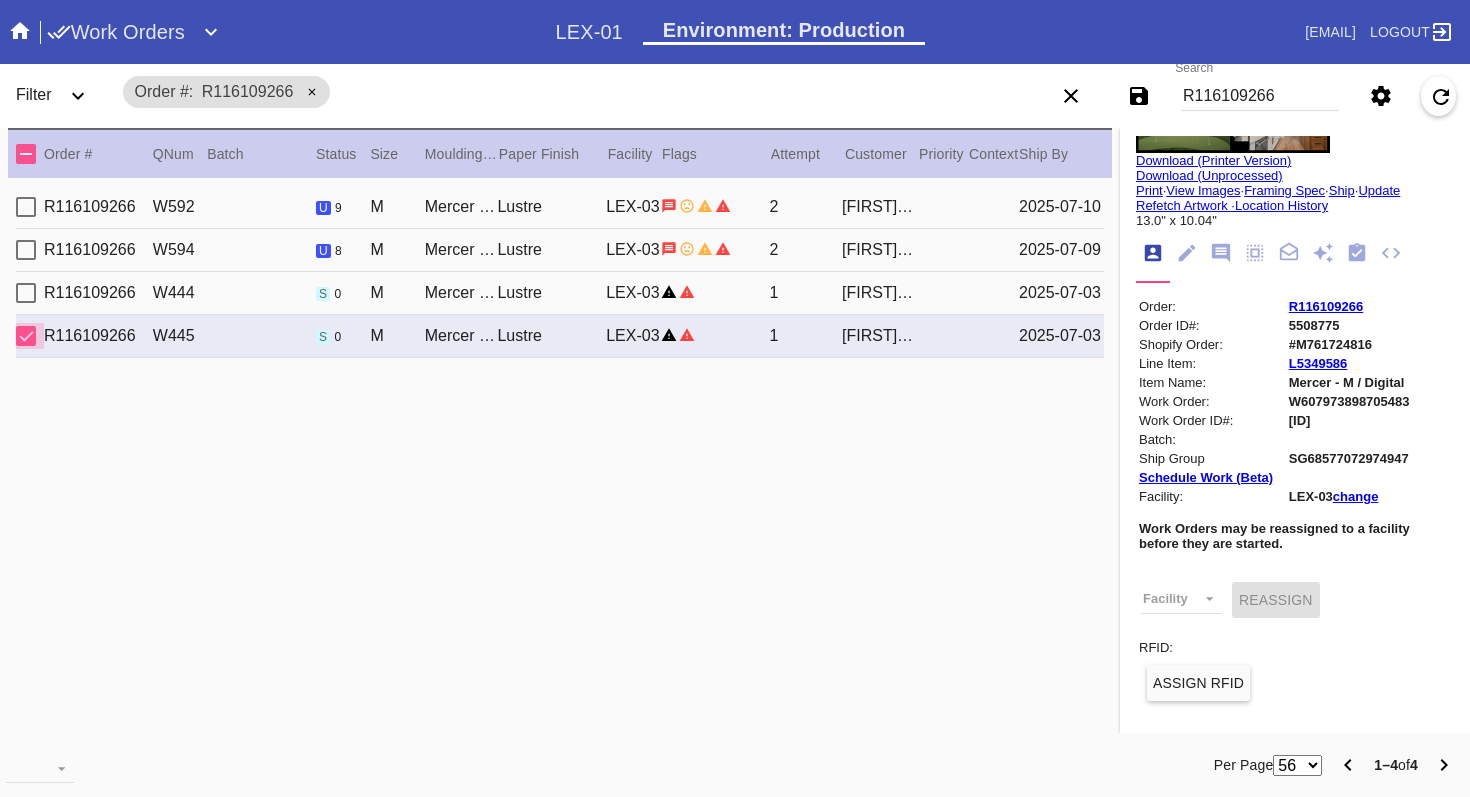 click at bounding box center [26, 336] 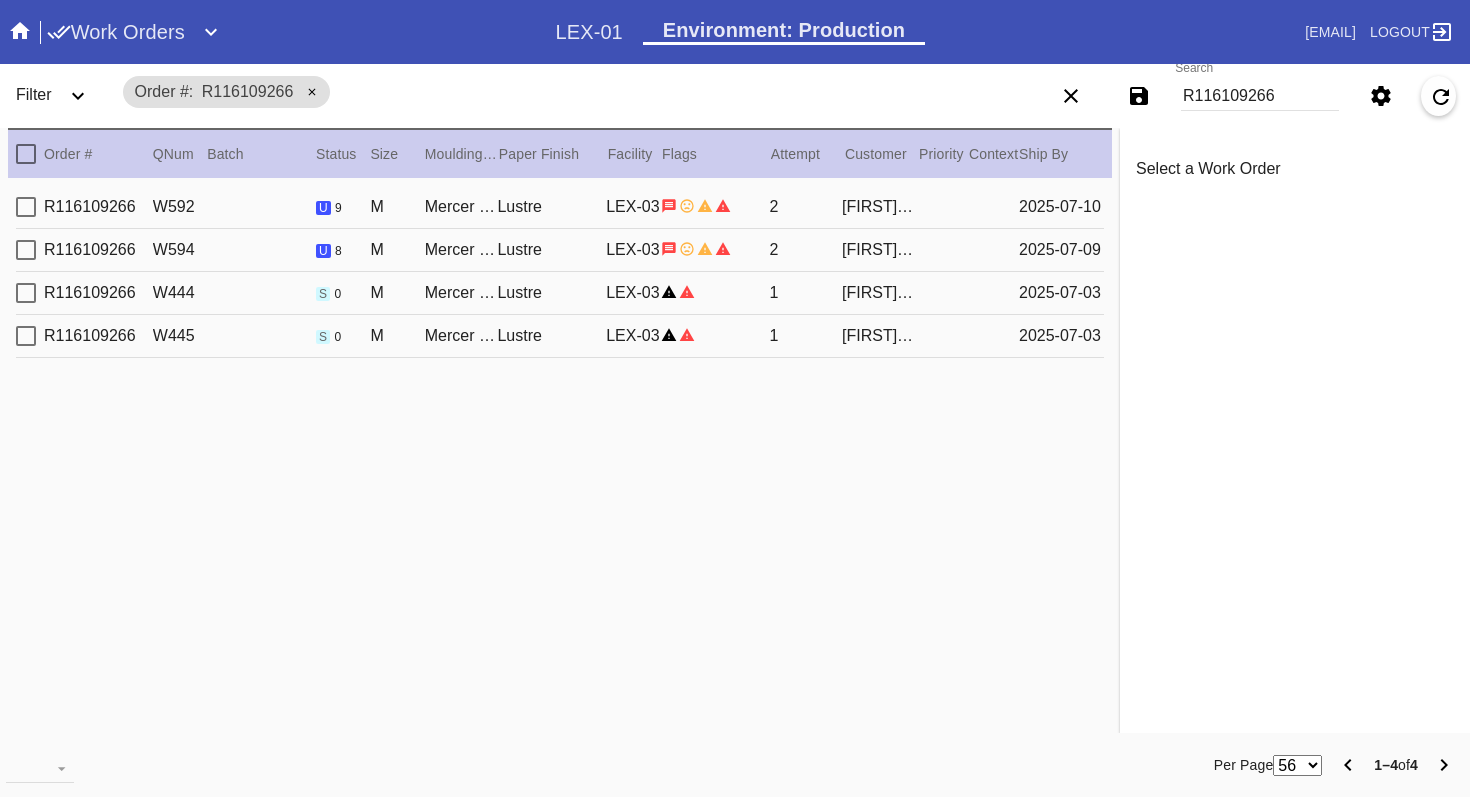 click at bounding box center (26, 250) 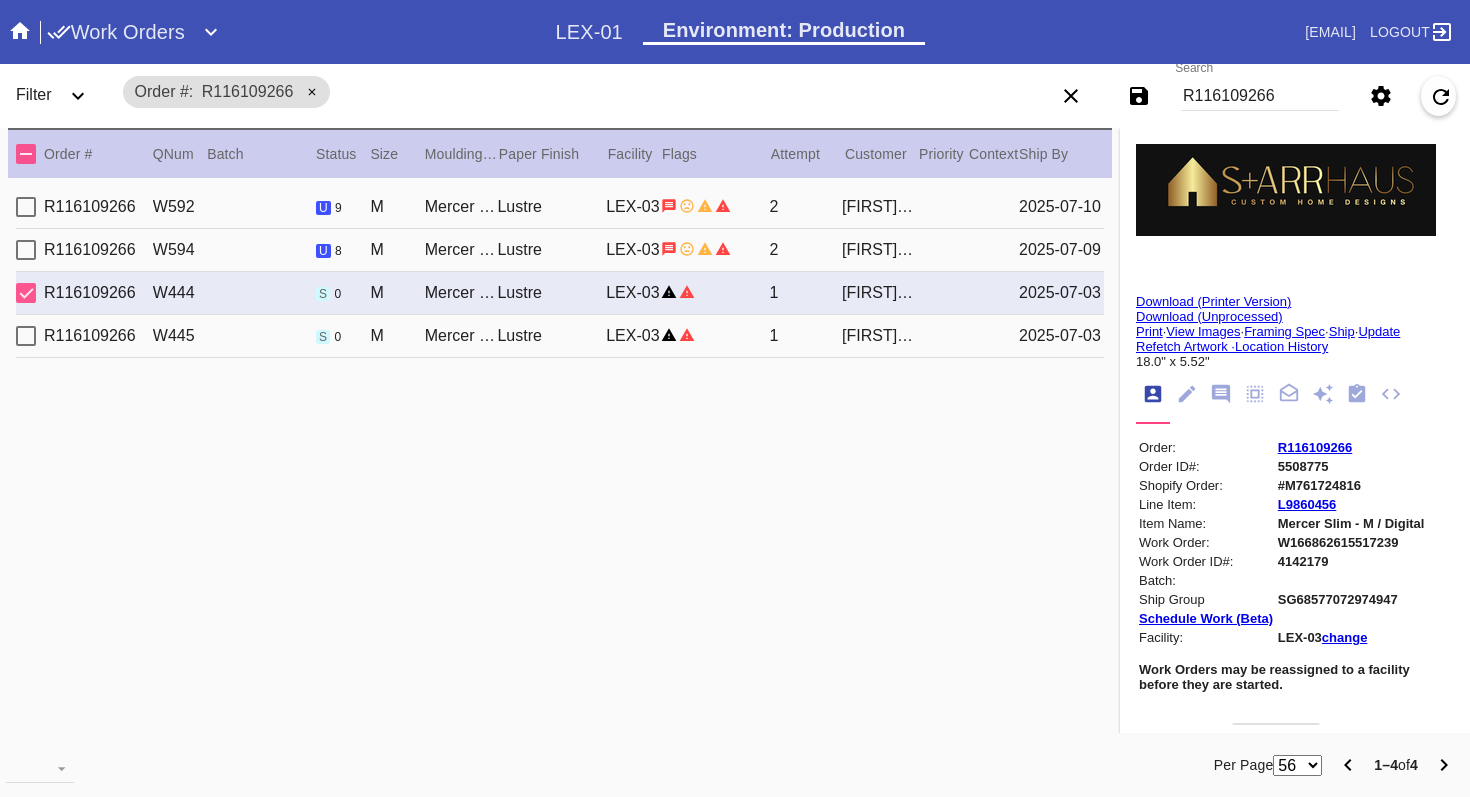 click at bounding box center [26, 293] 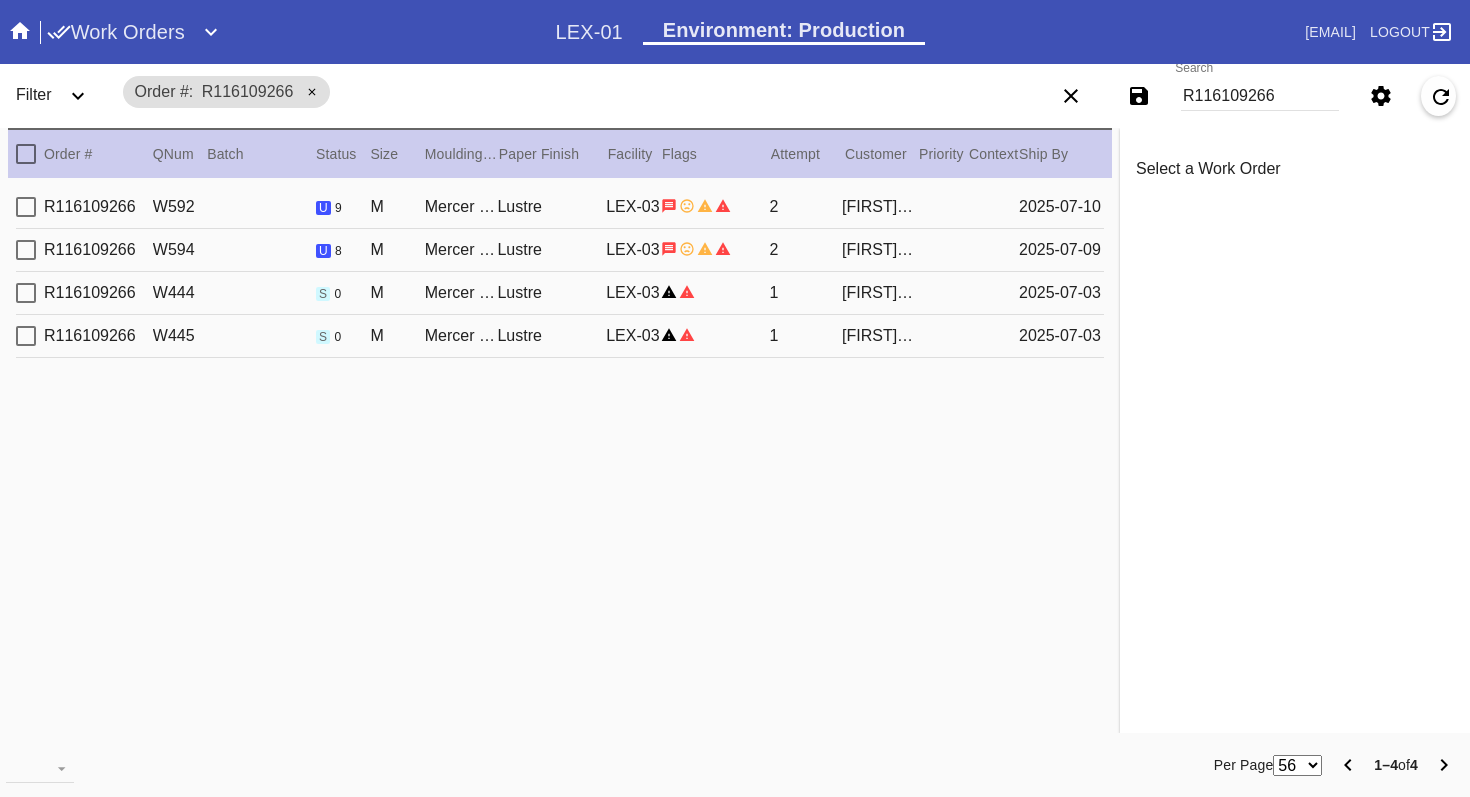 click at bounding box center [26, 250] 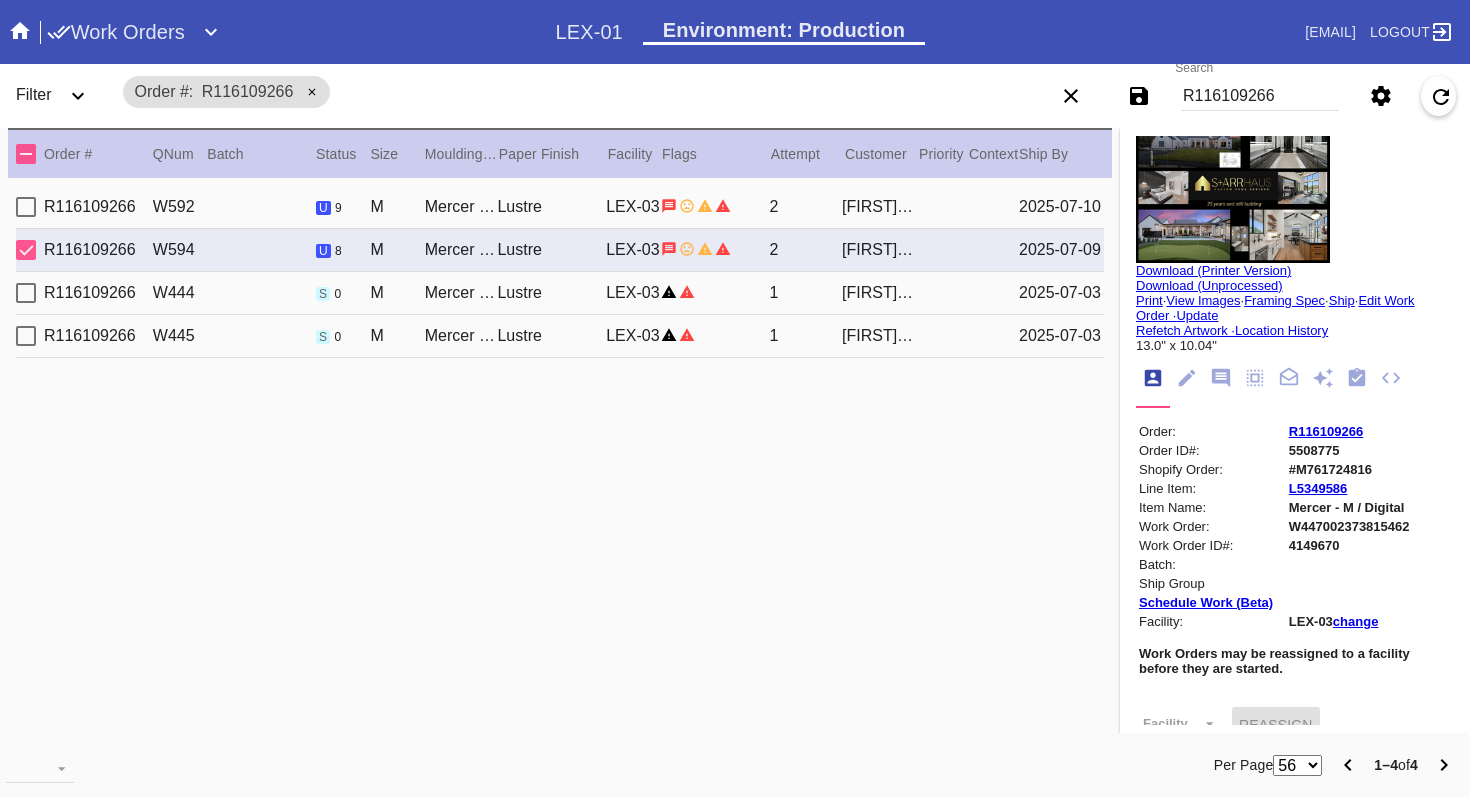 scroll, scrollTop: 0, scrollLeft: 0, axis: both 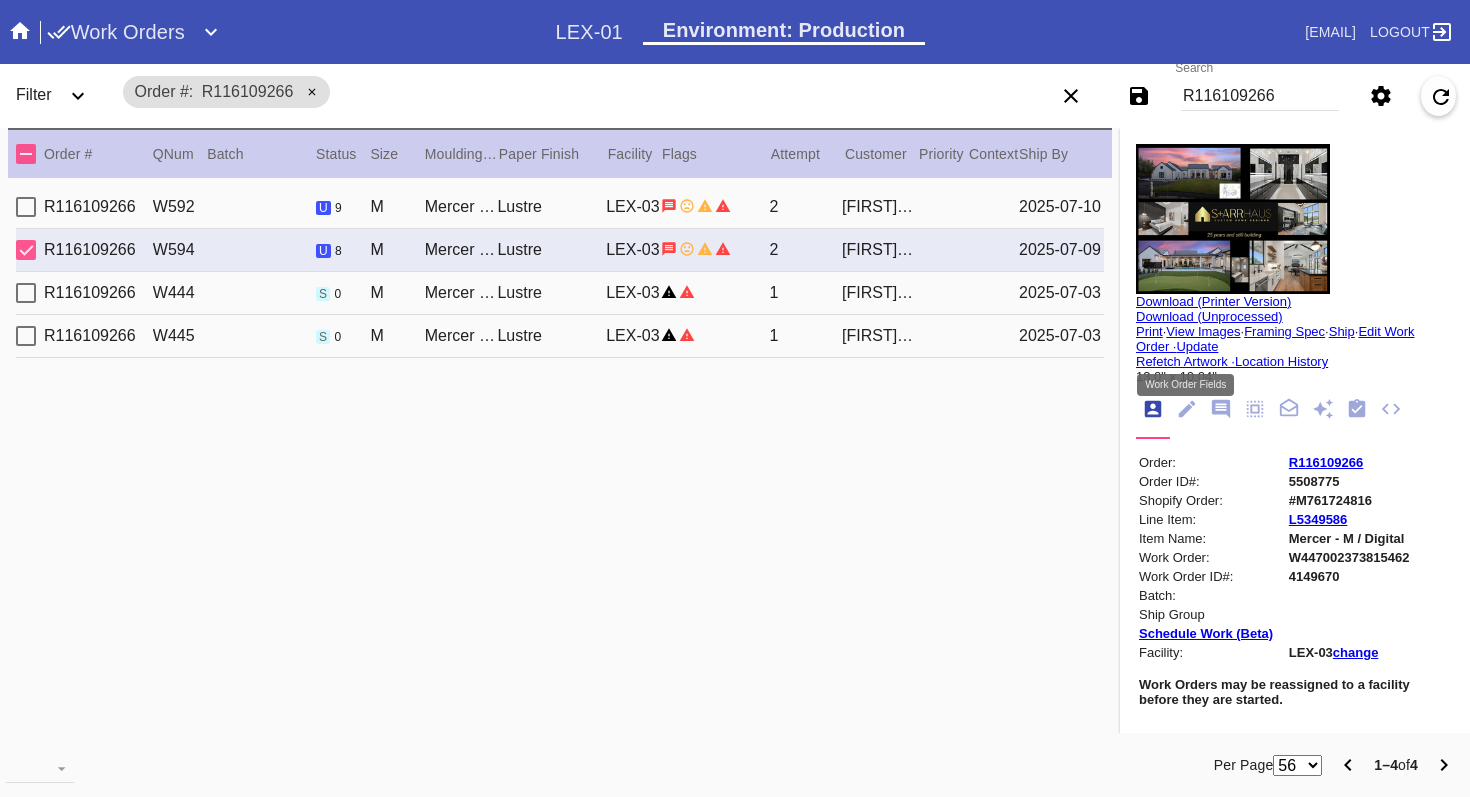 click at bounding box center [1187, 409] 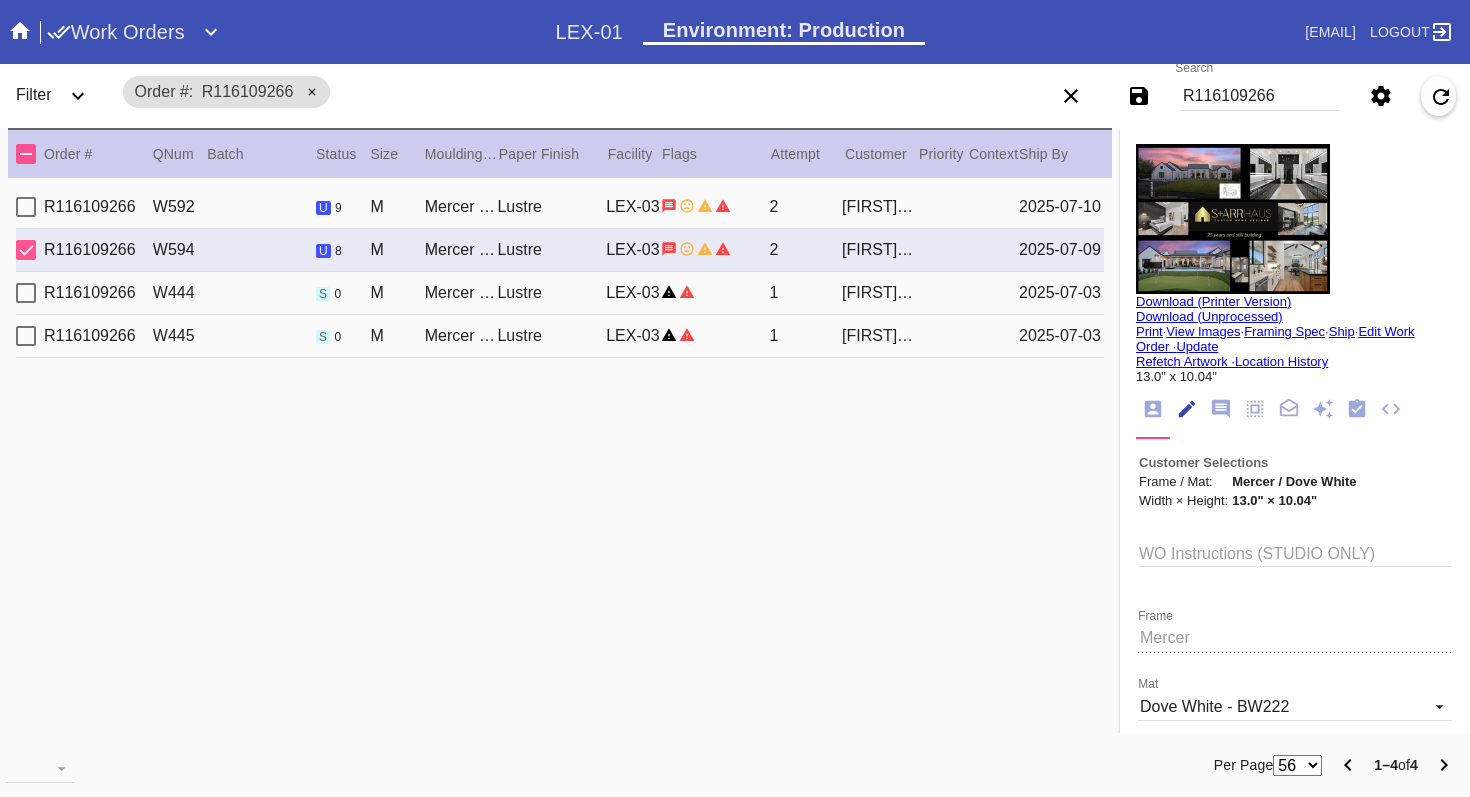 scroll, scrollTop: 73, scrollLeft: 0, axis: vertical 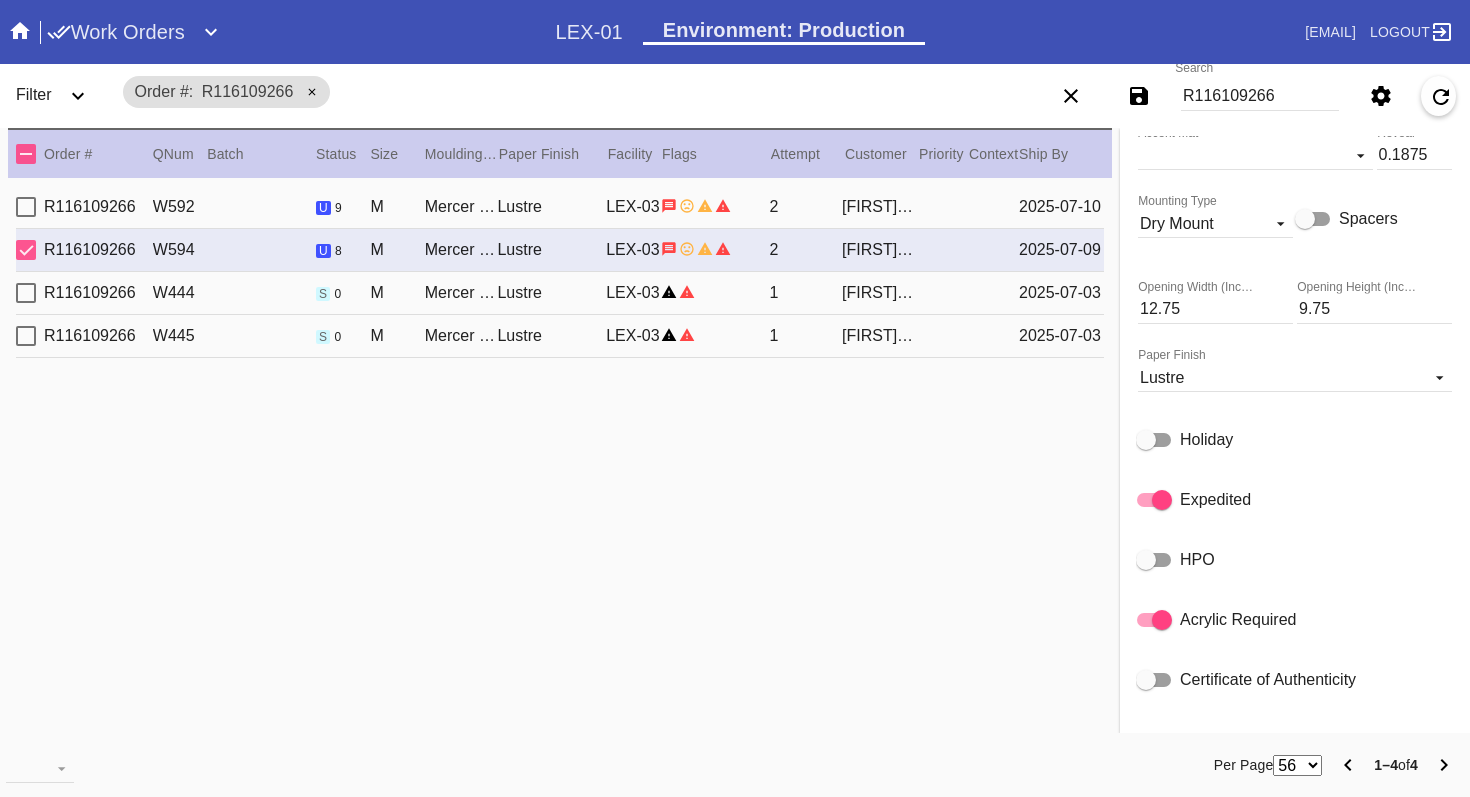 click at bounding box center (1162, 500) 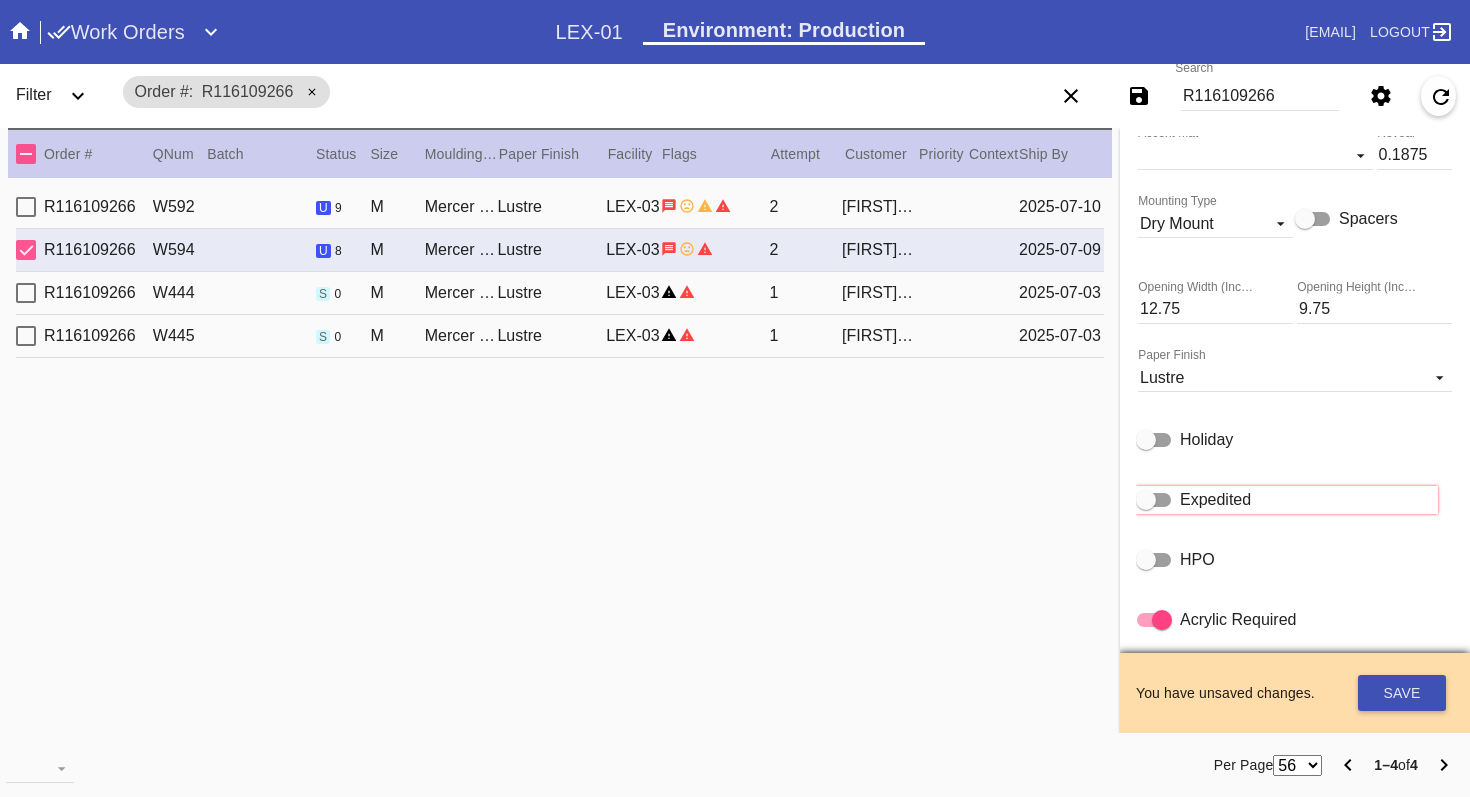 click at bounding box center (1154, 500) 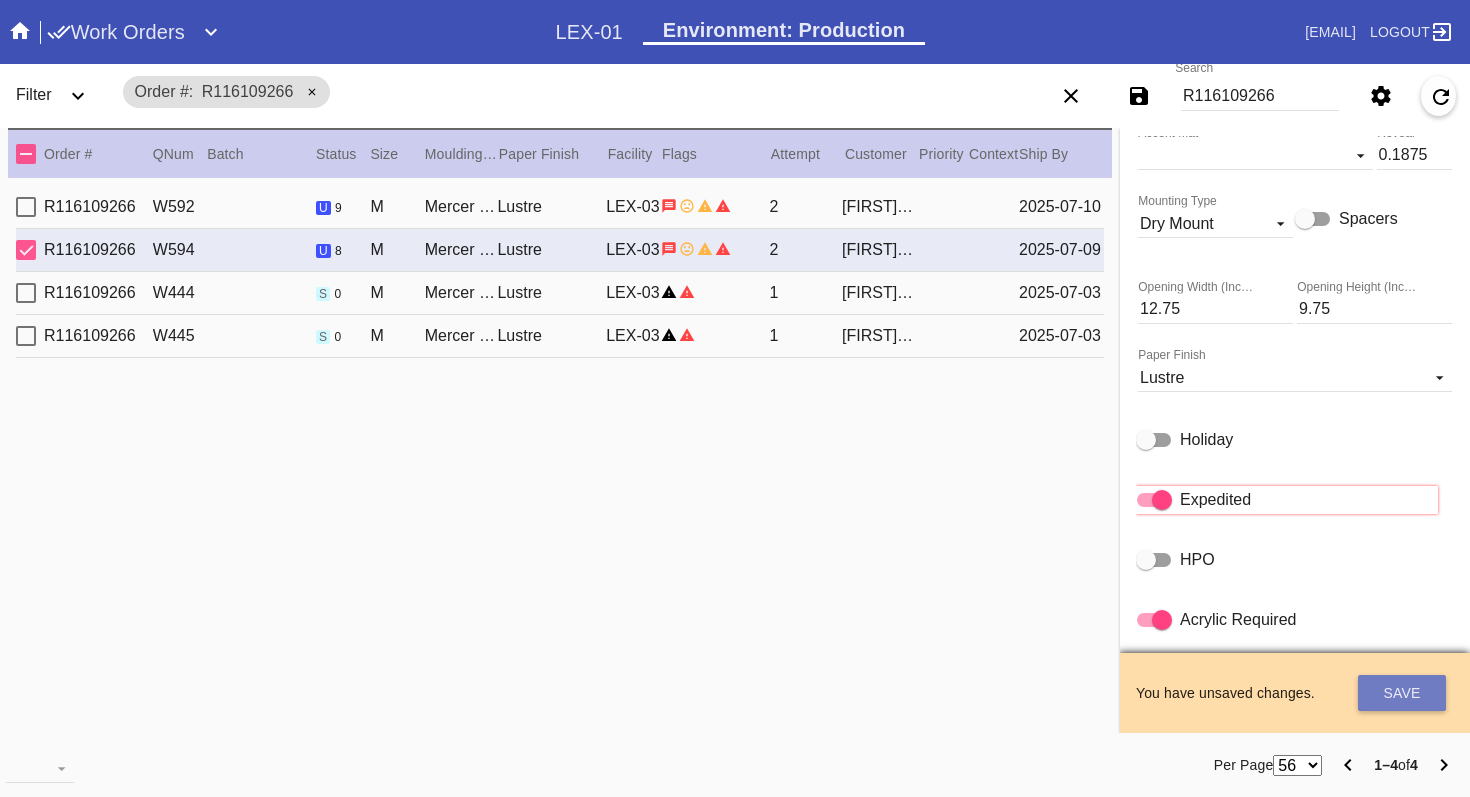 click on "Save" at bounding box center [1402, 693] 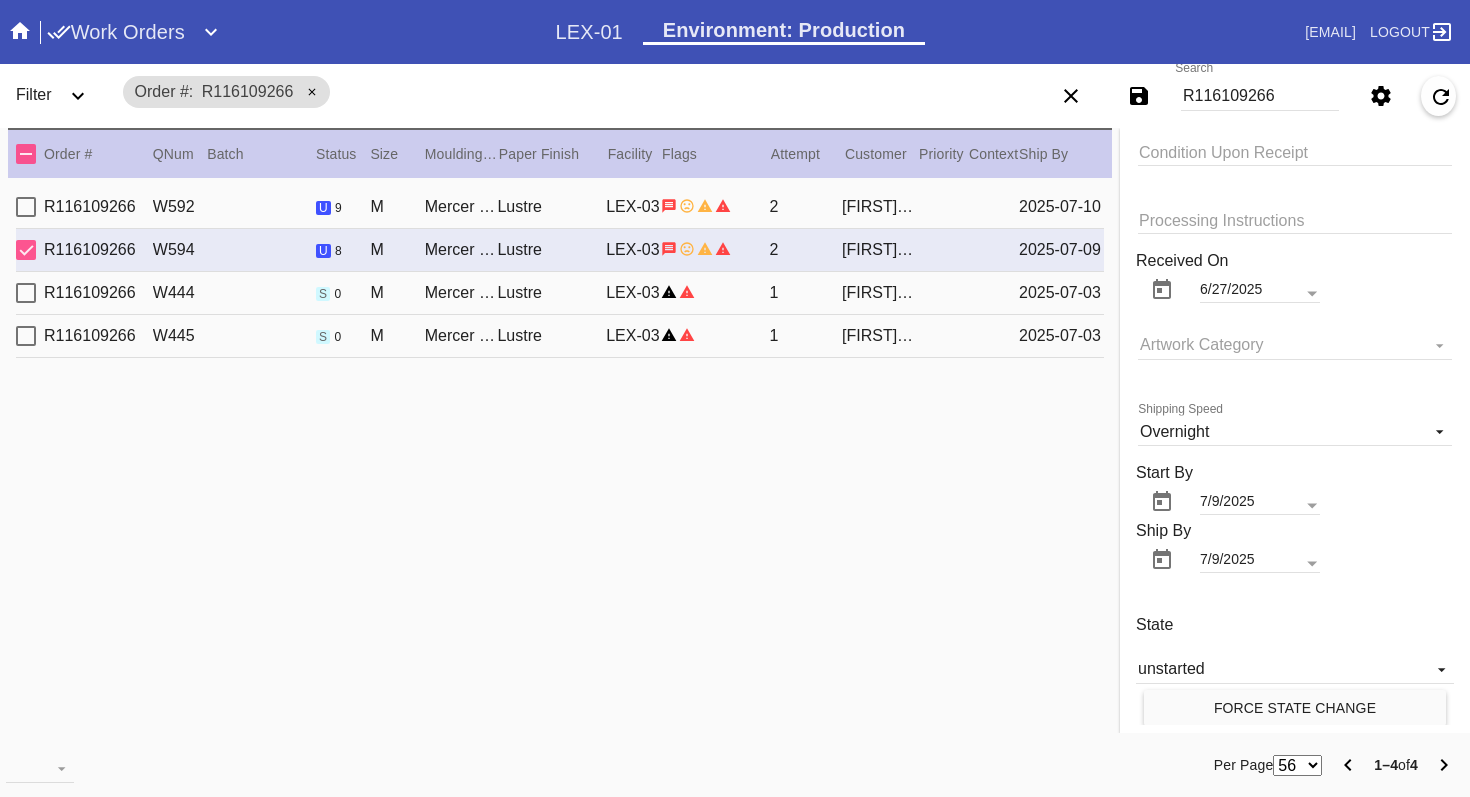 scroll, scrollTop: 1773, scrollLeft: 0, axis: vertical 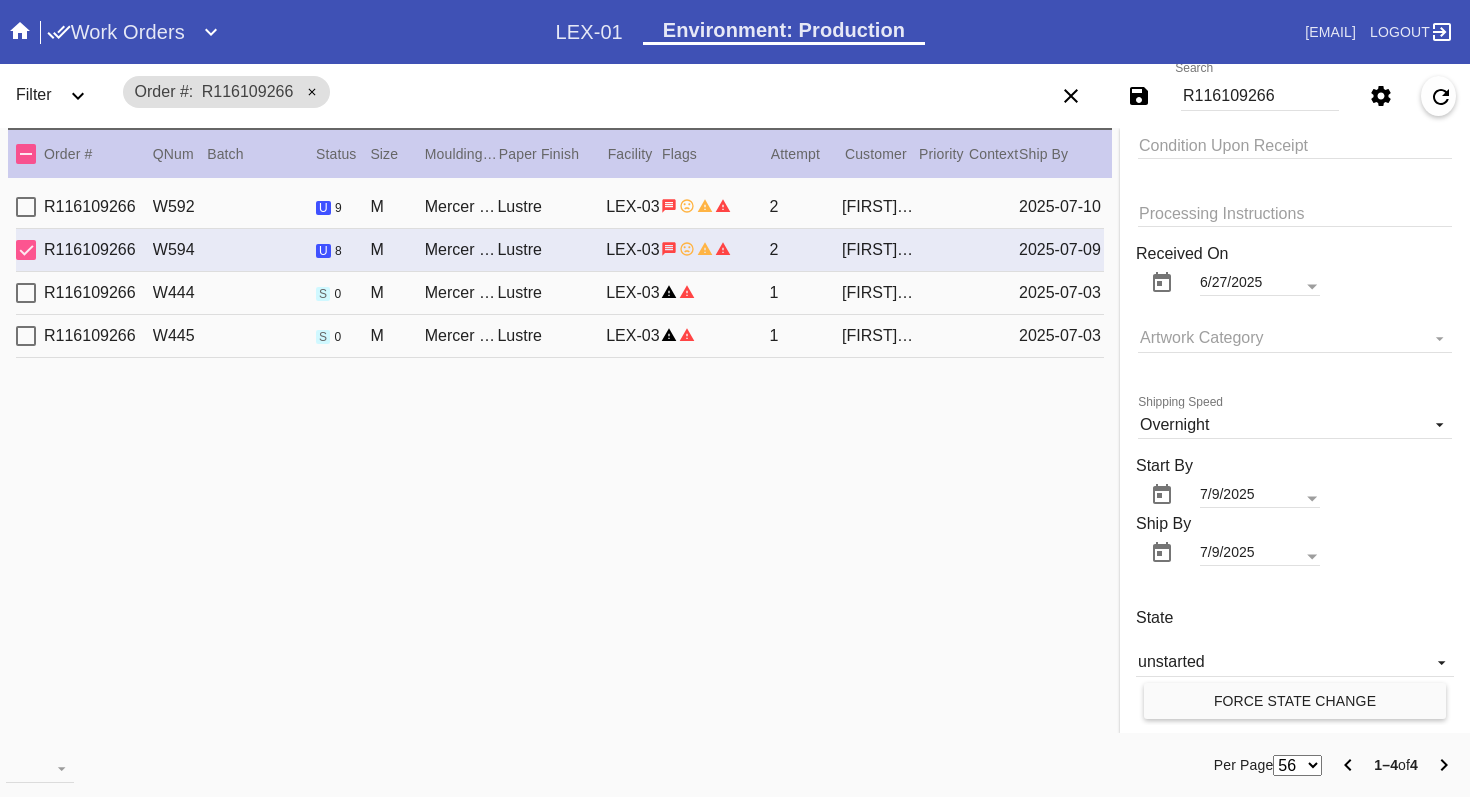 click at bounding box center [26, 250] 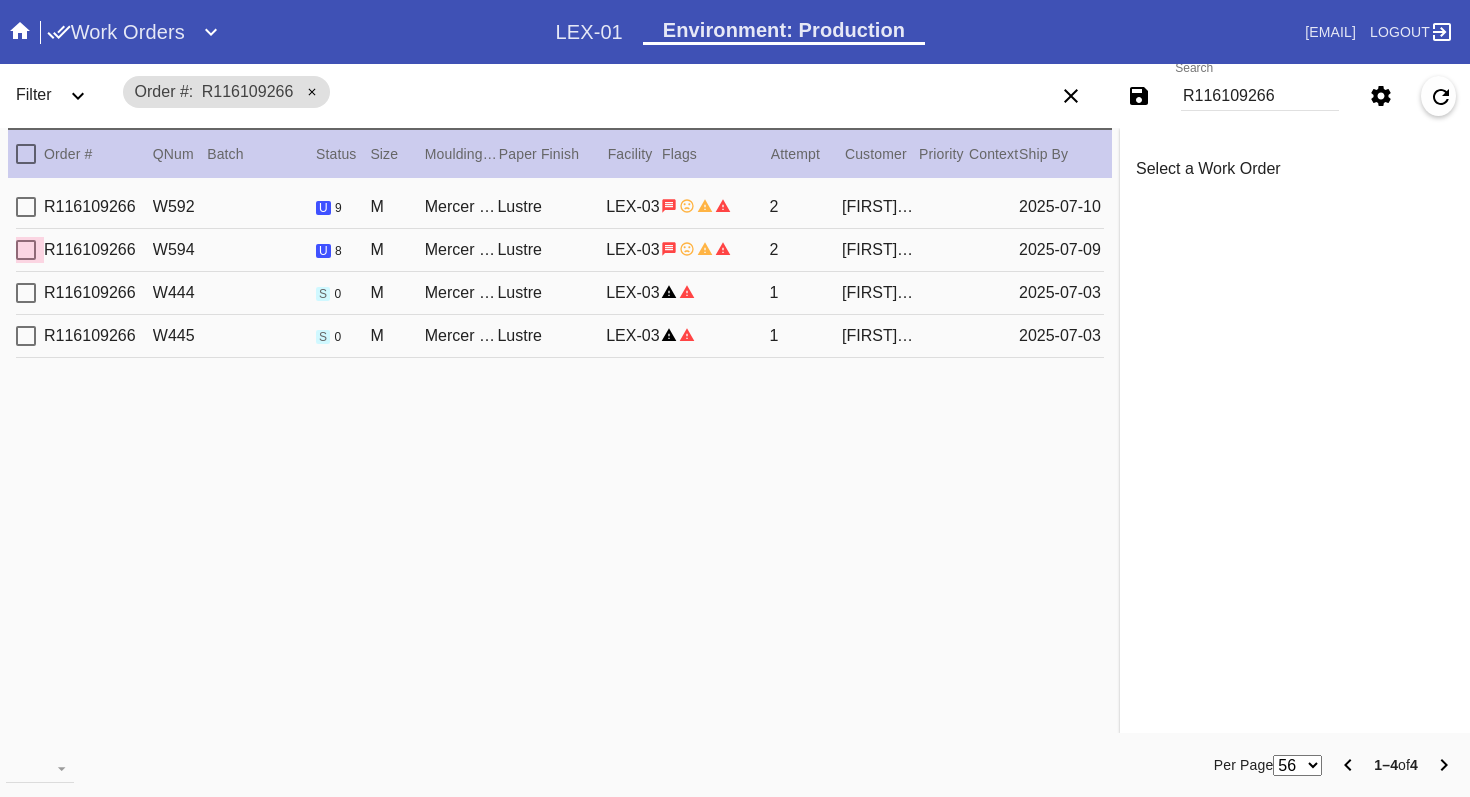 scroll, scrollTop: 0, scrollLeft: 0, axis: both 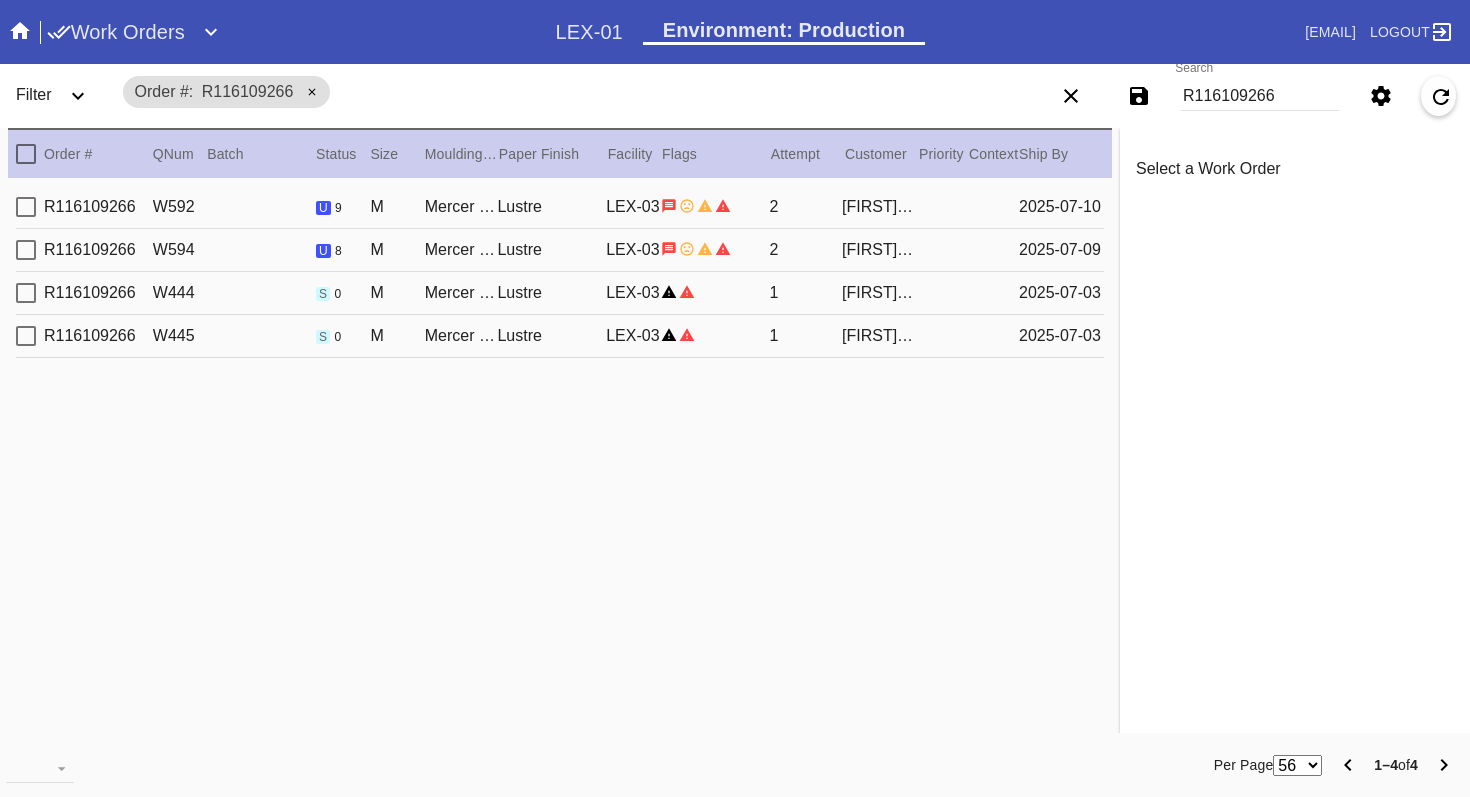click at bounding box center [26, 207] 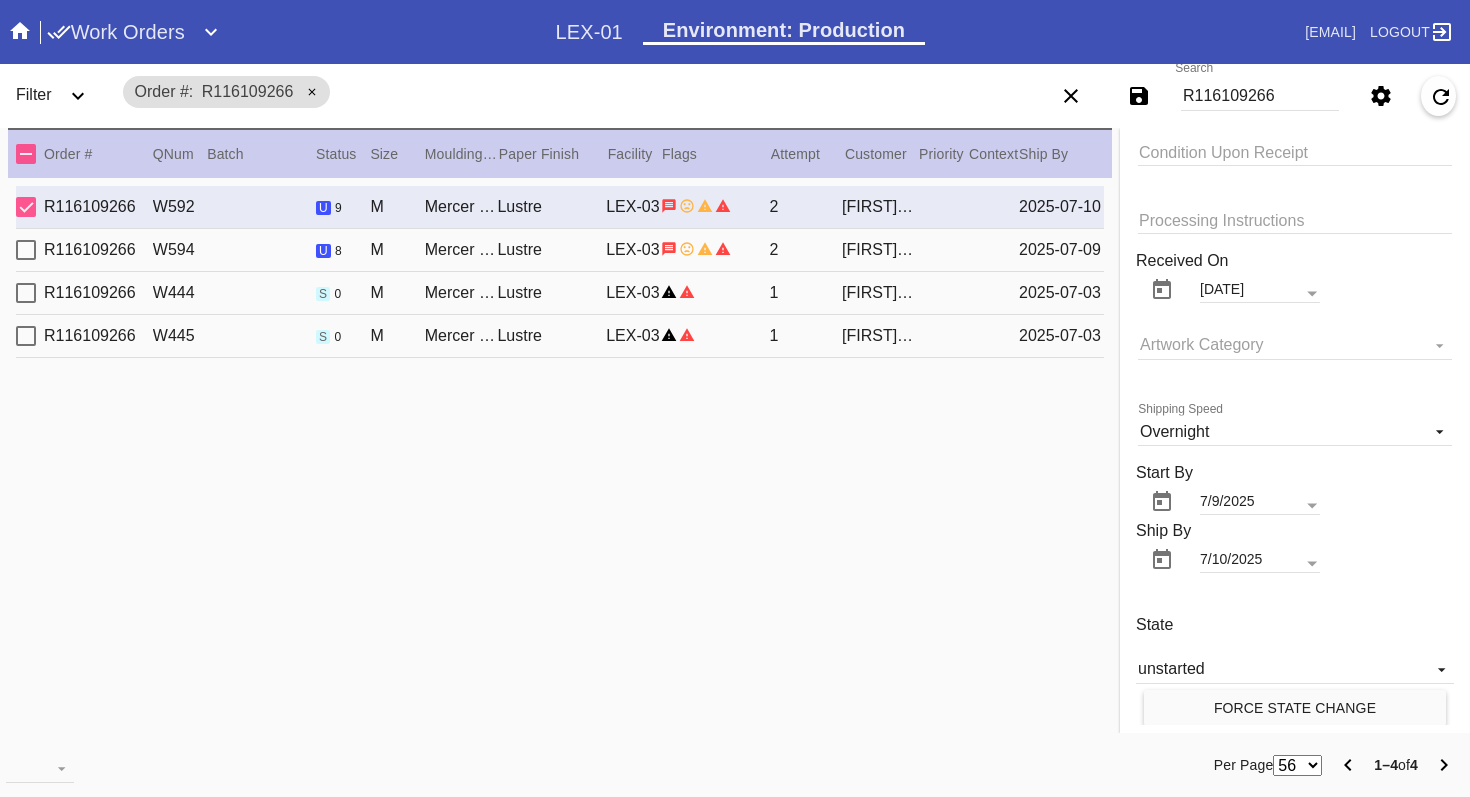 scroll, scrollTop: 1956, scrollLeft: 0, axis: vertical 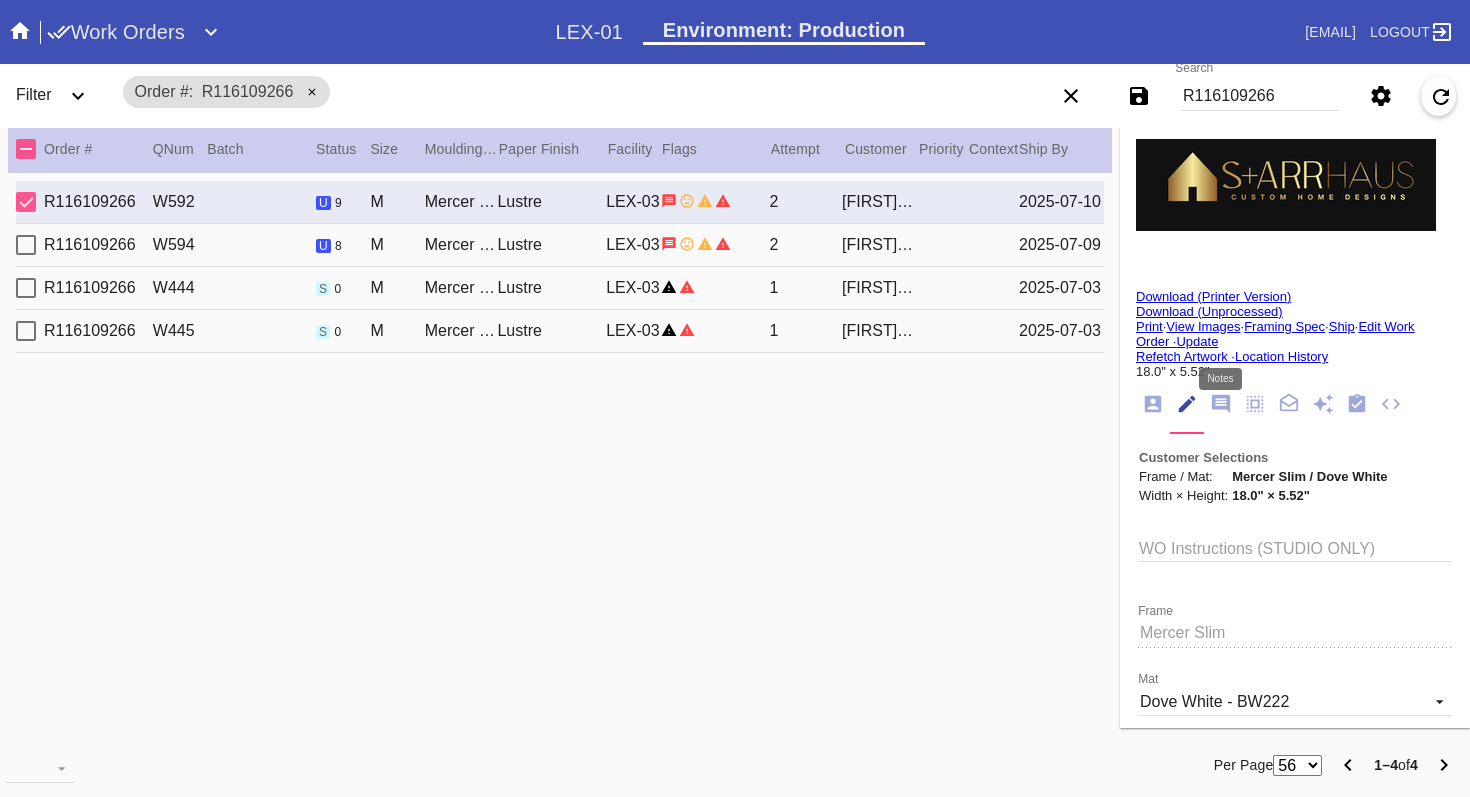 click at bounding box center (1221, 404) 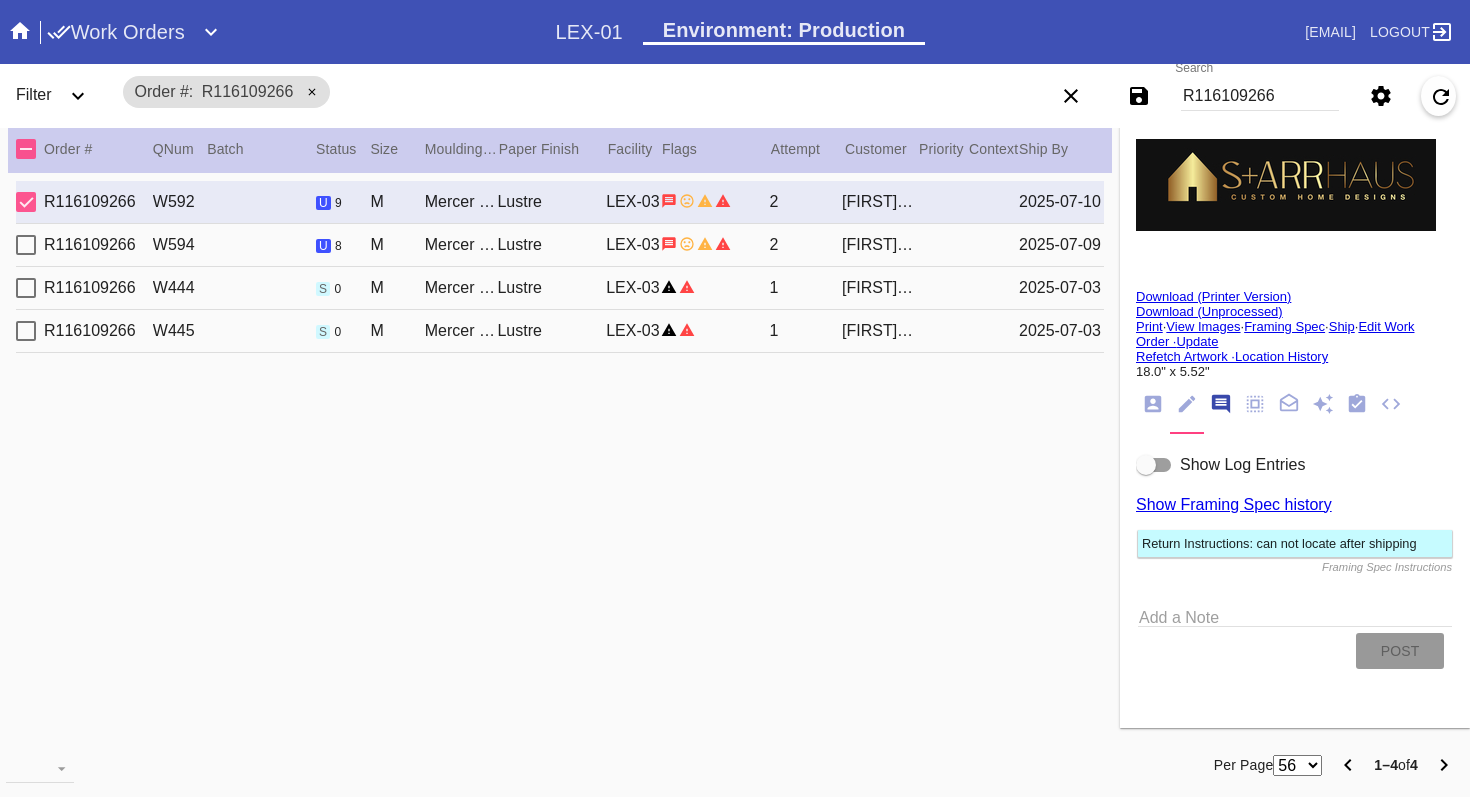 scroll, scrollTop: 123, scrollLeft: 0, axis: vertical 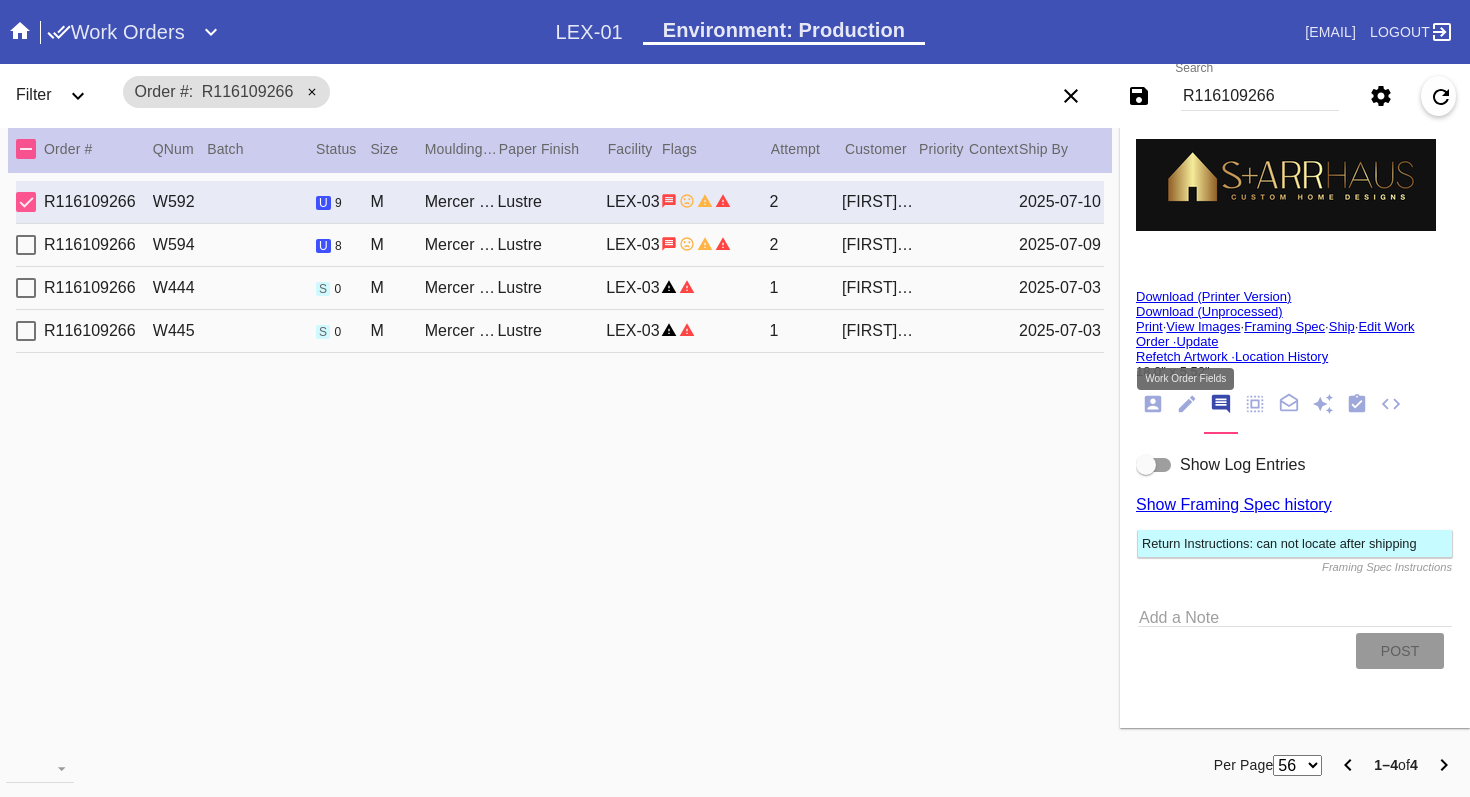 click at bounding box center (1187, 404) 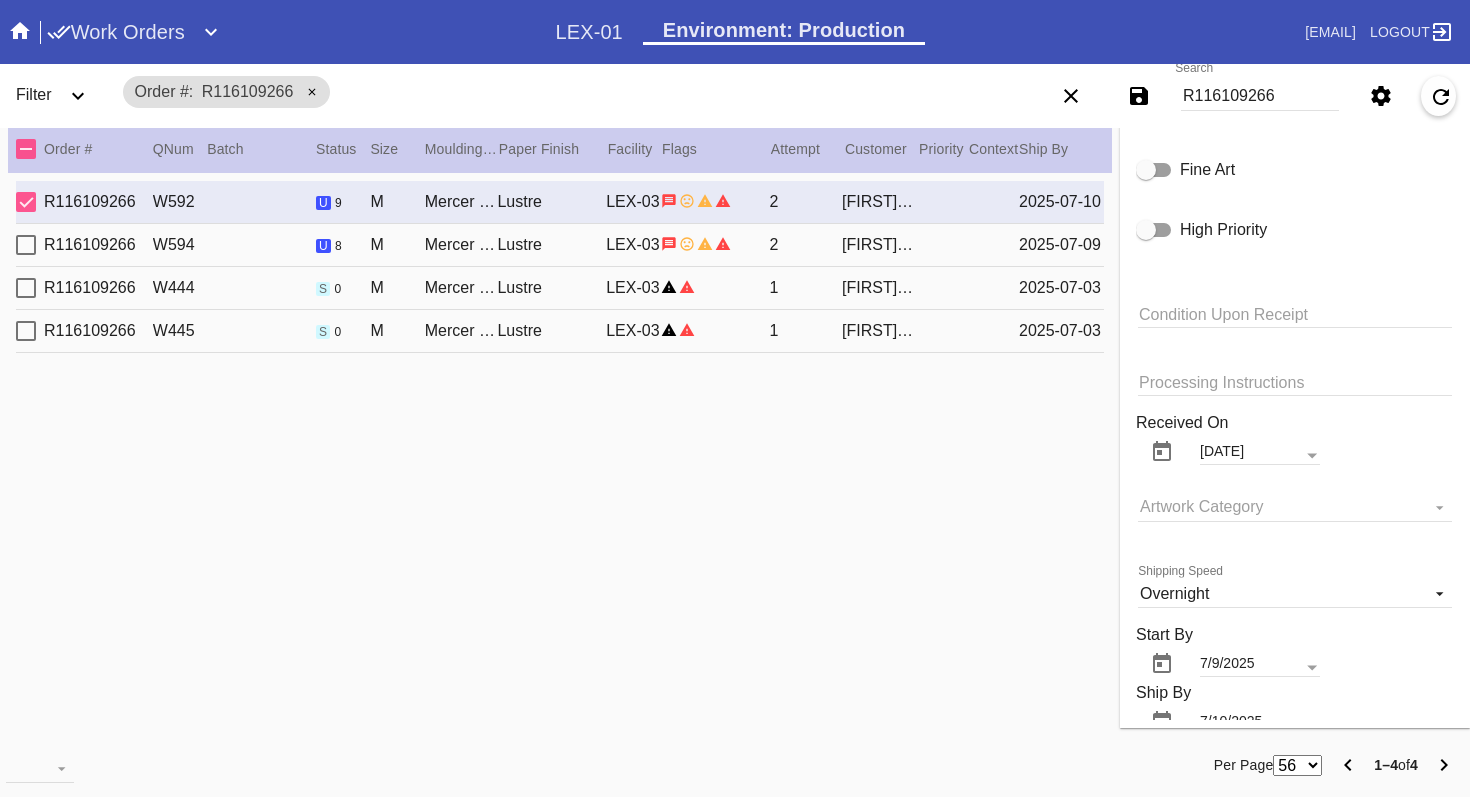 scroll, scrollTop: 1620, scrollLeft: 0, axis: vertical 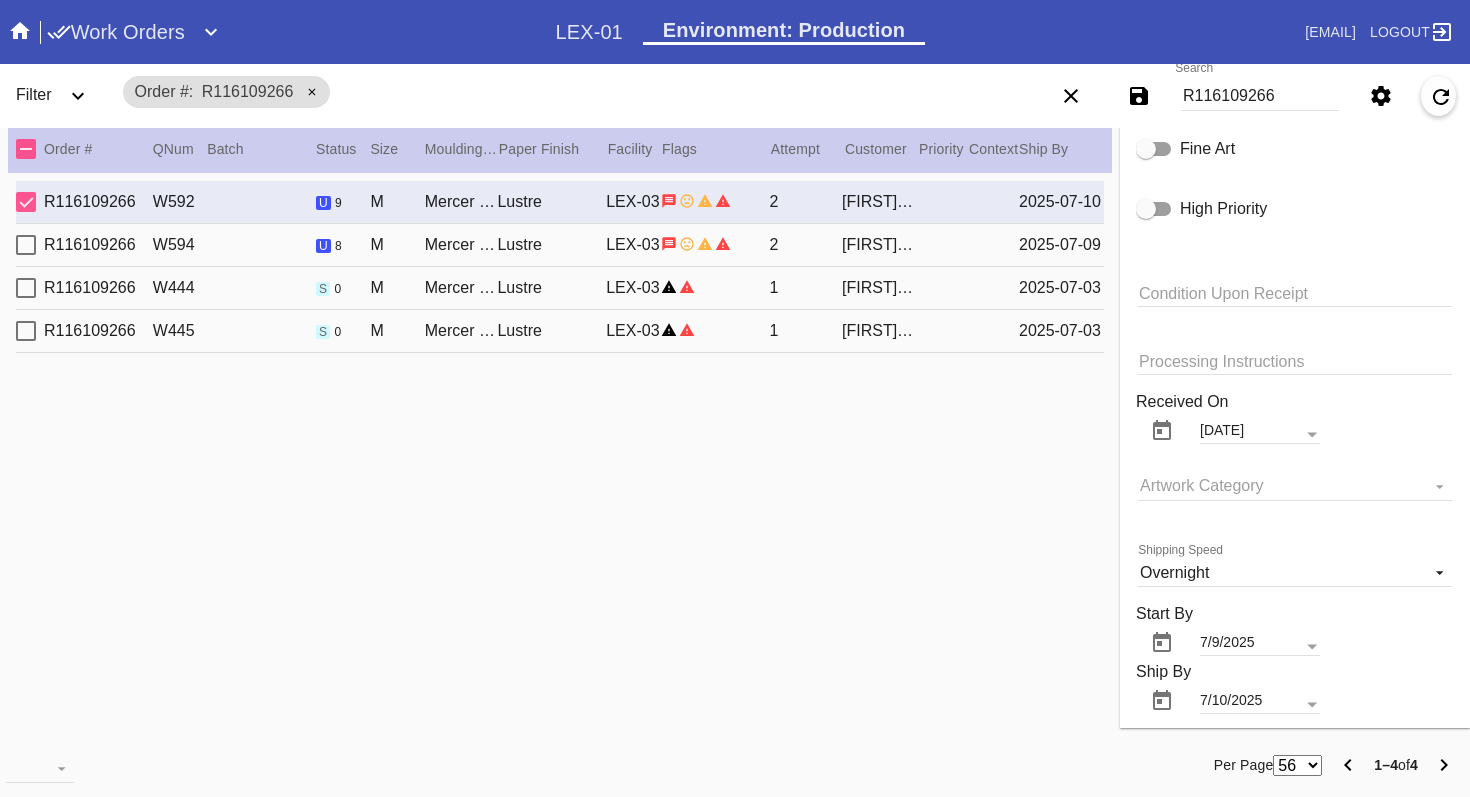 click at bounding box center (26, 202) 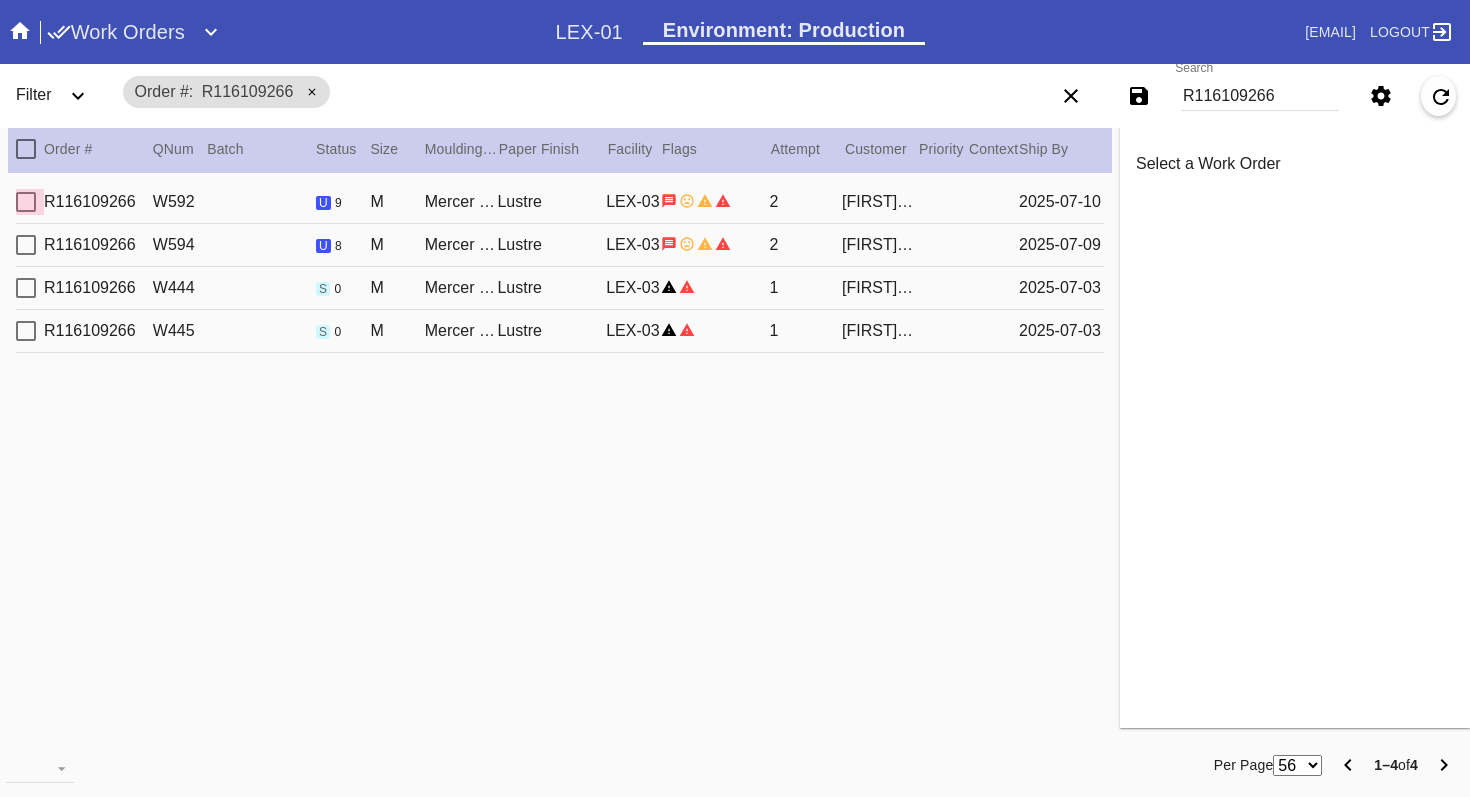 scroll, scrollTop: 0, scrollLeft: 0, axis: both 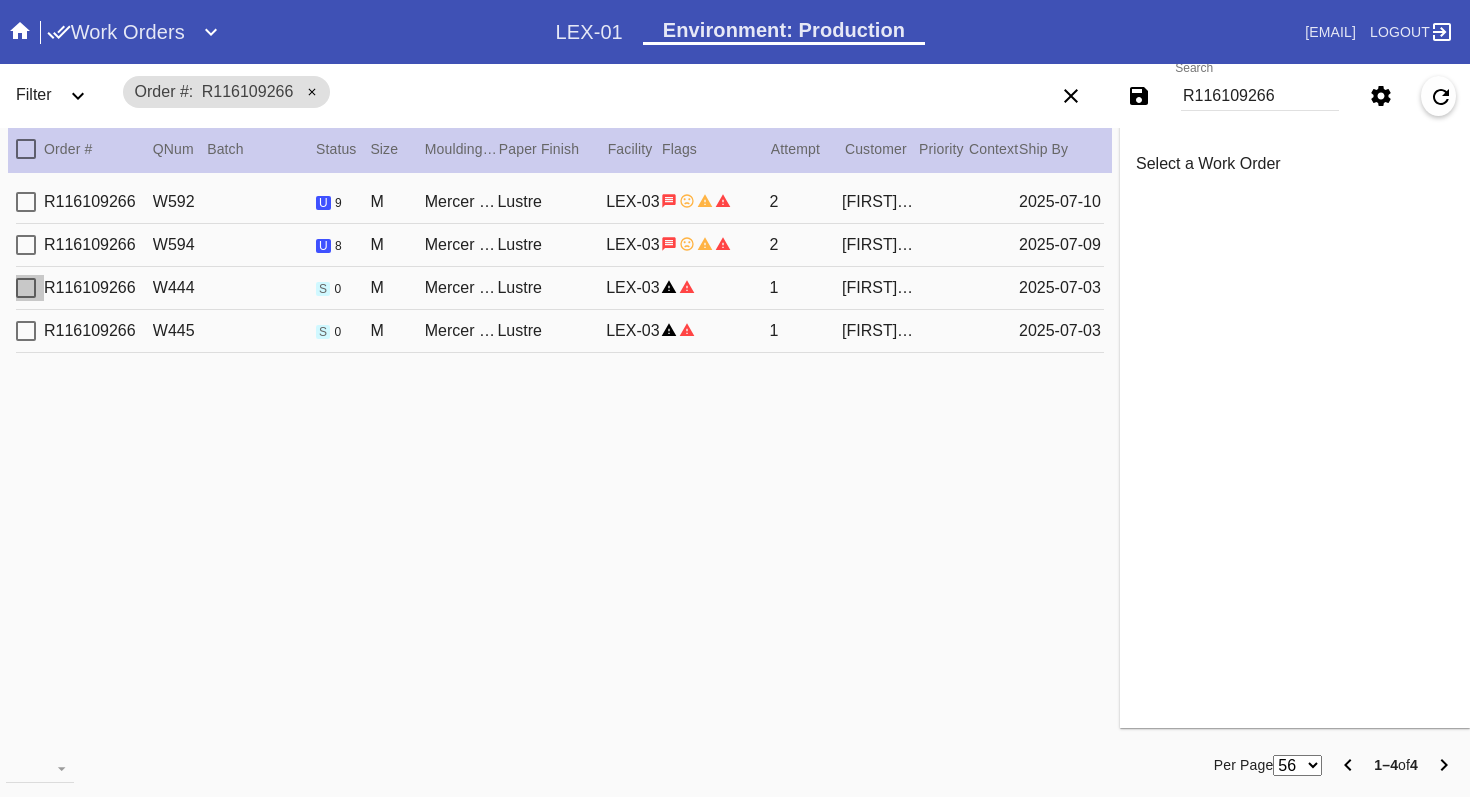 click at bounding box center (26, 202) 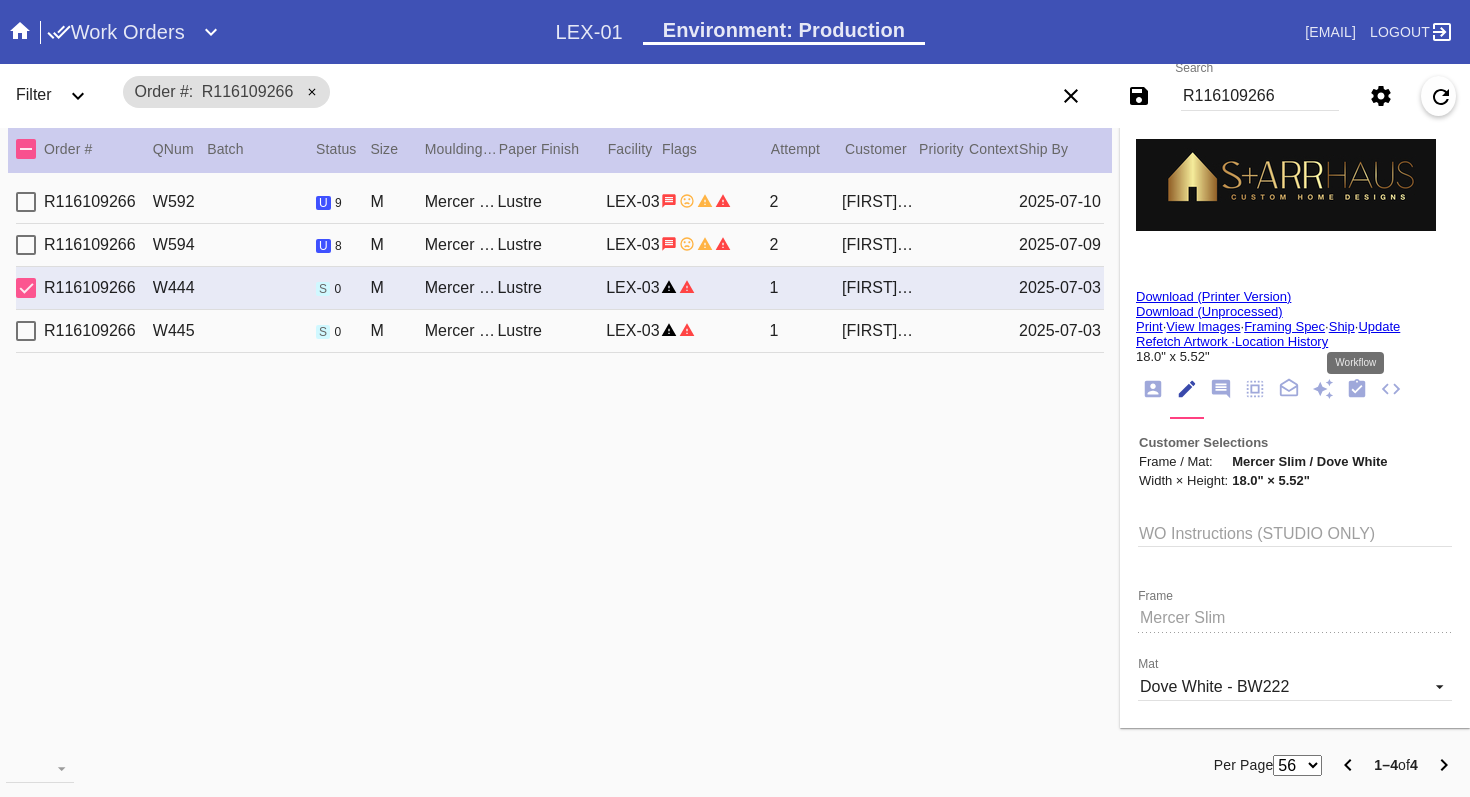 click at bounding box center [1357, 388] 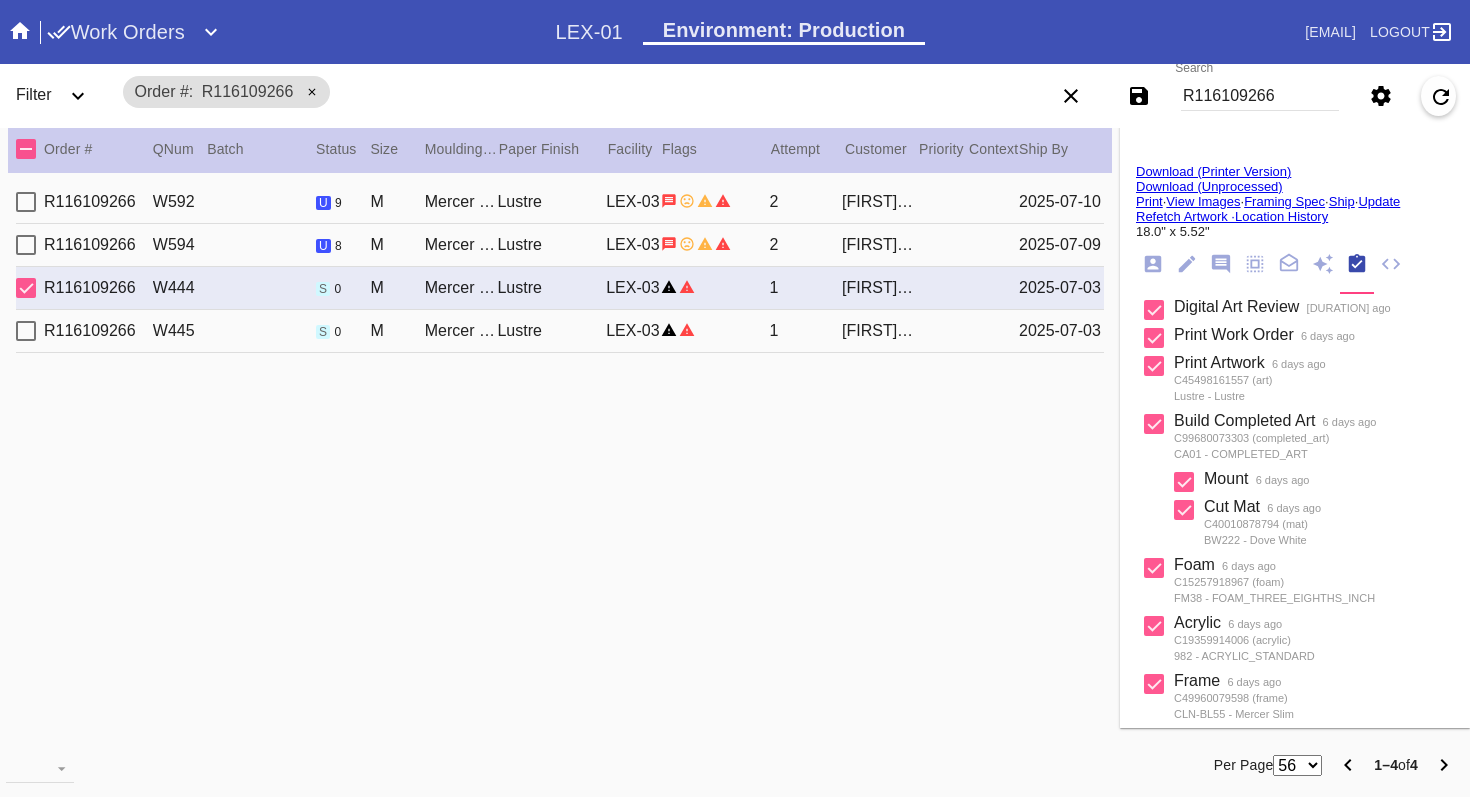 scroll, scrollTop: 393, scrollLeft: 0, axis: vertical 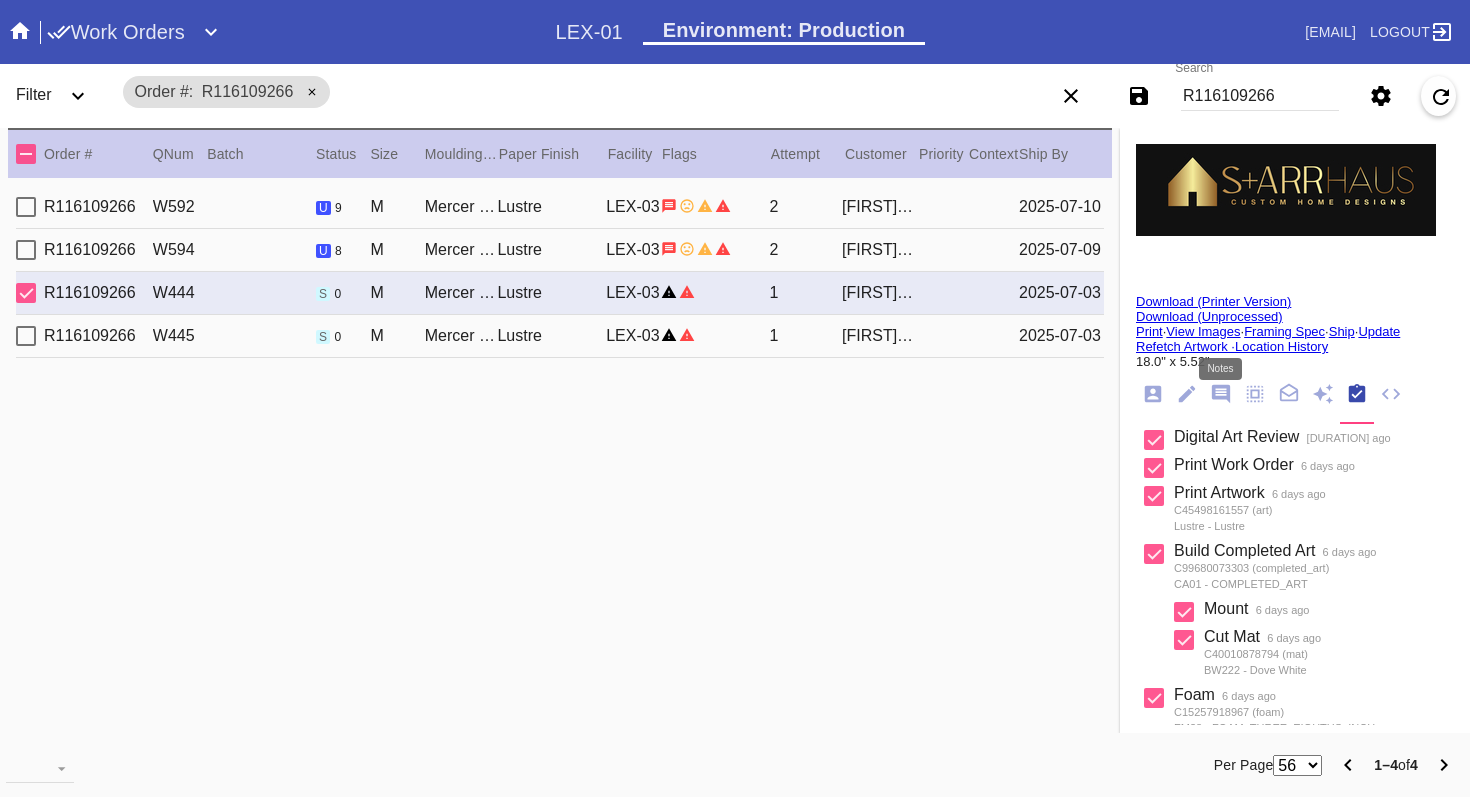 click at bounding box center (1221, 394) 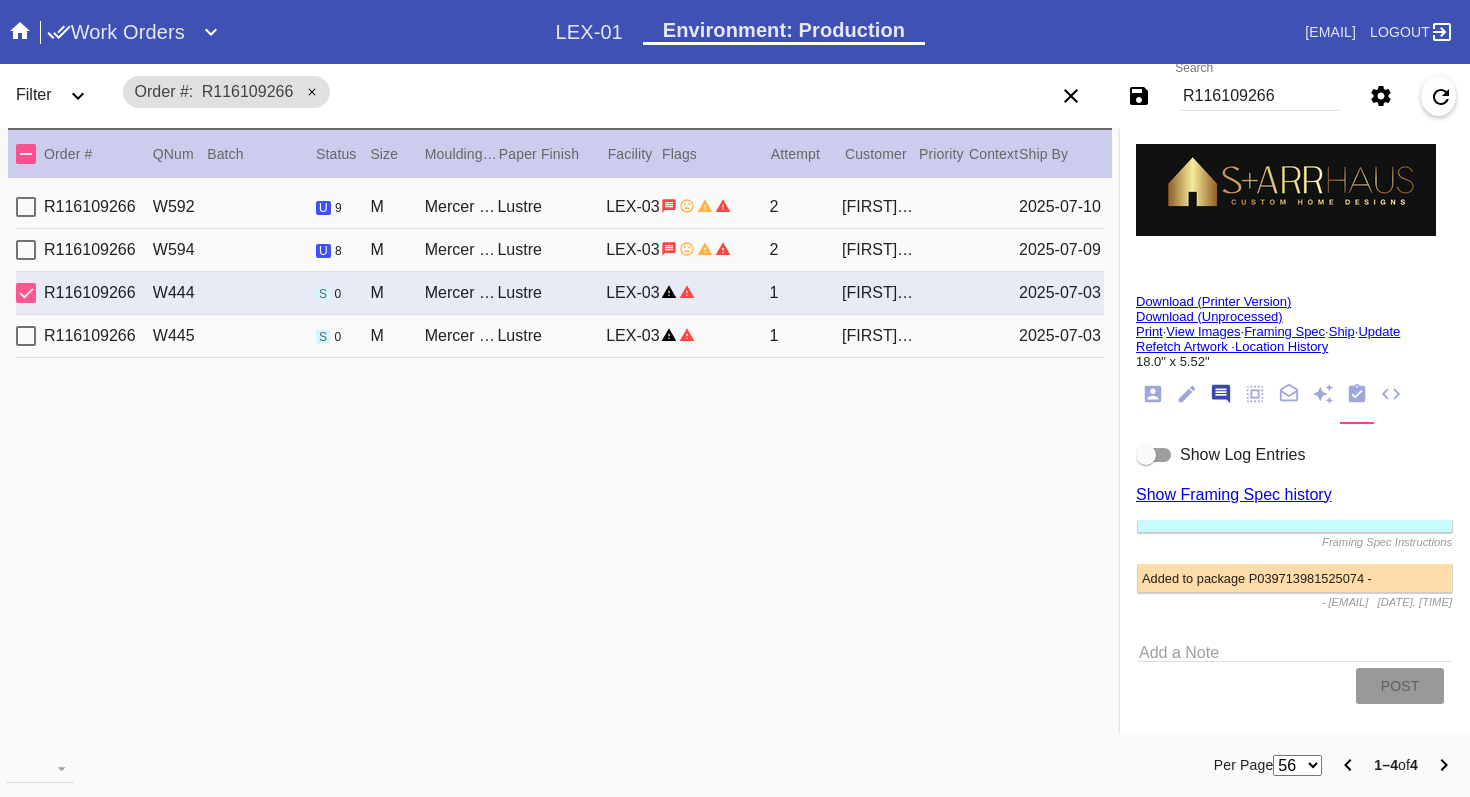 scroll, scrollTop: 123, scrollLeft: 0, axis: vertical 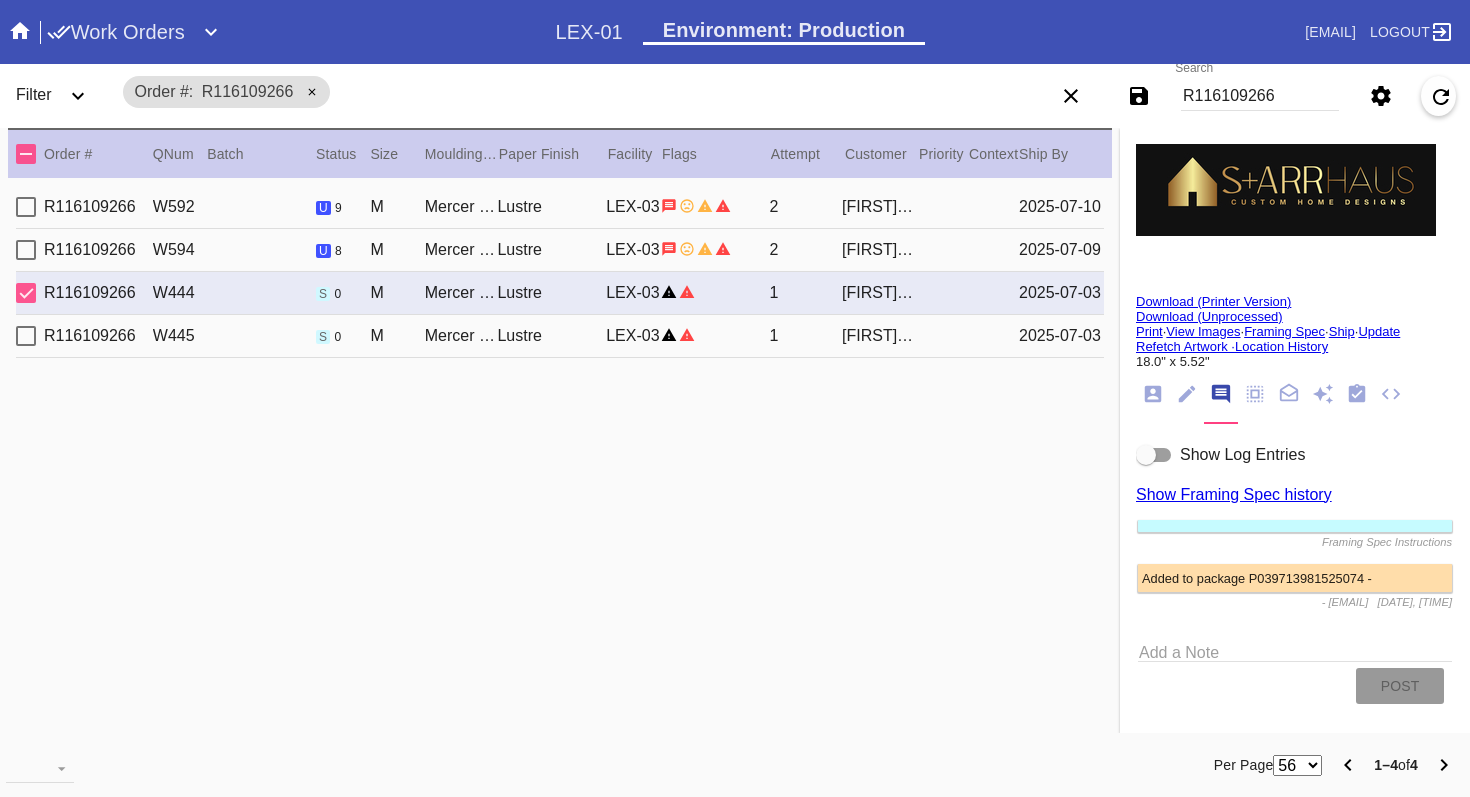 click at bounding box center (1146, 455) 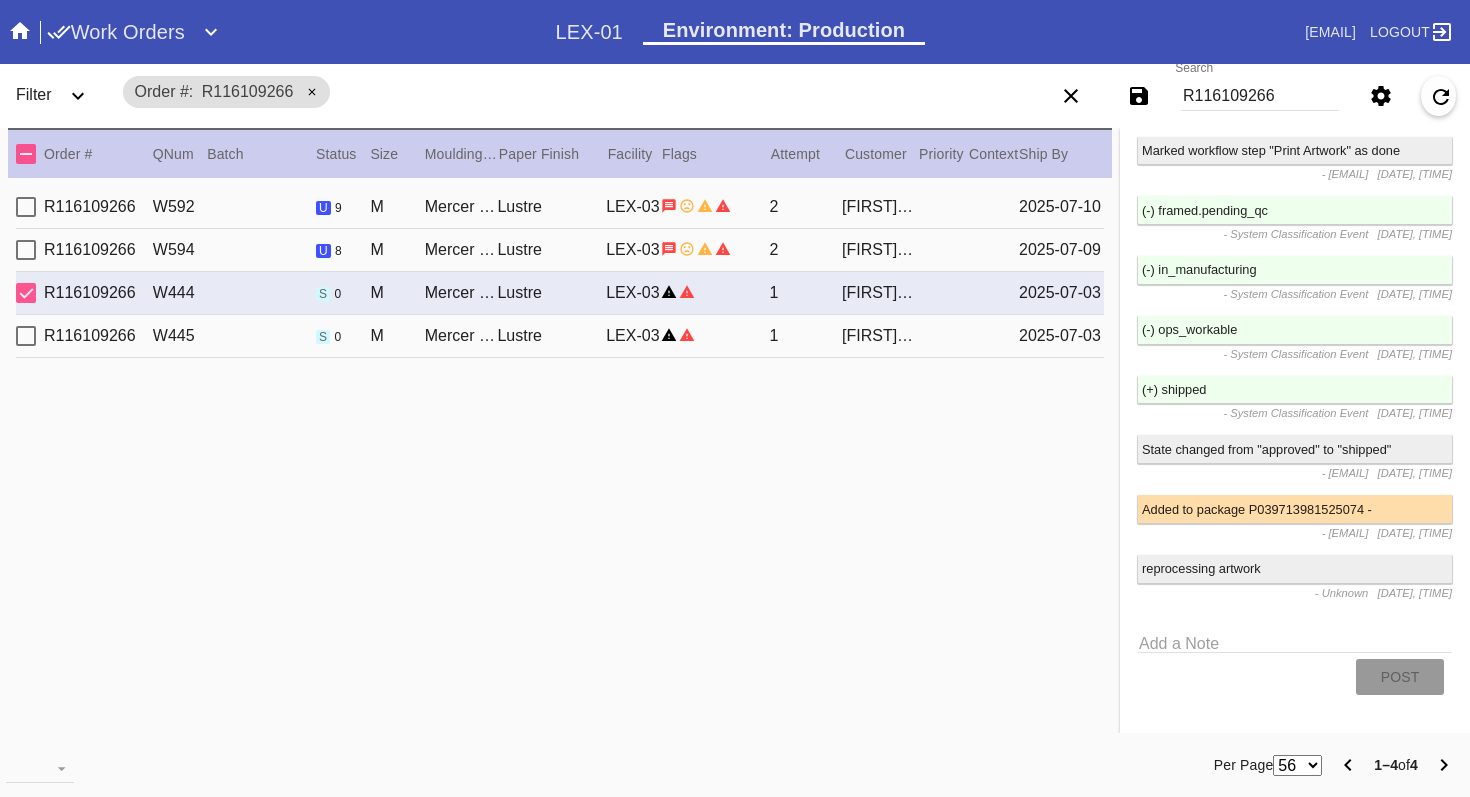 scroll, scrollTop: 3006, scrollLeft: 0, axis: vertical 